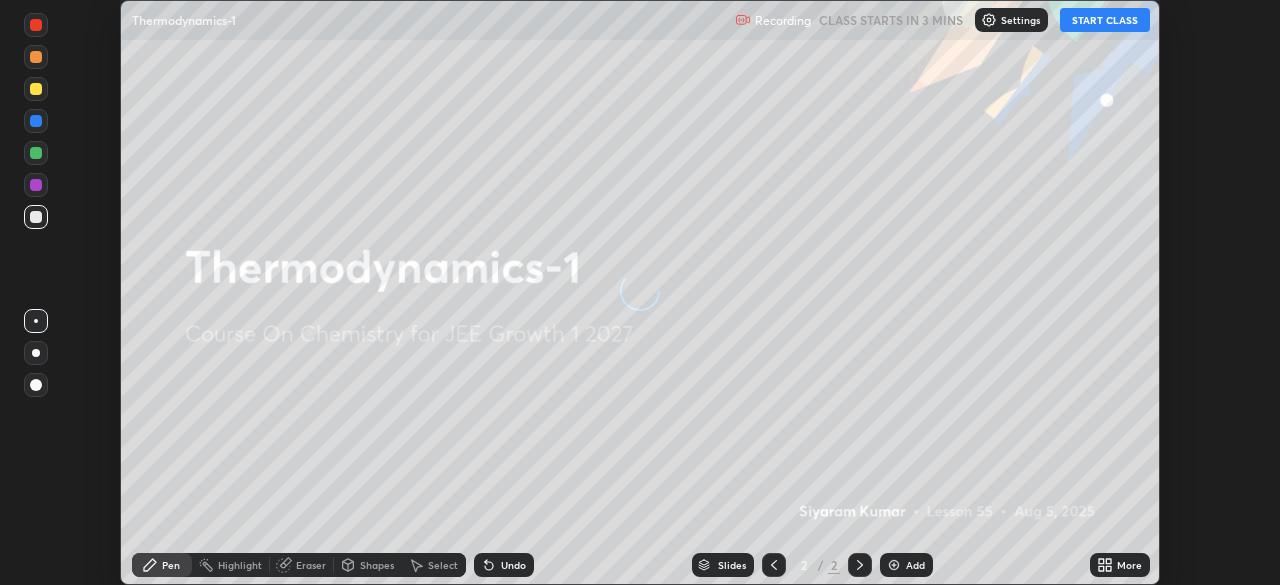 scroll, scrollTop: 0, scrollLeft: 0, axis: both 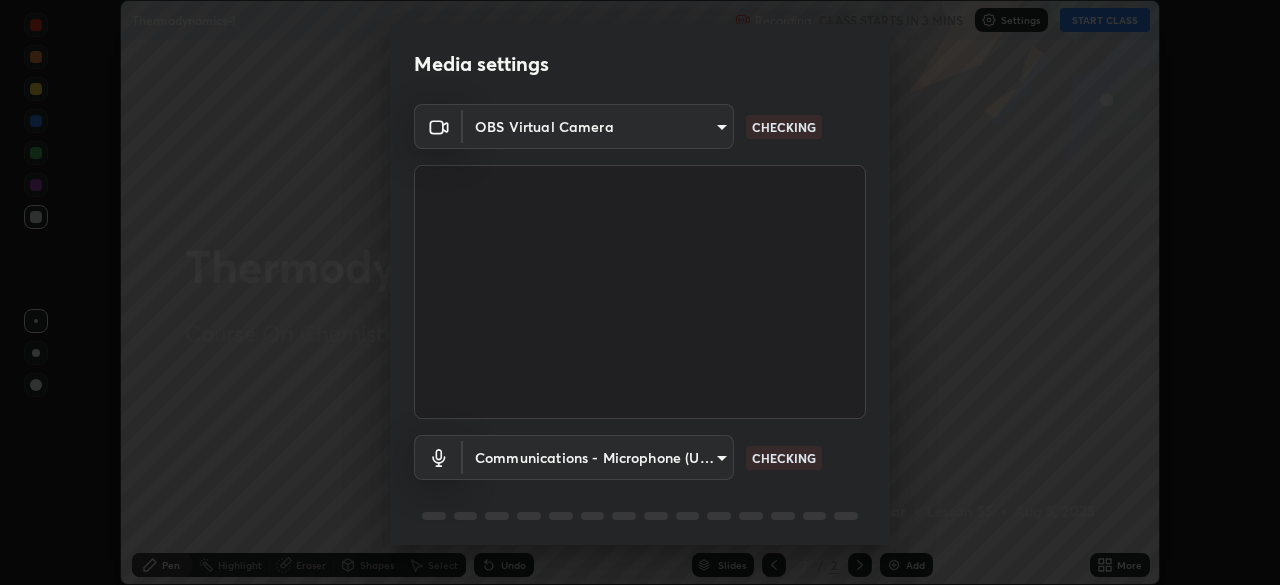 type on "2e9b027d6a4255688e554df818383ce9ed5f881db366686a8468352ce6a31e43" 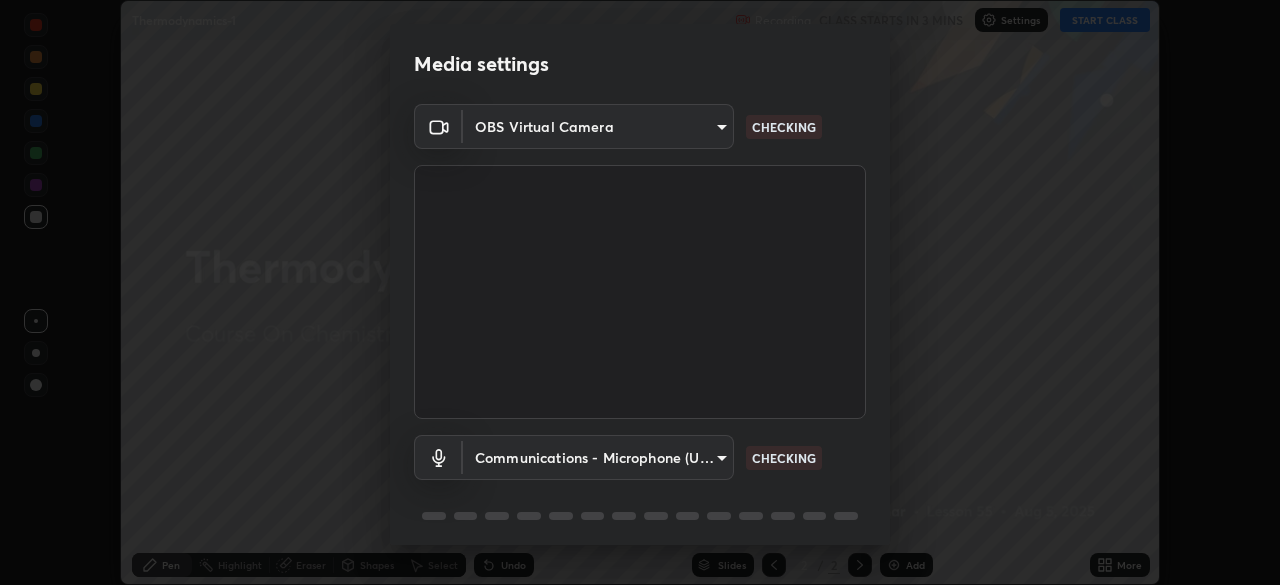 click on "Erase all Thermodynamics-1 Recording CLASS STARTS IN 3 MINS Settings START CLASS Setting up your live class Thermodynamics-1 • L55 of Course On Chemistry for JEE Growth 1 2027 [FIRST] [LAST] Pen Highlight Eraser Shapes Select Undo Slides 2 / 2 Add More No doubts shared Encourage your learners to ask a doubt for better clarity Report an issue Reason for reporting Buffering Chat not working Audio - Video sync issue Educator video quality low ​ Attach an image Report Media settings OBS Virtual Camera 2e9b027d6a4255688e554df818383ce9ed5f881db366686a8468352ce6a31e43 CHECKING Communications - Microphone (USB PnP Sound Device) communications CHECKING 1 / 5 Next" at bounding box center [640, 292] 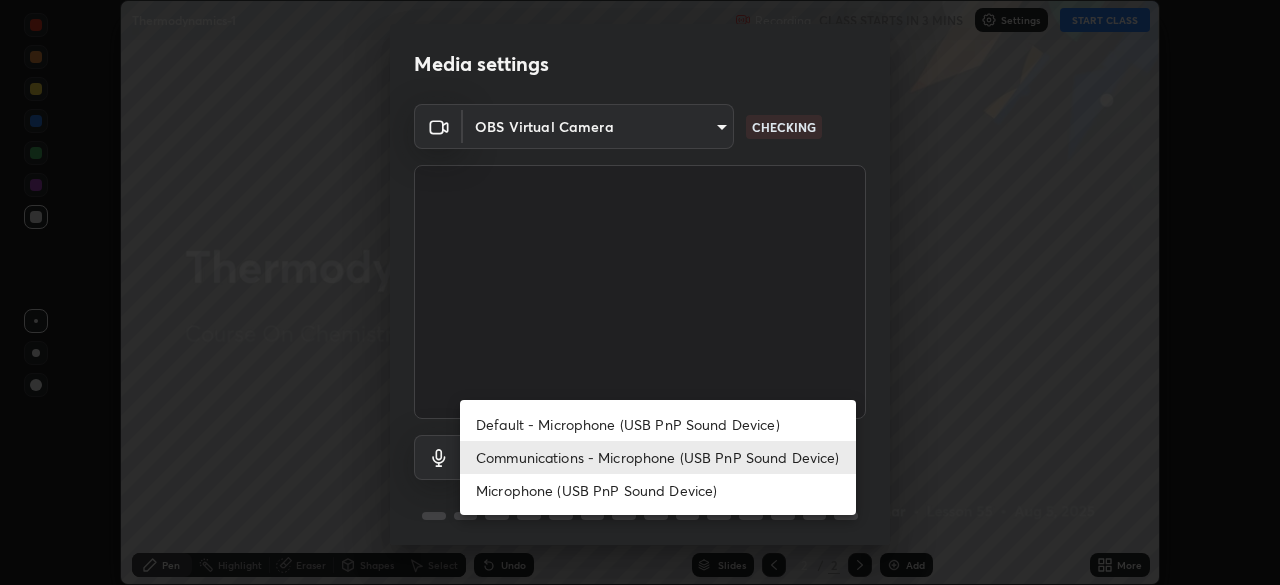 click on "Communications - Microphone (USB PnP Sound Device)" at bounding box center (658, 457) 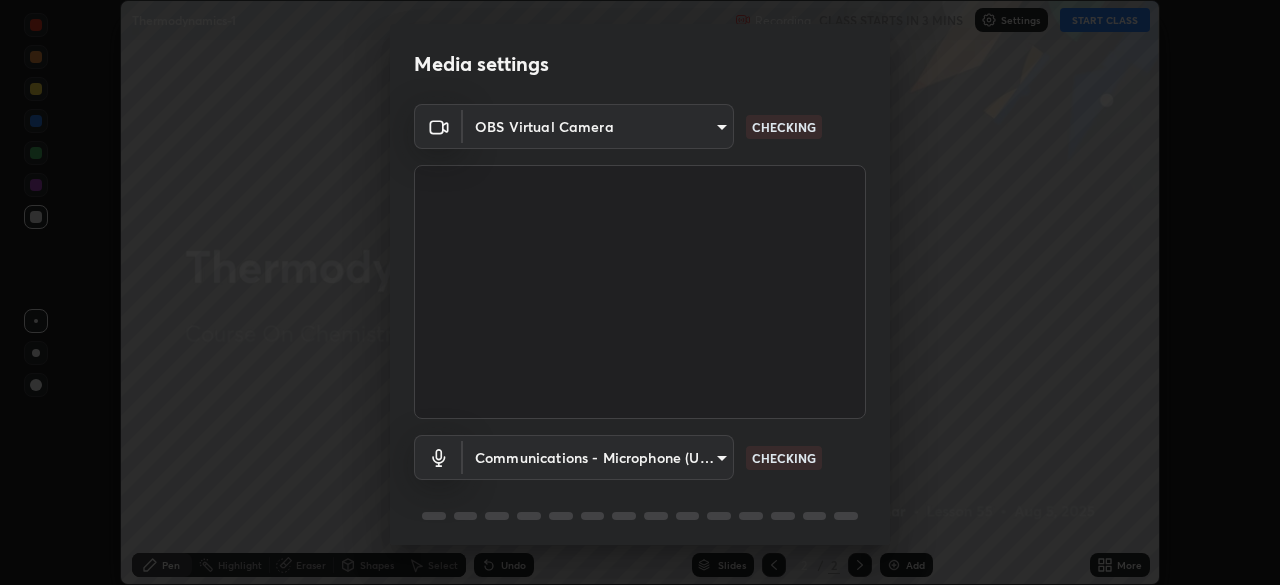 scroll, scrollTop: 71, scrollLeft: 0, axis: vertical 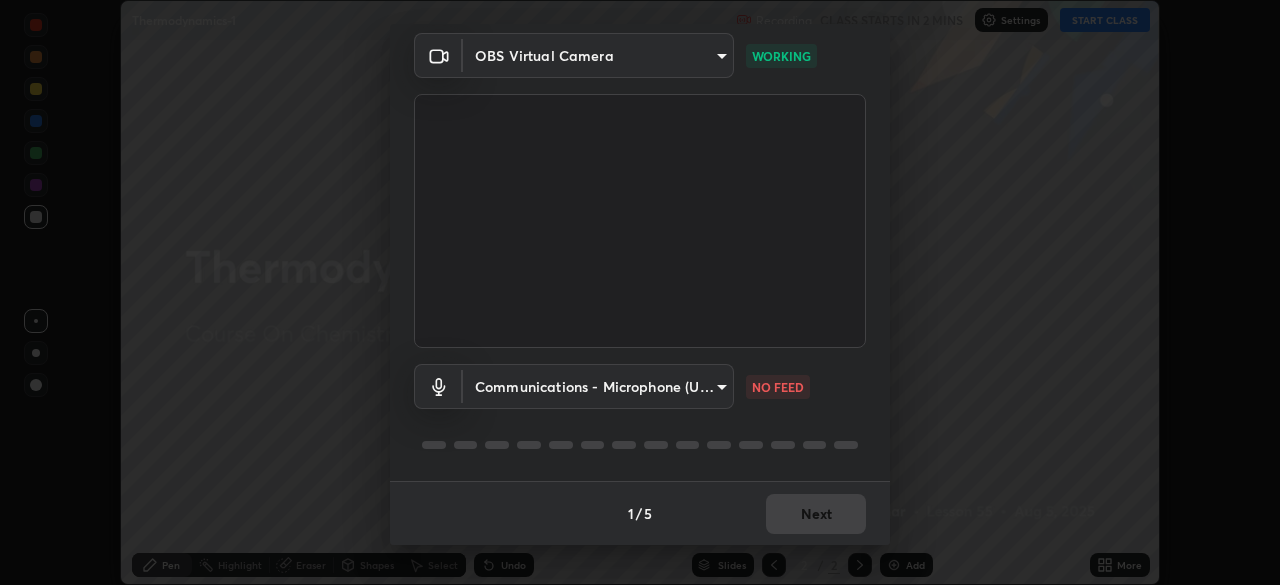 click on "Erase all Thermodynamics-1 Recording CLASS STARTS IN 2 MINS Settings START CLASS Setting up your live class Thermodynamics-1 • L55 of Course On Chemistry for JEE Growth 1 2027 [FIRST] [LAST] Pen Highlight Eraser Shapes Select Undo Slides 2 / 2 Add More No doubts shared Encourage your learners to ask a doubt for better clarity Report an issue Reason for reporting Buffering Chat not working Audio - Video sync issue Educator video quality low ​ Attach an image Report Media settings OBS Virtual Camera 2e9b027d6a4255688e554df818383ce9ed5f881db366686a8468352ce6a31e43 WORKING Communications - Microphone (USB PnP Sound Device) communications NO FEED 1 / 5 Next" at bounding box center [640, 292] 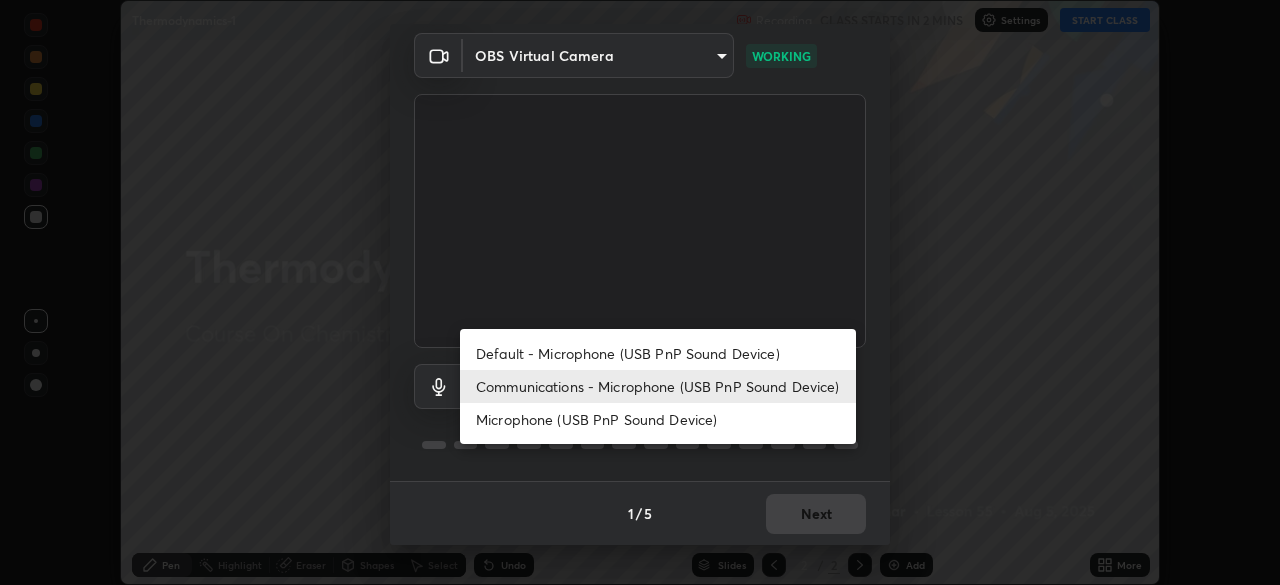 click on "Communications - Microphone (USB PnP Sound Device)" at bounding box center [658, 386] 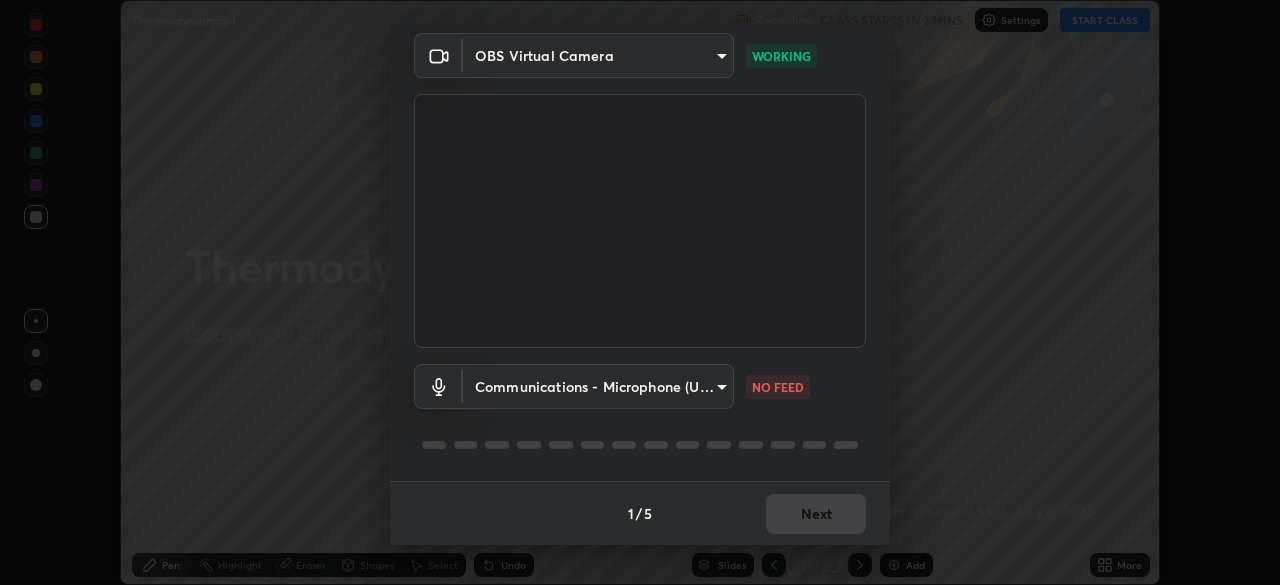click on "Erase all Thermodynamics-1 Recording CLASS STARTS IN 2 MINS Settings START CLASS Setting up your live class Thermodynamics-1 • L55 of Course On Chemistry for JEE Growth 1 2027 [FIRST] [LAST] Pen Highlight Eraser Shapes Select Undo Slides 2 / 2 Add More No doubts shared Encourage your learners to ask a doubt for better clarity Report an issue Reason for reporting Buffering Chat not working Audio - Video sync issue Educator video quality low ​ Attach an image Report Media settings OBS Virtual Camera 2e9b027d6a4255688e554df818383ce9ed5f881db366686a8468352ce6a31e43 WORKING Communications - Microphone (USB PnP Sound Device) communications NO FEED 1 / 5 Next" at bounding box center (640, 292) 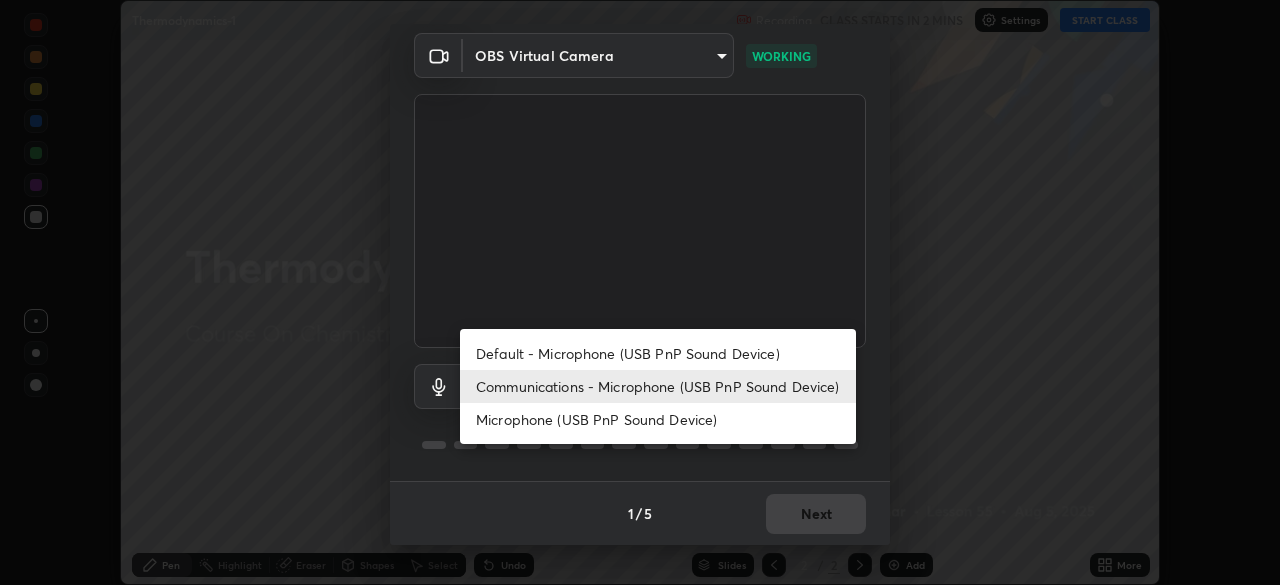 click on "Default - Microphone (USB PnP Sound Device)" at bounding box center [658, 353] 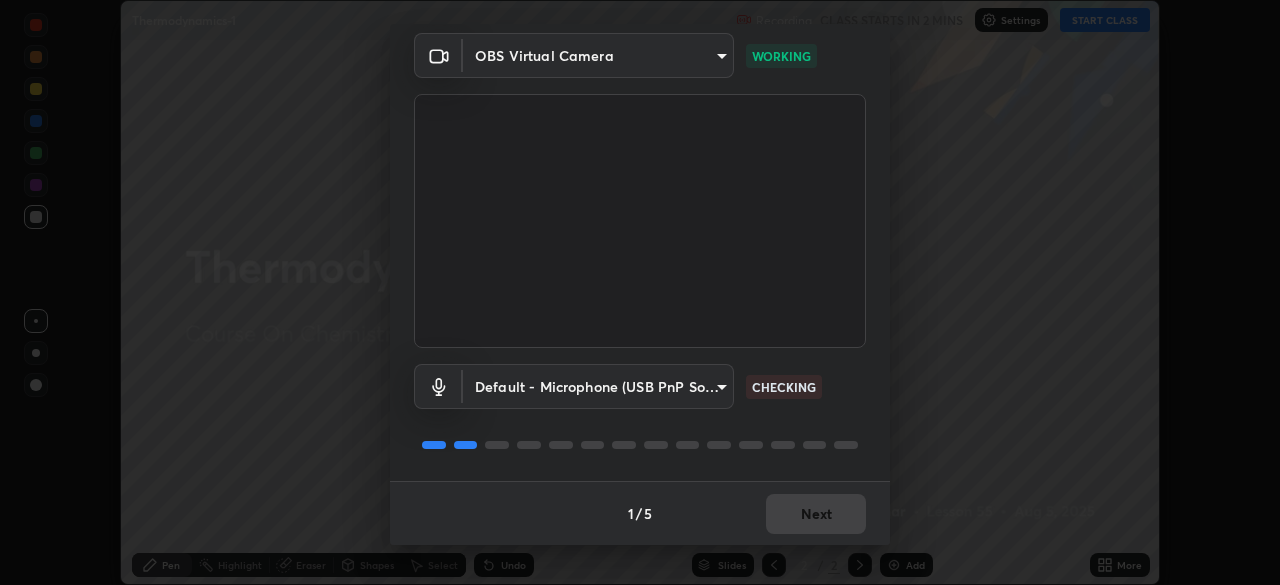 click on "Erase all Thermodynamics-1 Recording CLASS STARTS IN 2 MINS Settings START CLASS Setting up your live class Thermodynamics-1 • L55 of Course On Chemistry for JEE Growth 1 2027 [FIRST] [LAST] Pen Highlight Eraser Shapes Select Undo Slides 2 / 2 Add More No doubts shared Encourage your learners to ask a doubt for better clarity Report an issue Reason for reporting Buffering Chat not working Audio - Video sync issue Educator video quality low ​ Attach an image Report Media settings OBS Virtual Camera 2e9b027d6a4255688e554df818383ce9ed5f881db366686a8468352ce6a31e43 WORKING Default - Microphone (USB PnP Sound Device) default CHECKING 1 / 5 Next" at bounding box center [640, 292] 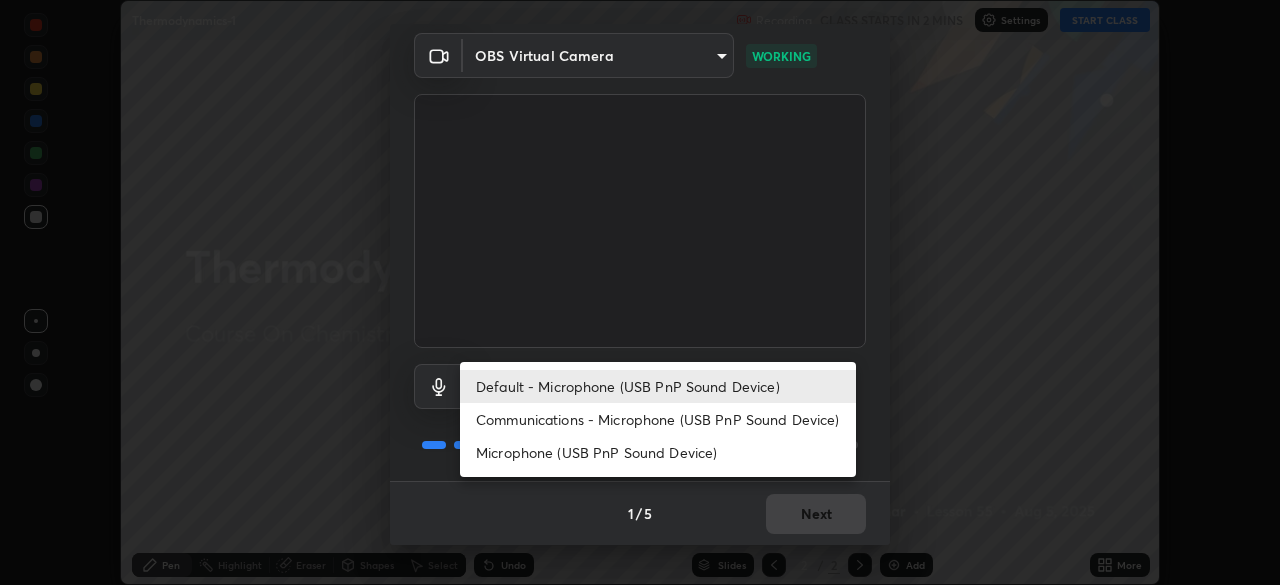click on "Communications - Microphone (USB PnP Sound Device)" at bounding box center [658, 419] 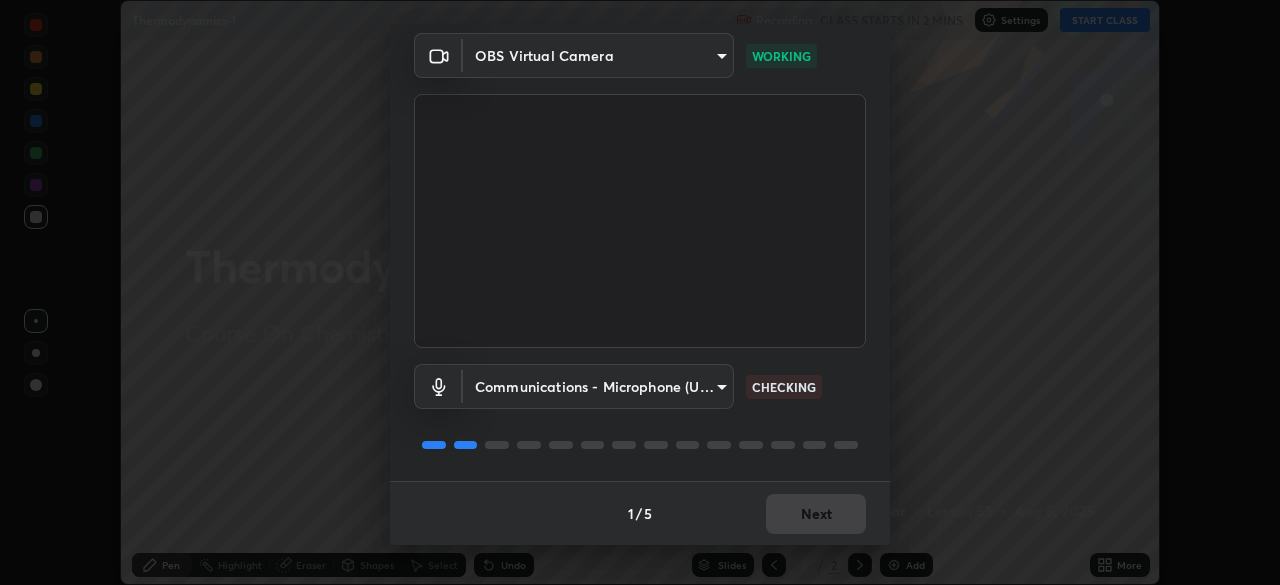 type on "communications" 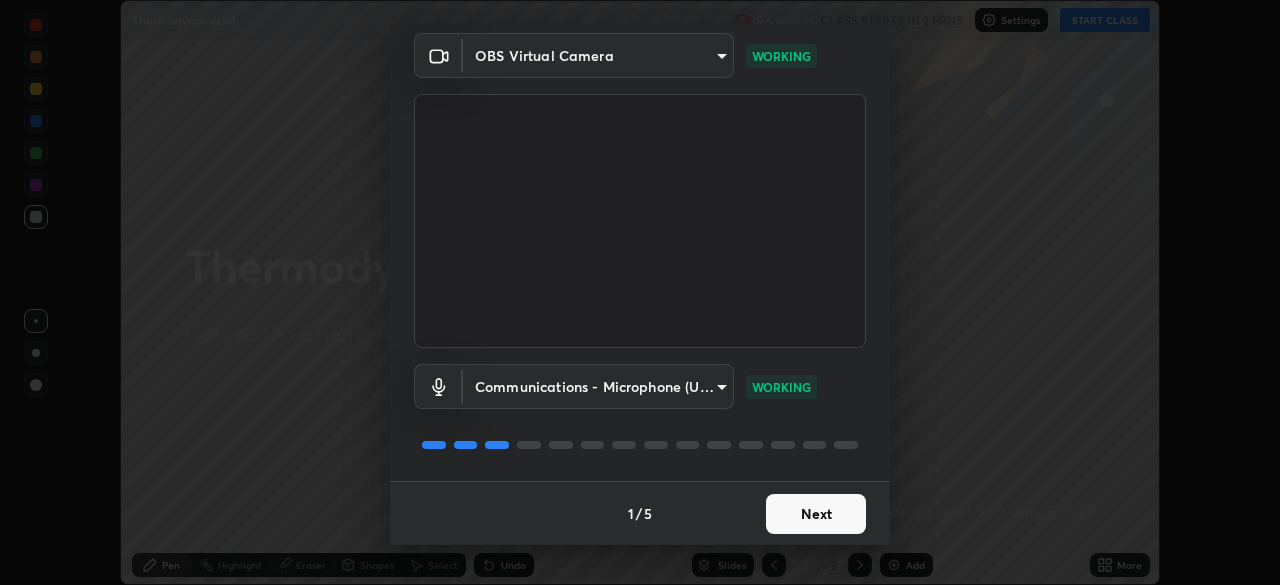 click on "Next" at bounding box center [816, 514] 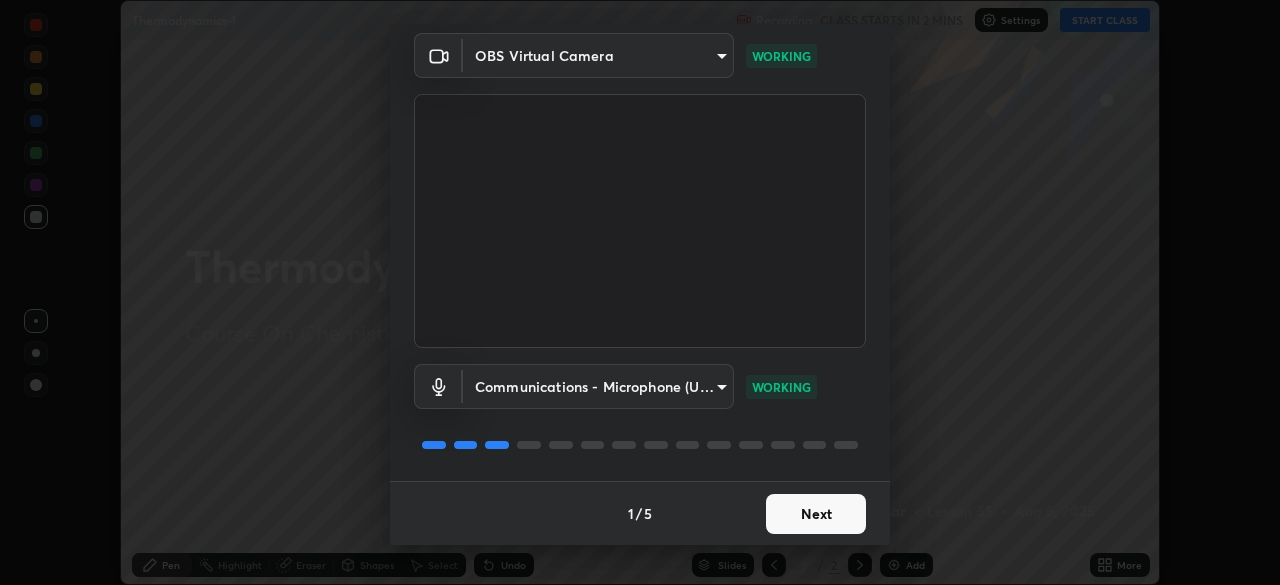 scroll, scrollTop: 0, scrollLeft: 0, axis: both 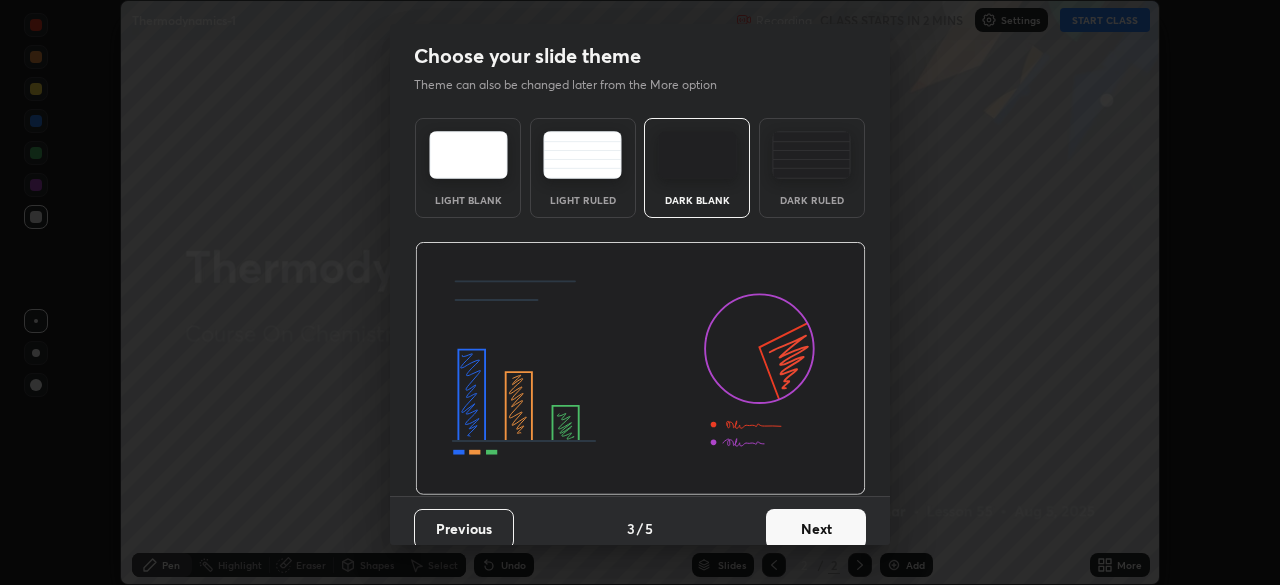 click on "Next" at bounding box center [816, 529] 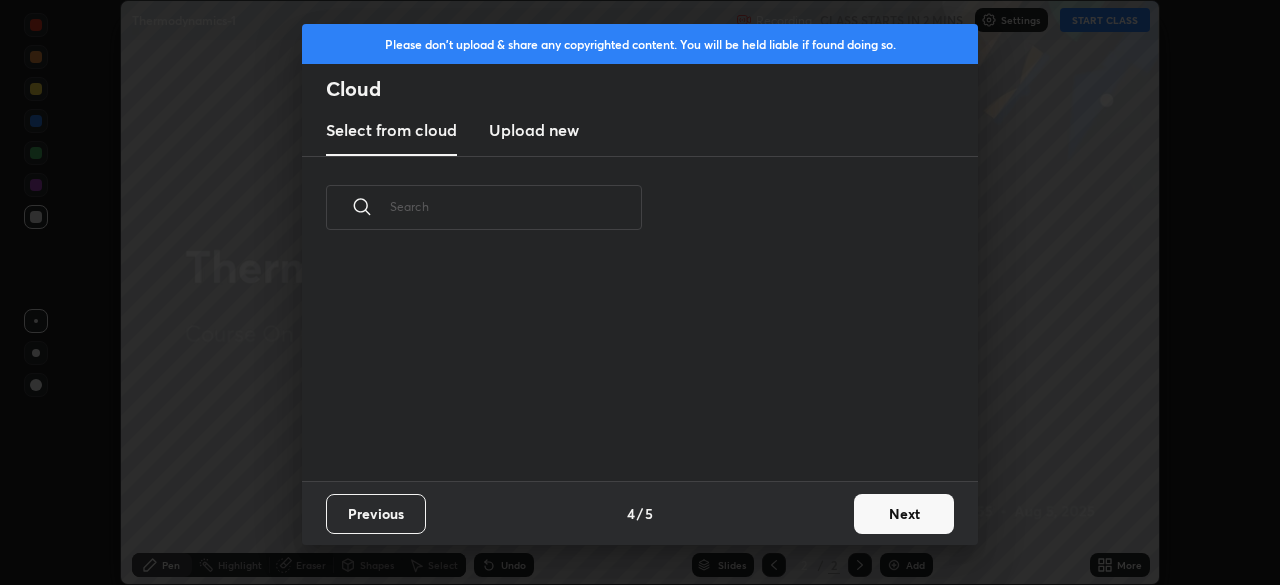 click on "Next" at bounding box center (904, 514) 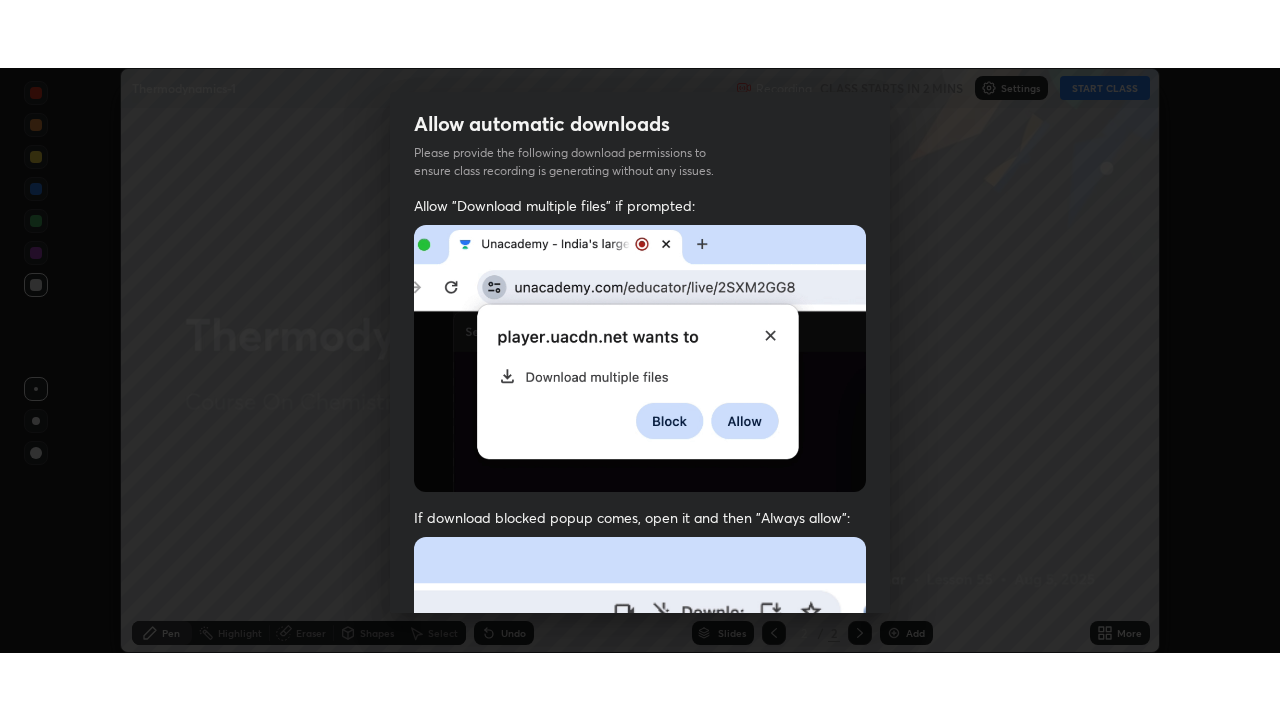 scroll, scrollTop: 479, scrollLeft: 0, axis: vertical 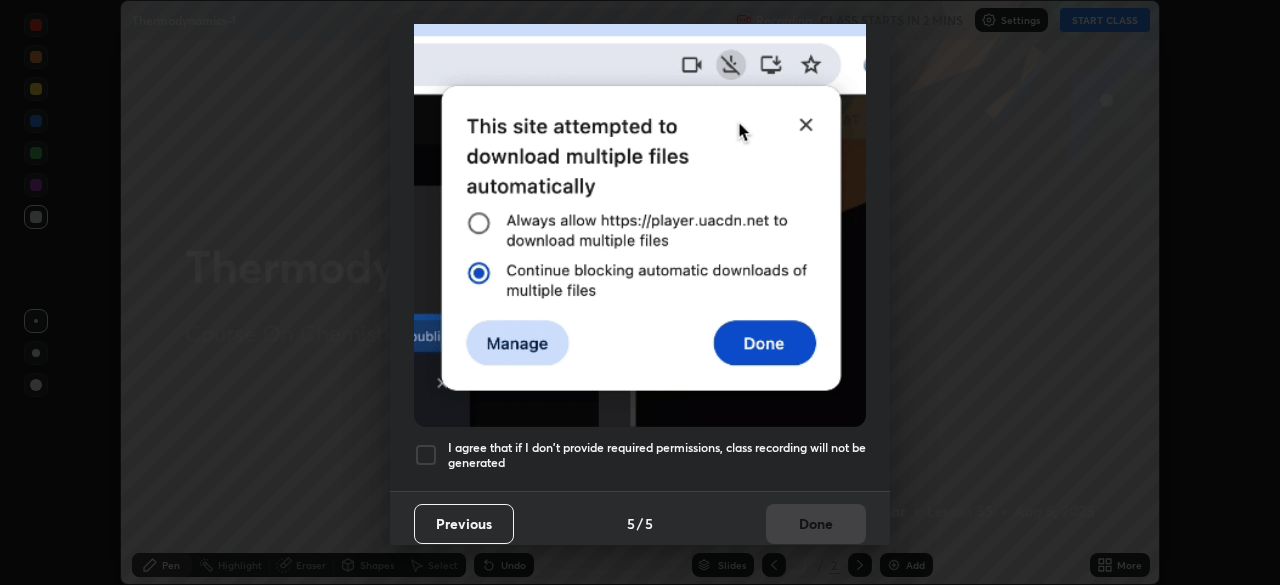 click at bounding box center [426, 455] 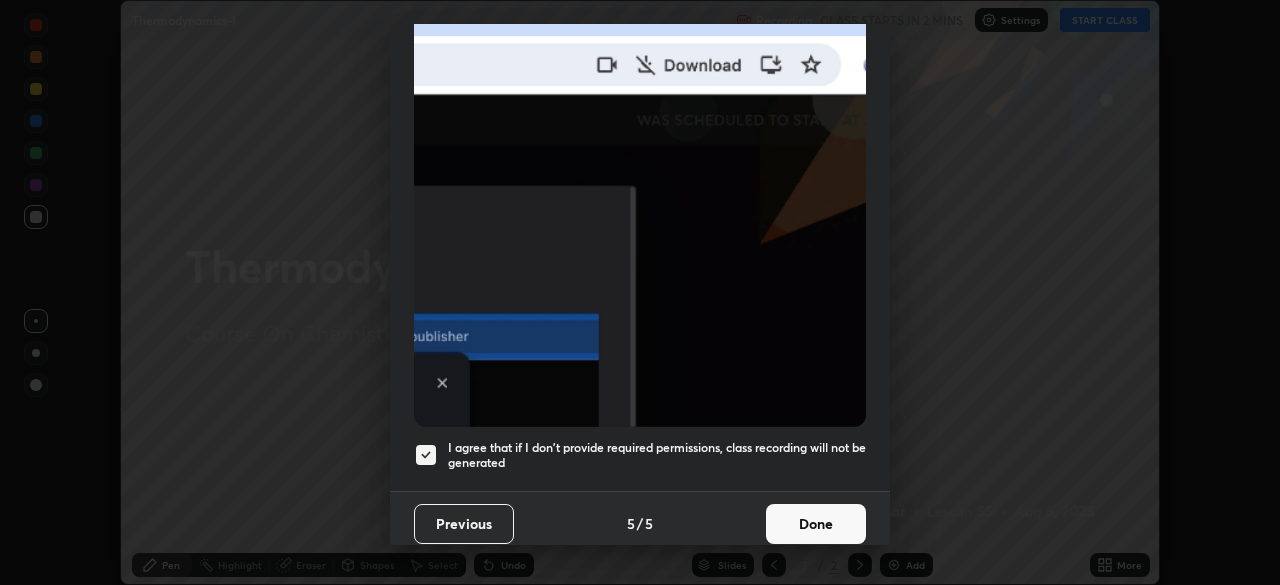 click on "Done" at bounding box center [816, 524] 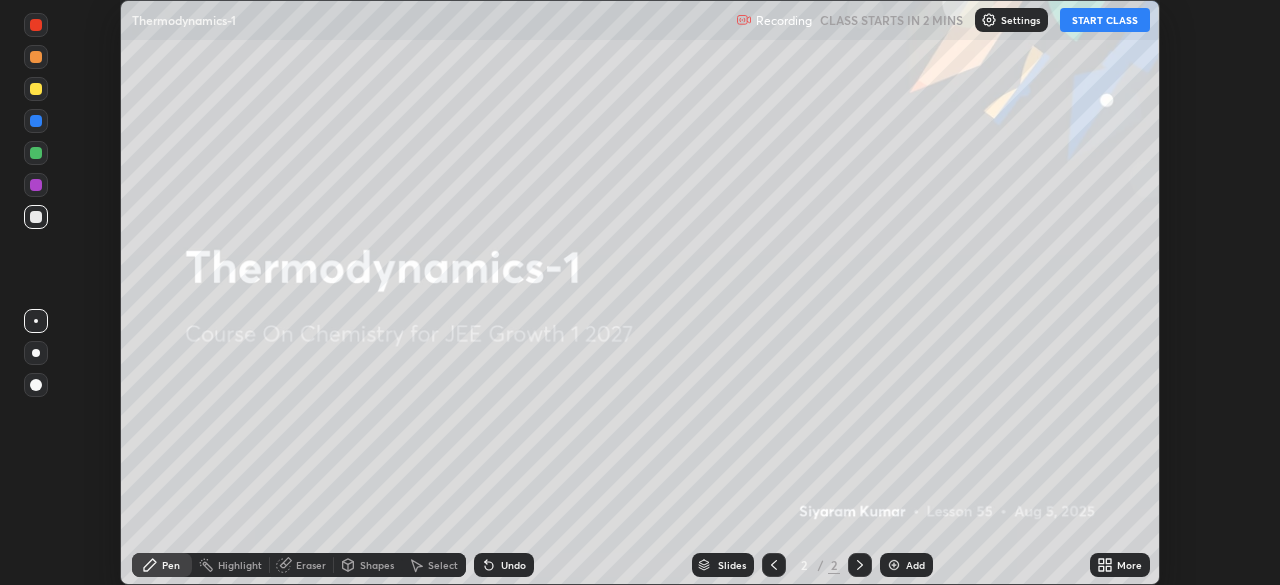 click on "START CLASS" at bounding box center (1105, 20) 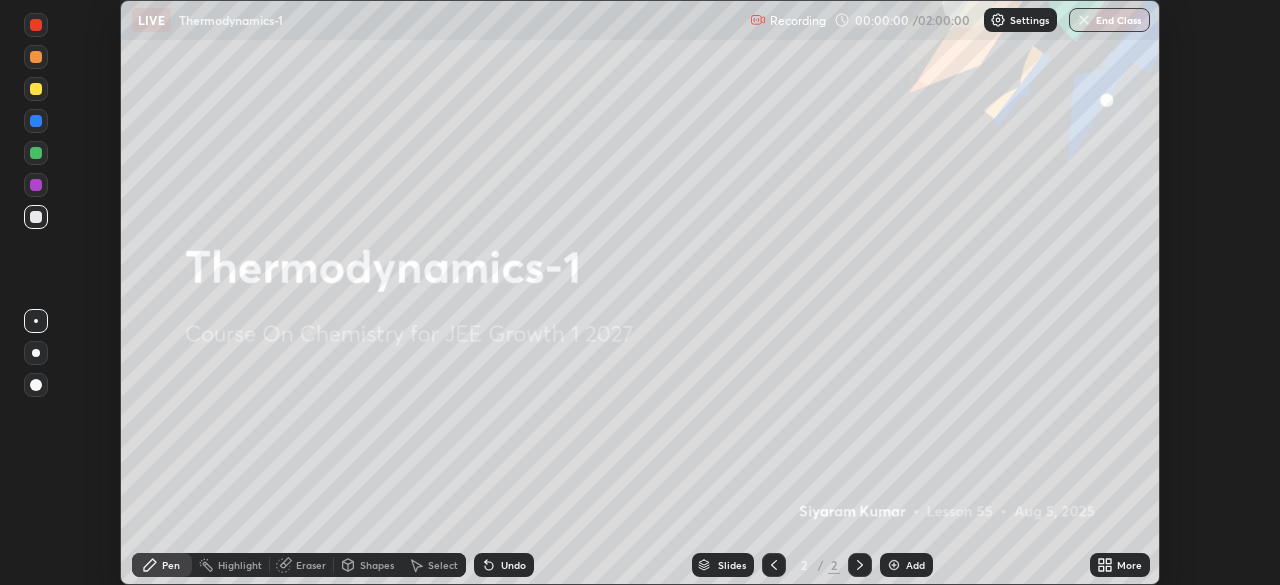 click 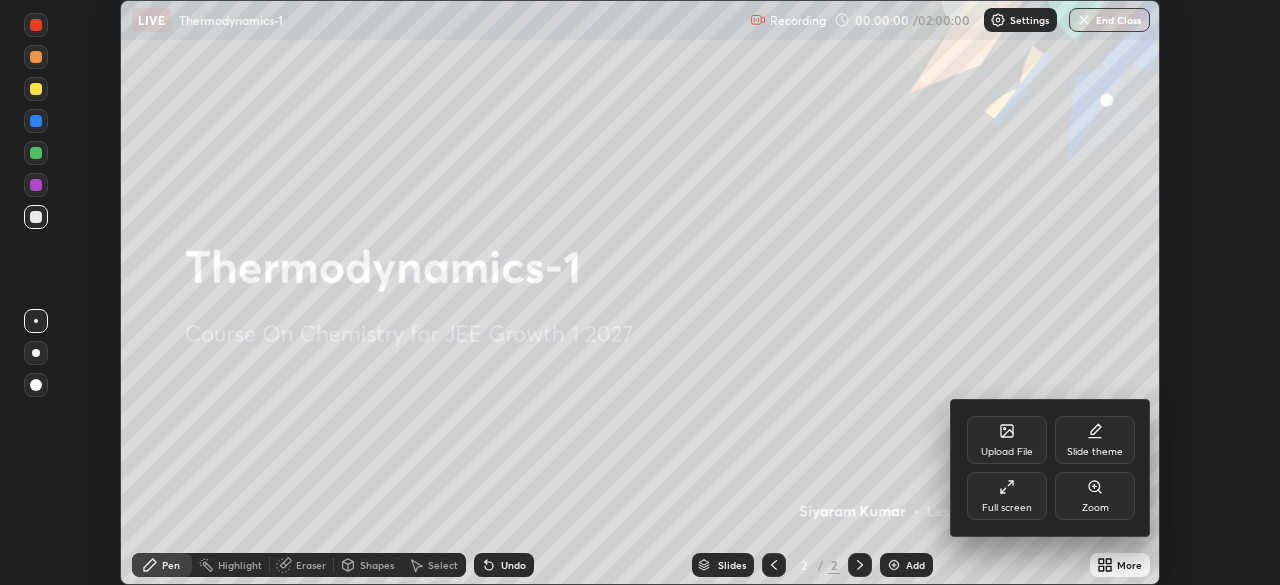 click 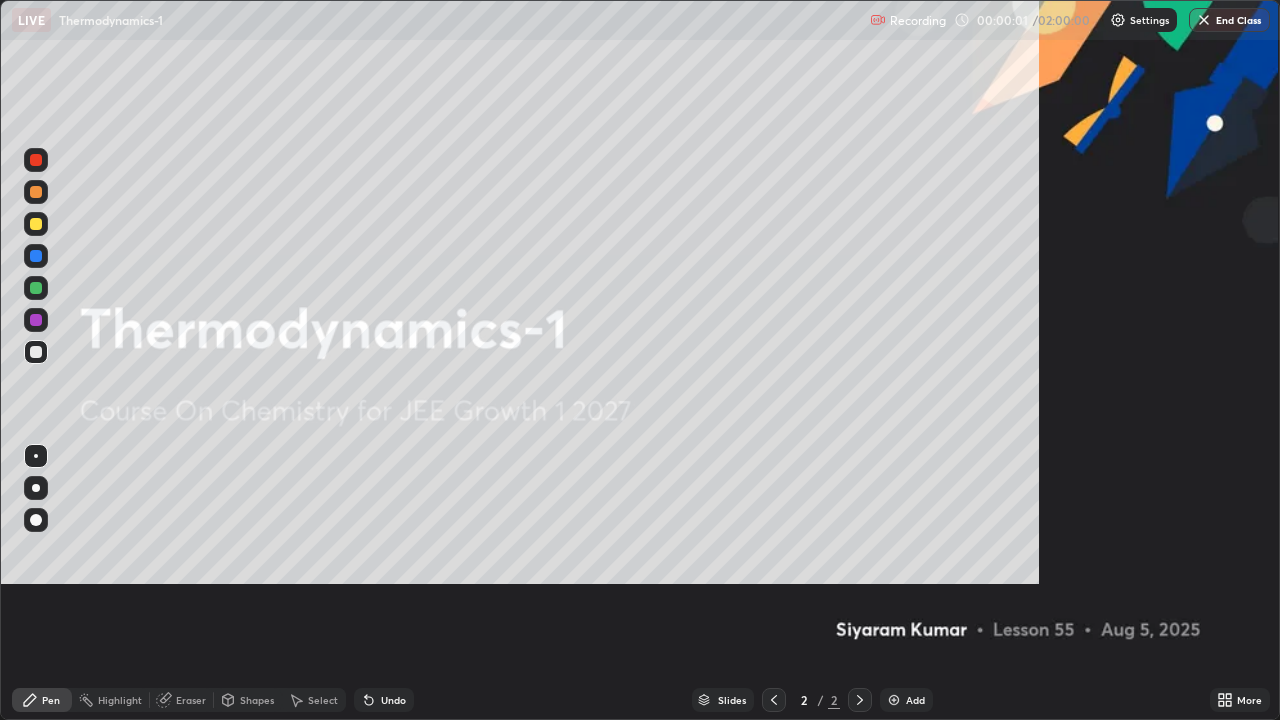 scroll, scrollTop: 99280, scrollLeft: 98720, axis: both 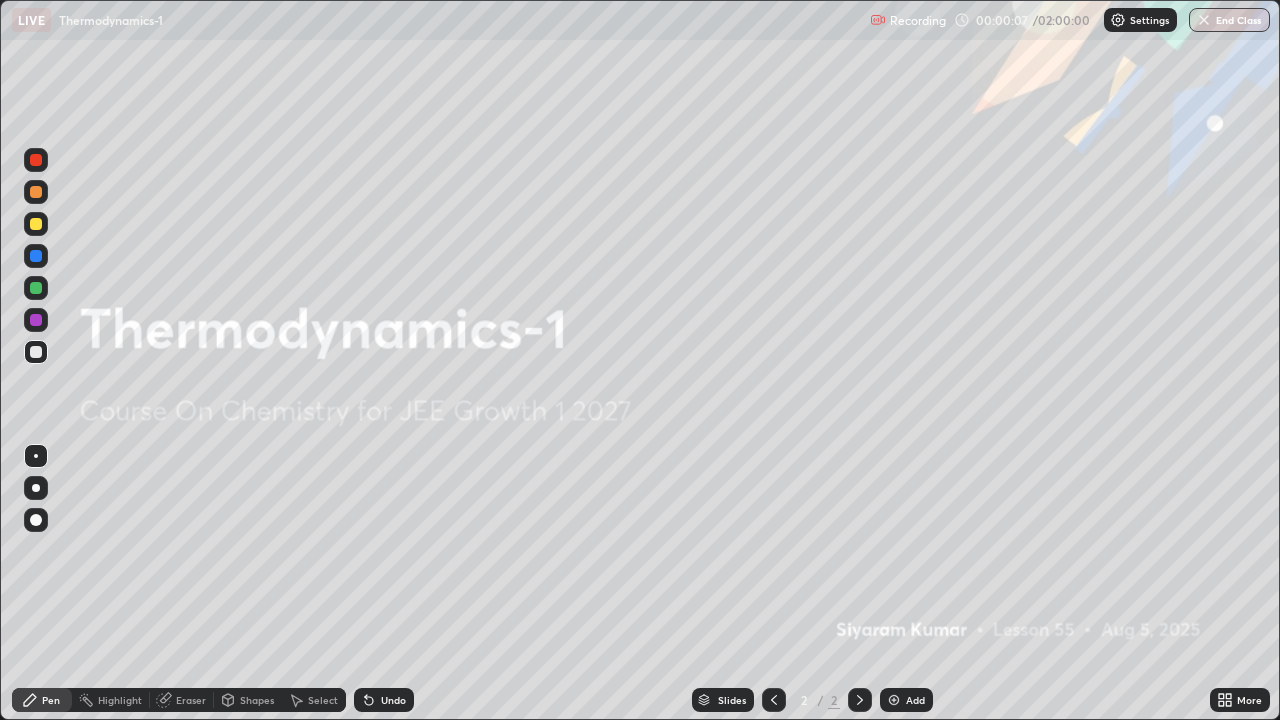 click at bounding box center [36, 224] 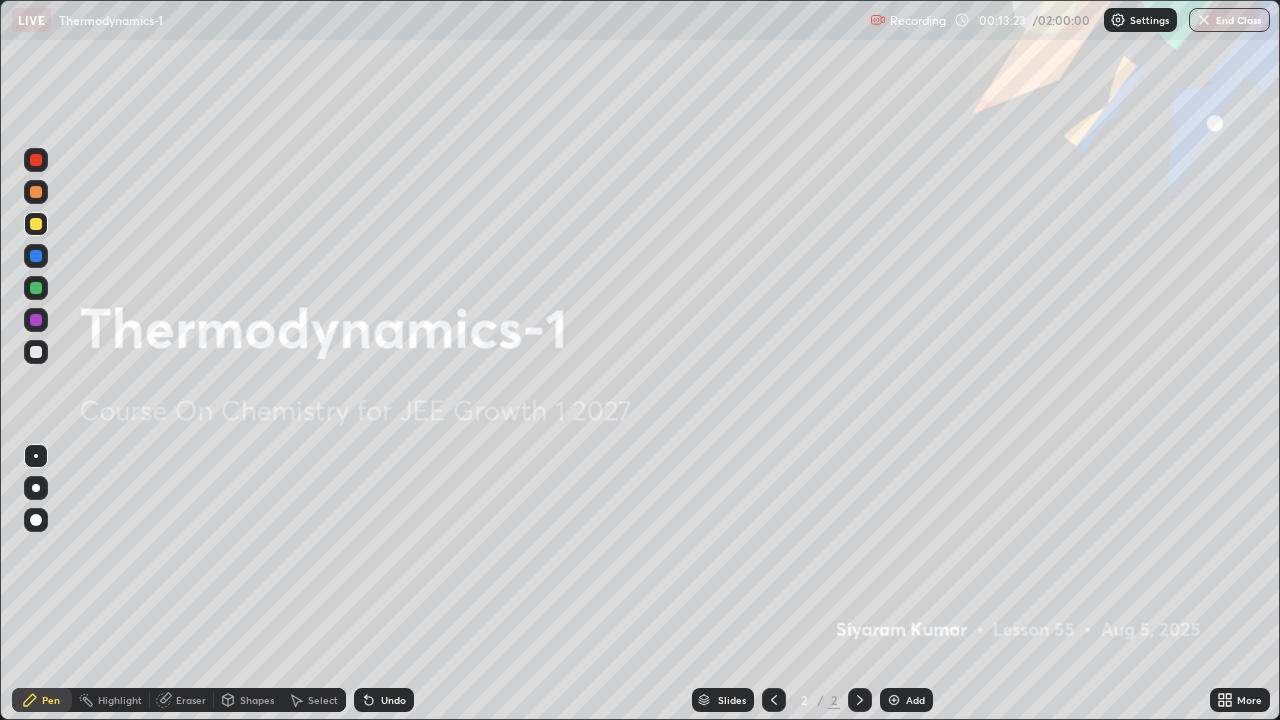 click 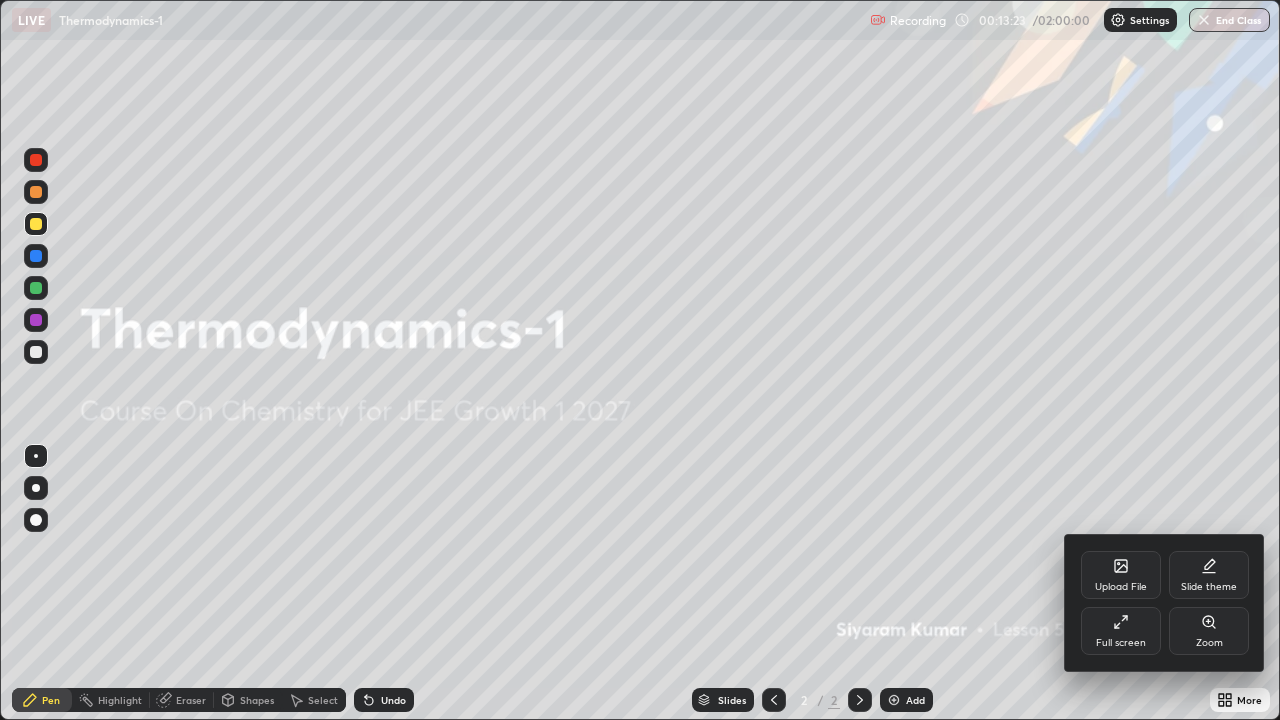 click 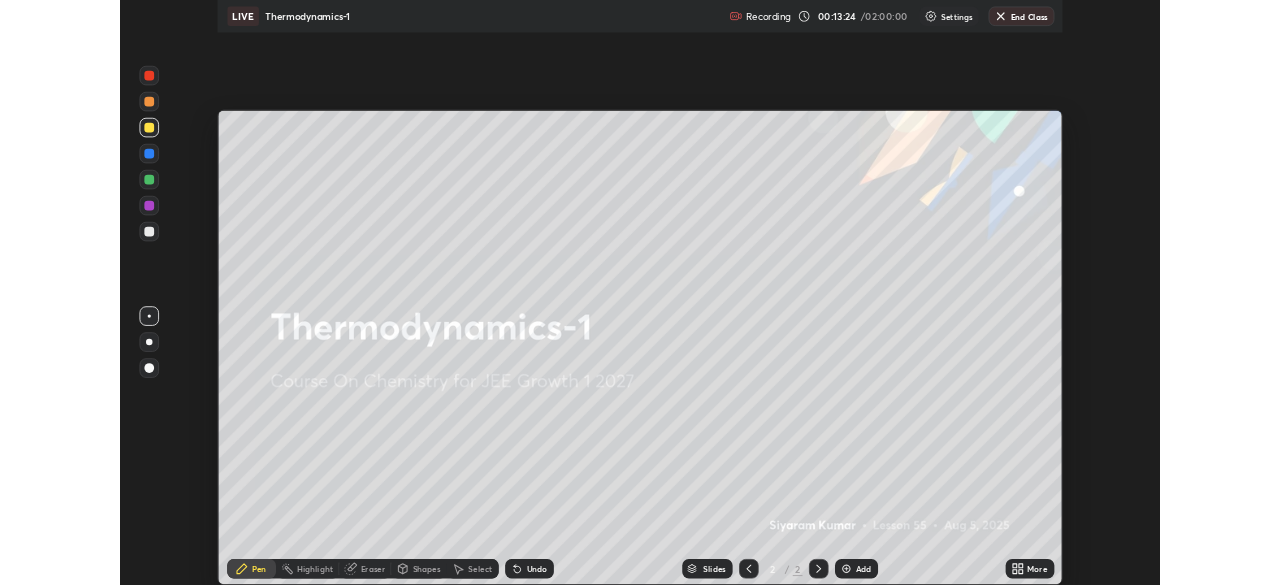scroll, scrollTop: 585, scrollLeft: 1280, axis: both 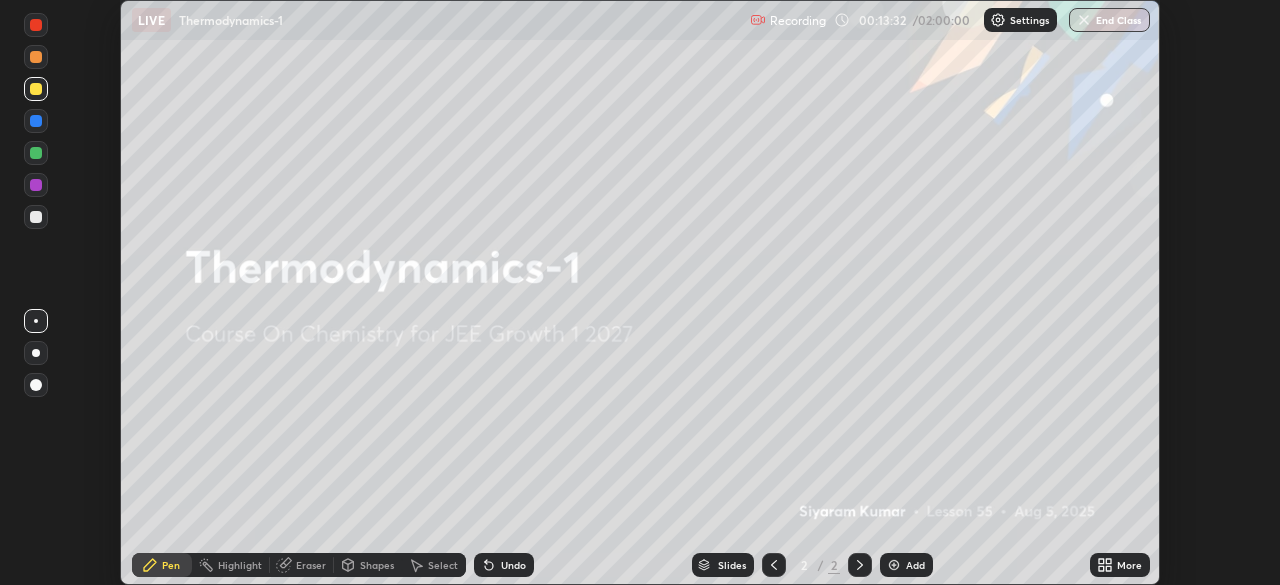 click 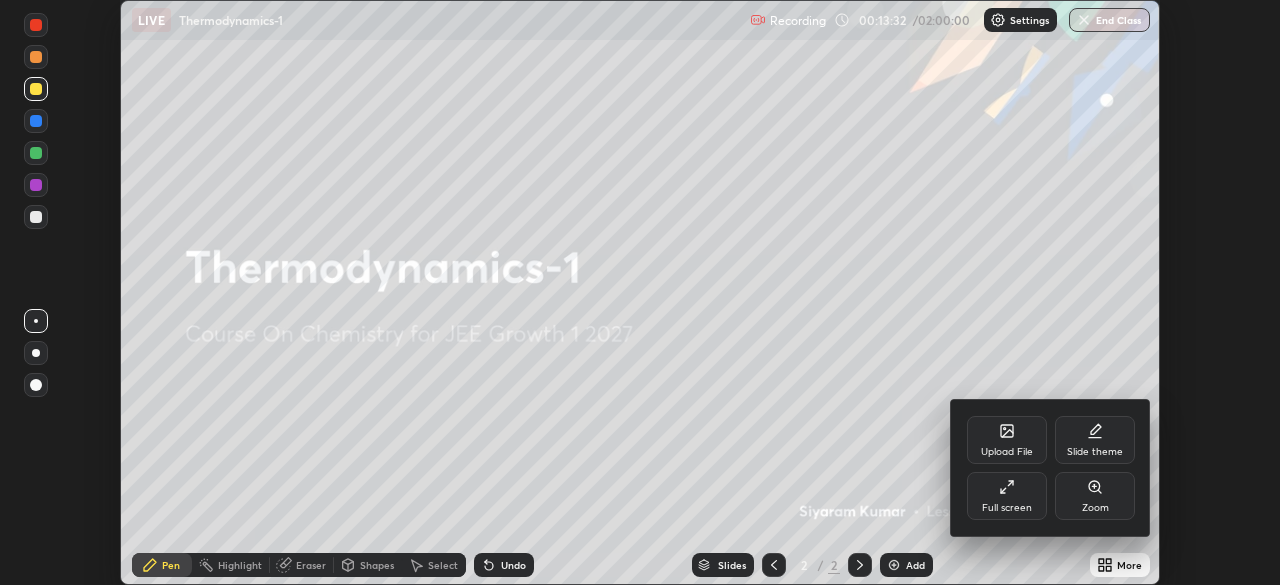 click on "Full screen" at bounding box center [1007, 496] 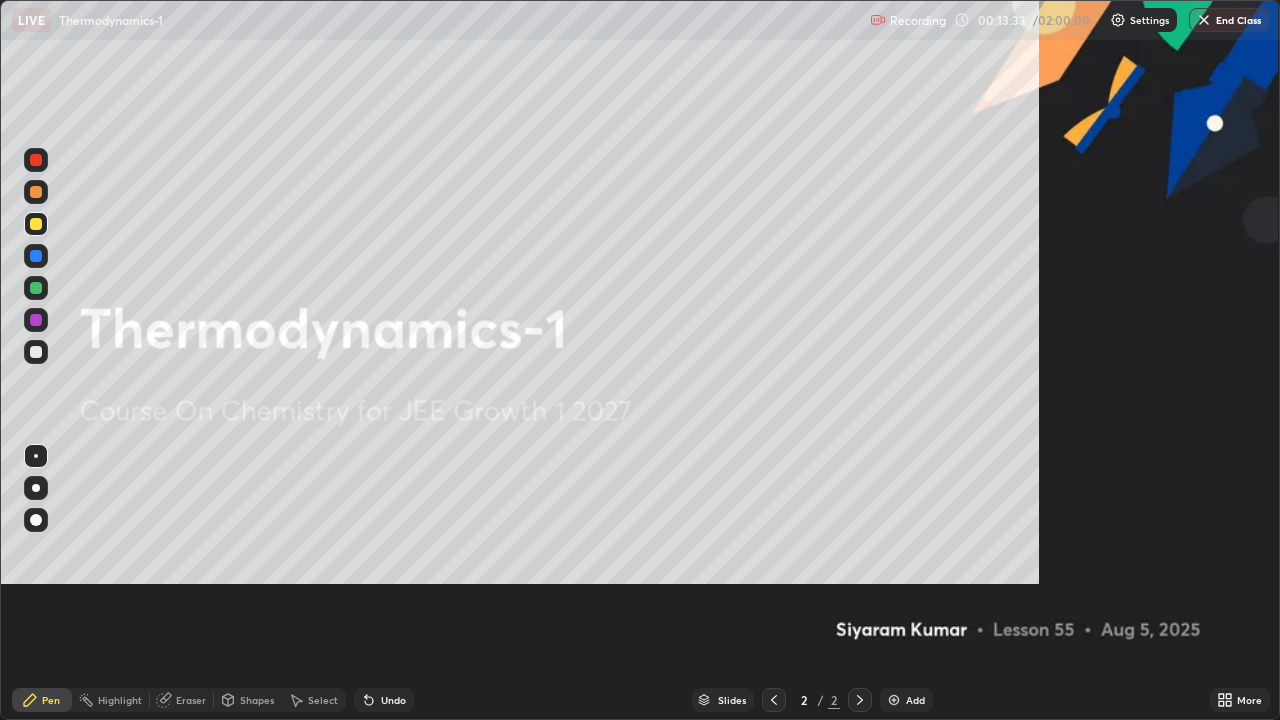 scroll, scrollTop: 99280, scrollLeft: 98720, axis: both 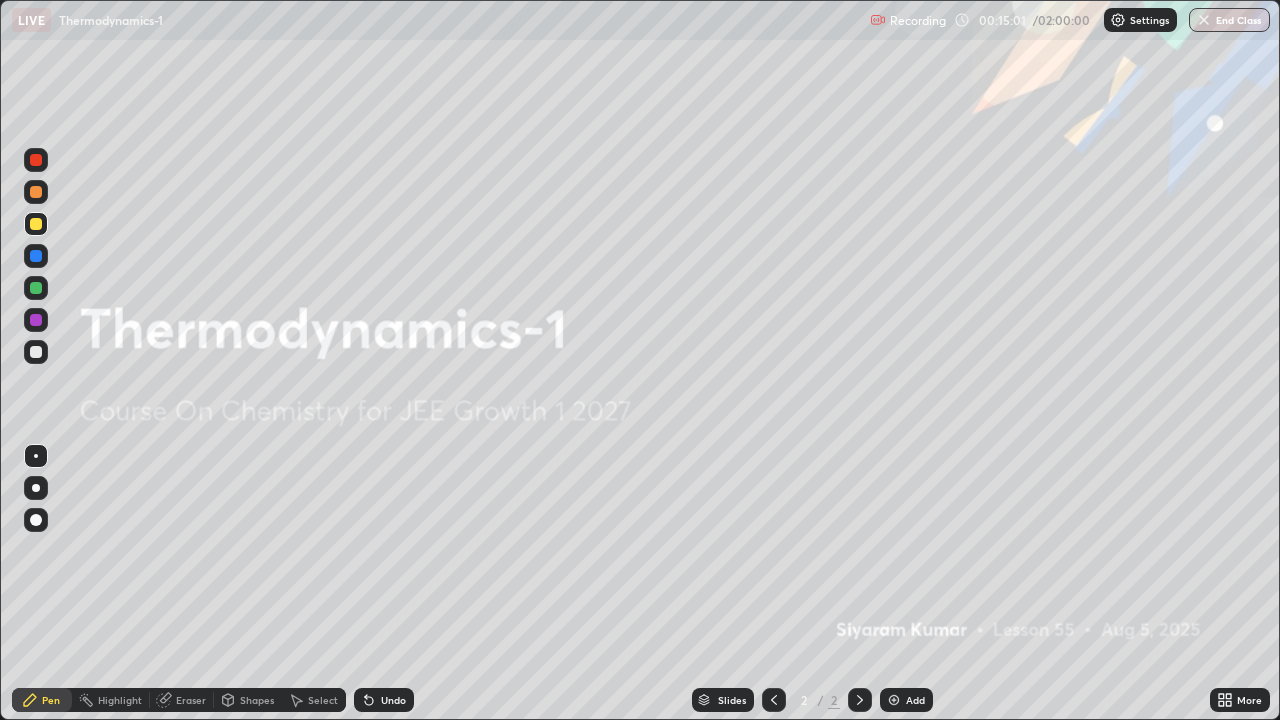 click on "Add" at bounding box center (915, 700) 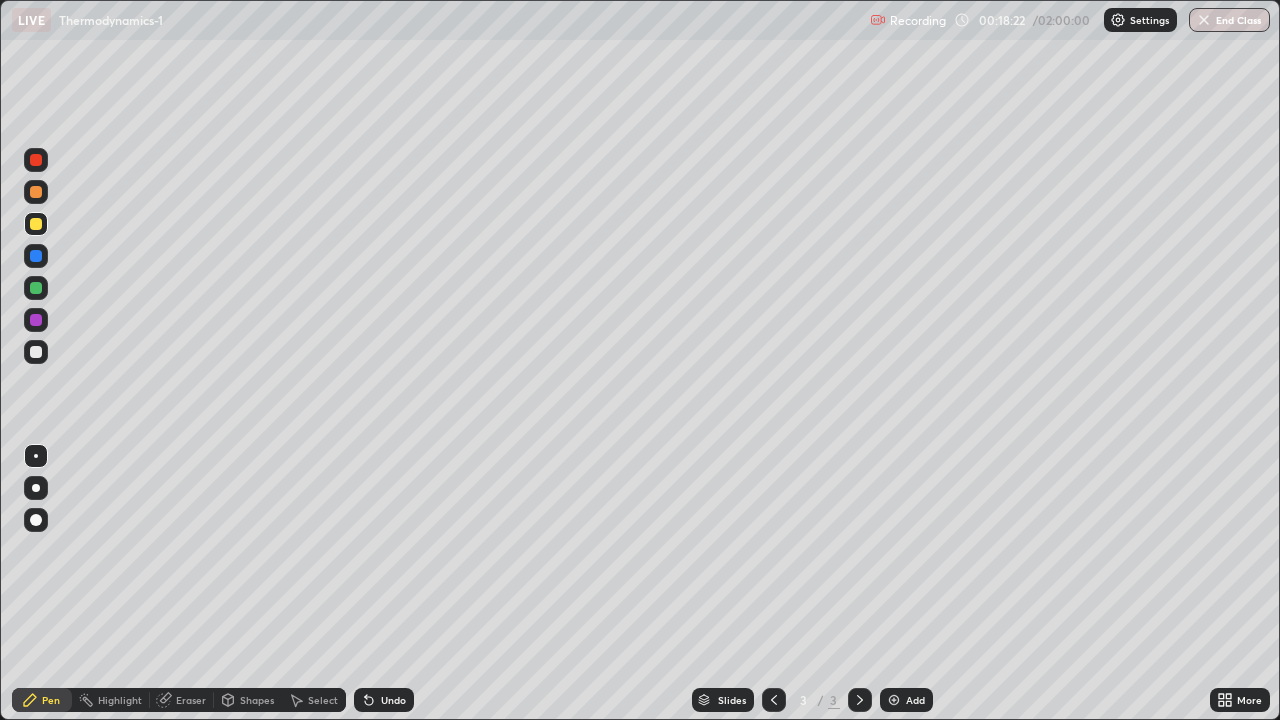 click 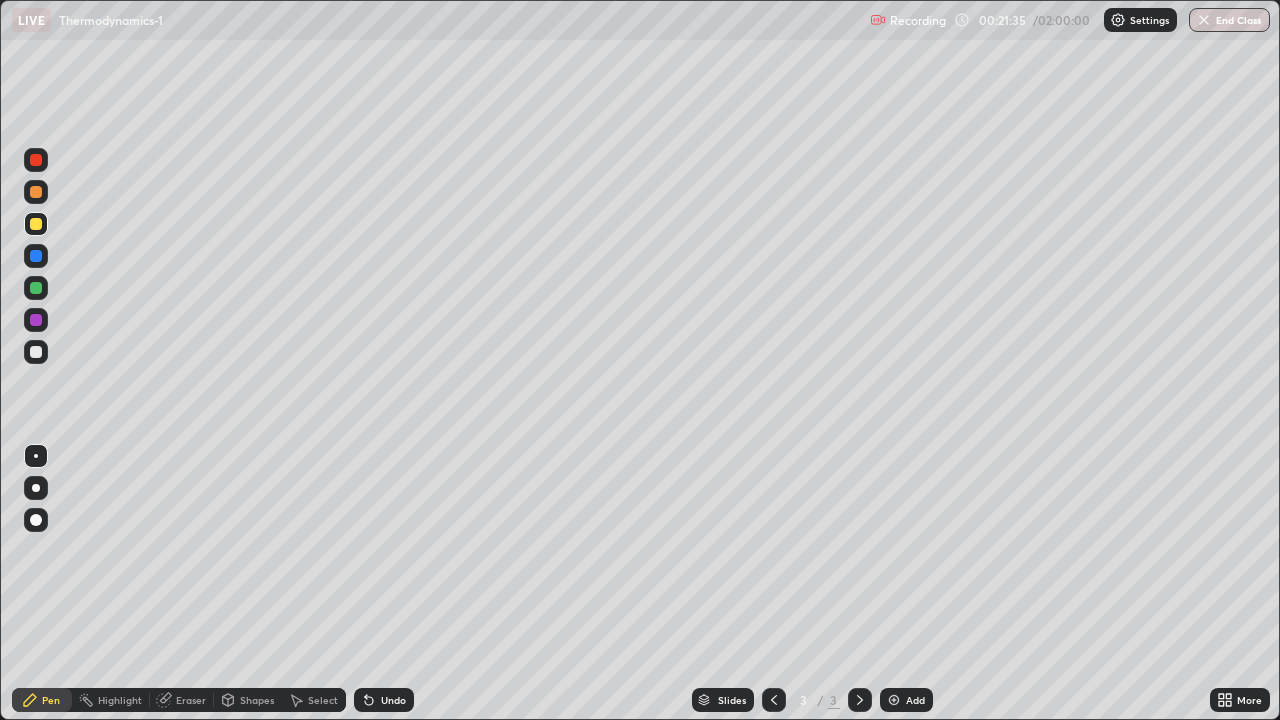 click 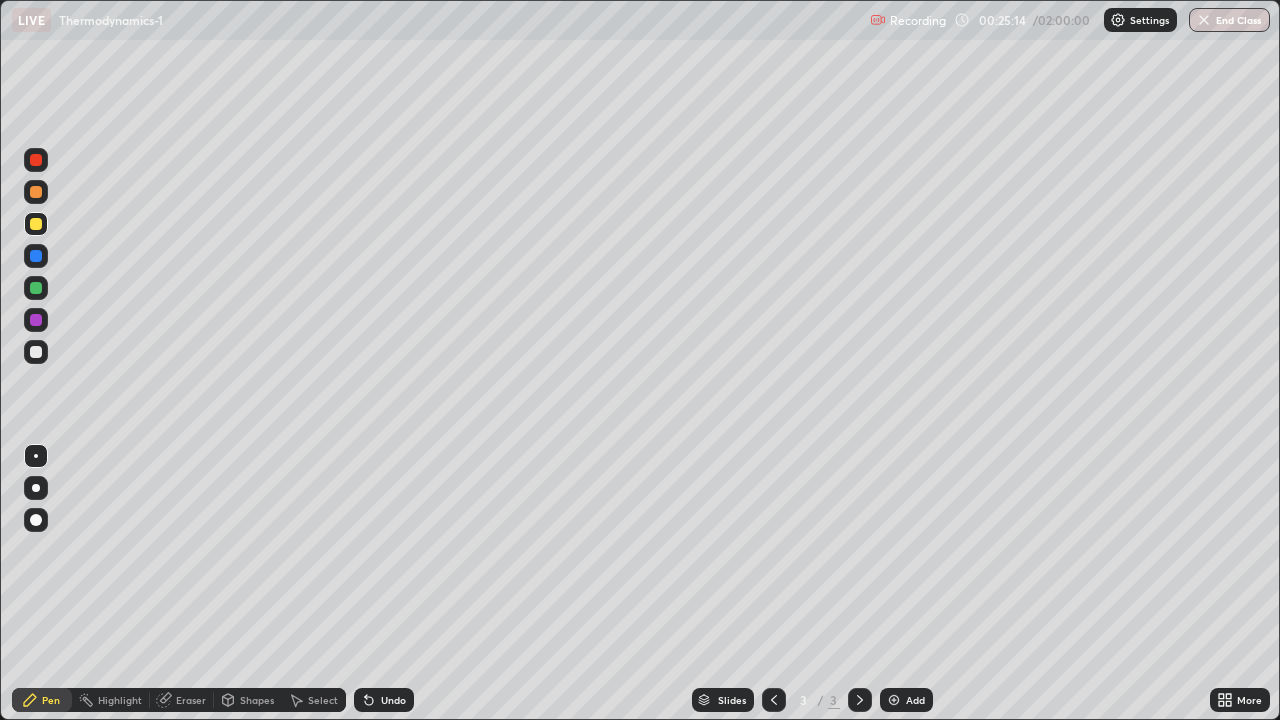 click 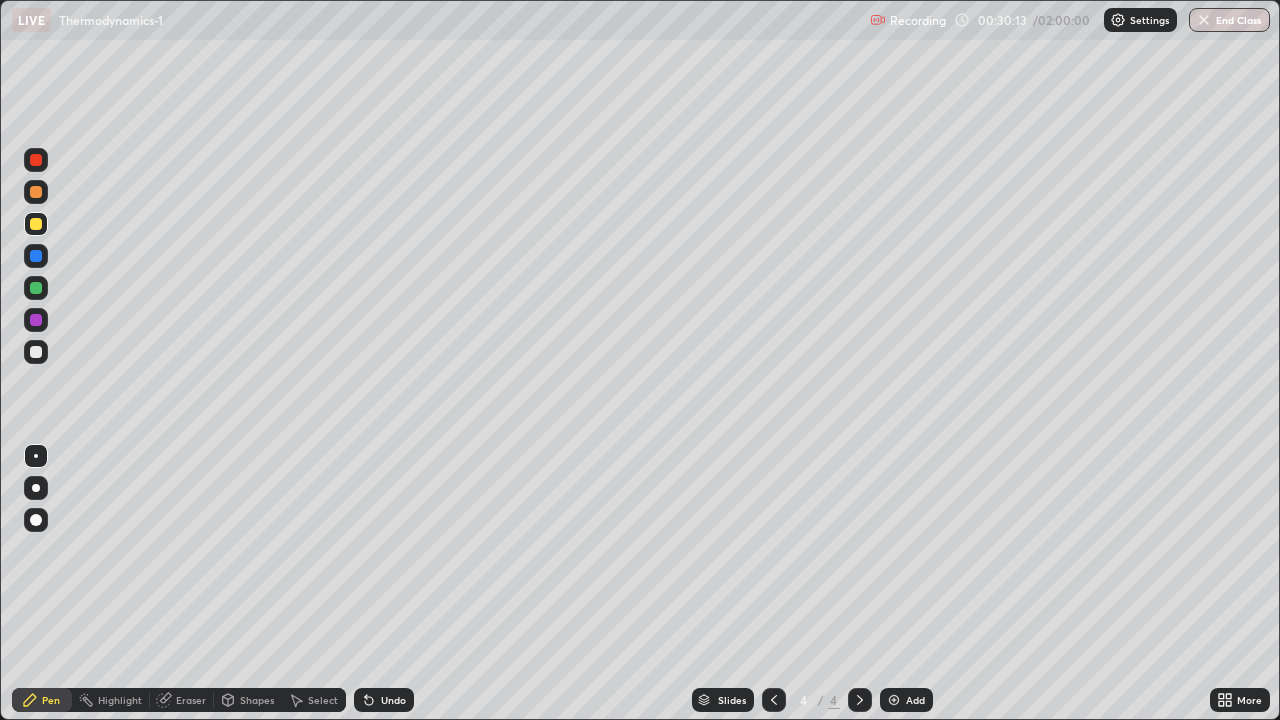 click 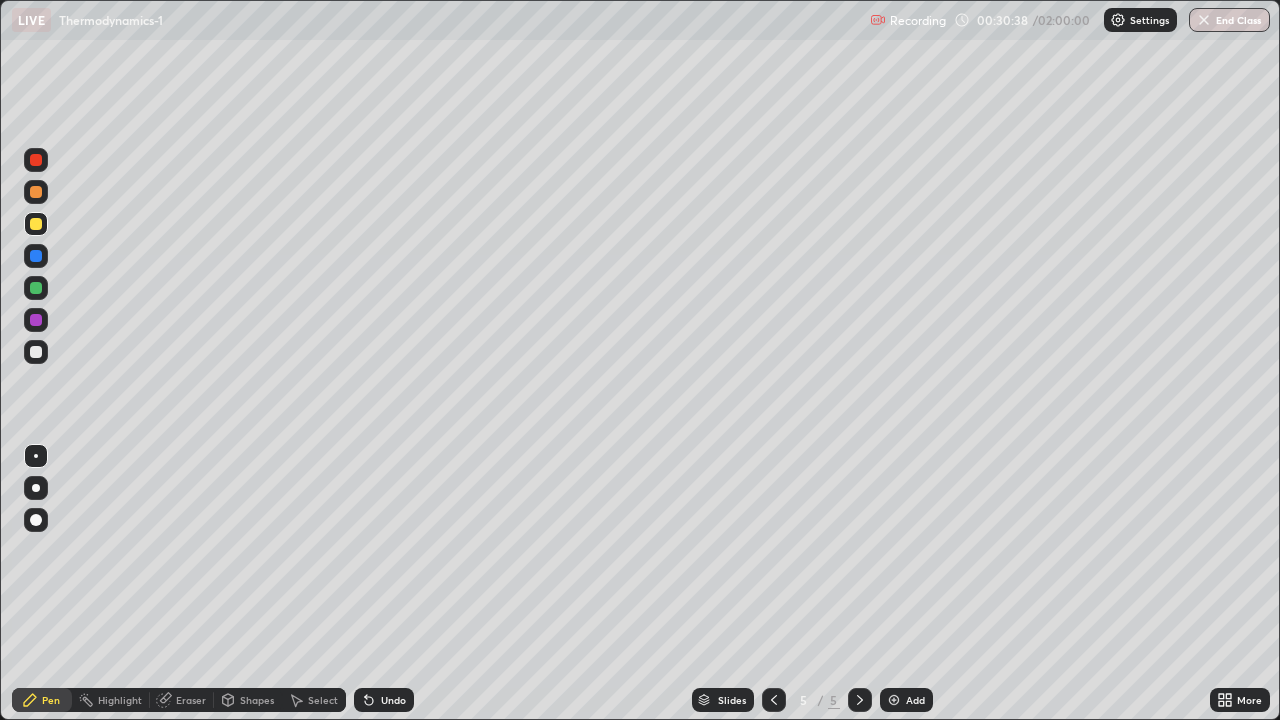 click at bounding box center (36, 352) 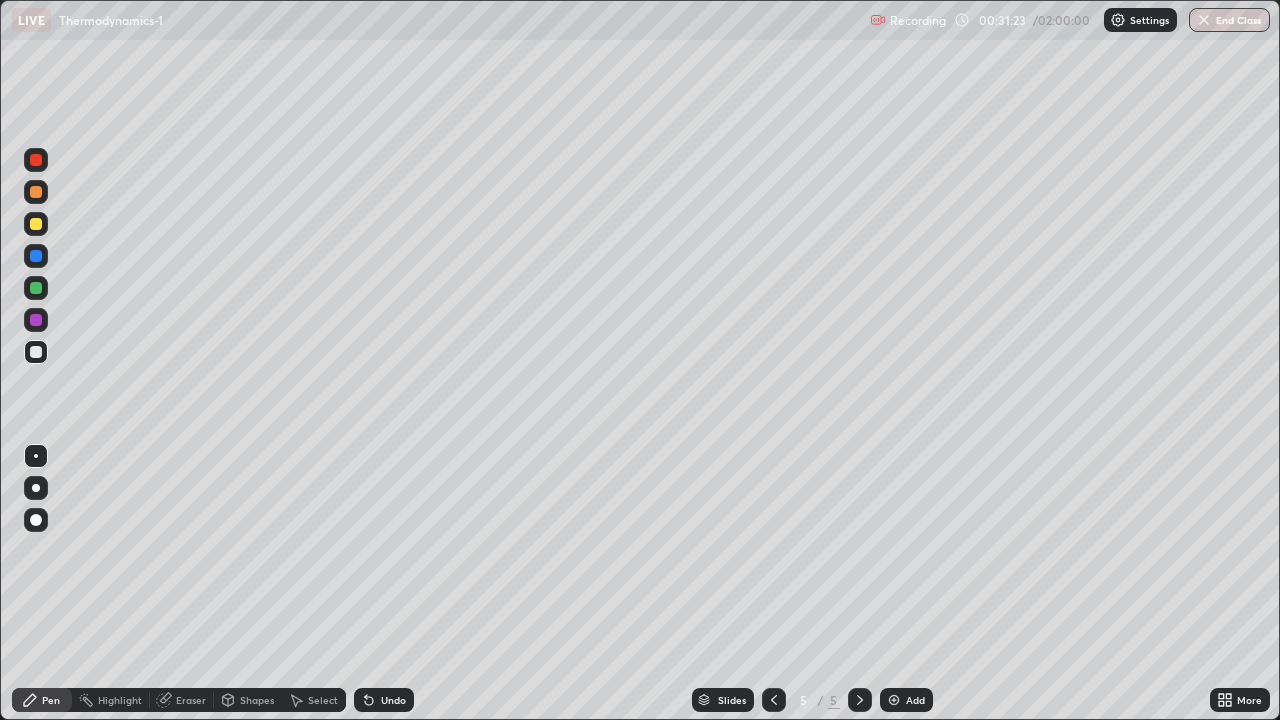 click at bounding box center [36, 224] 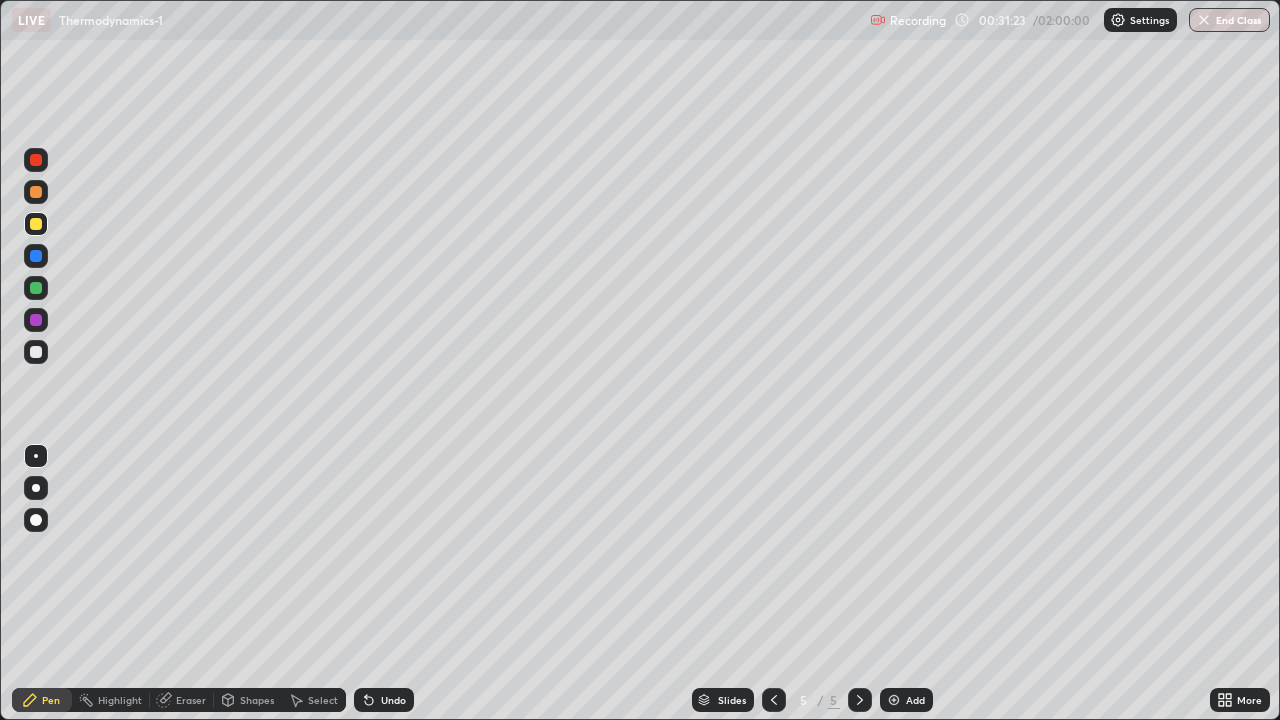 click at bounding box center [36, 224] 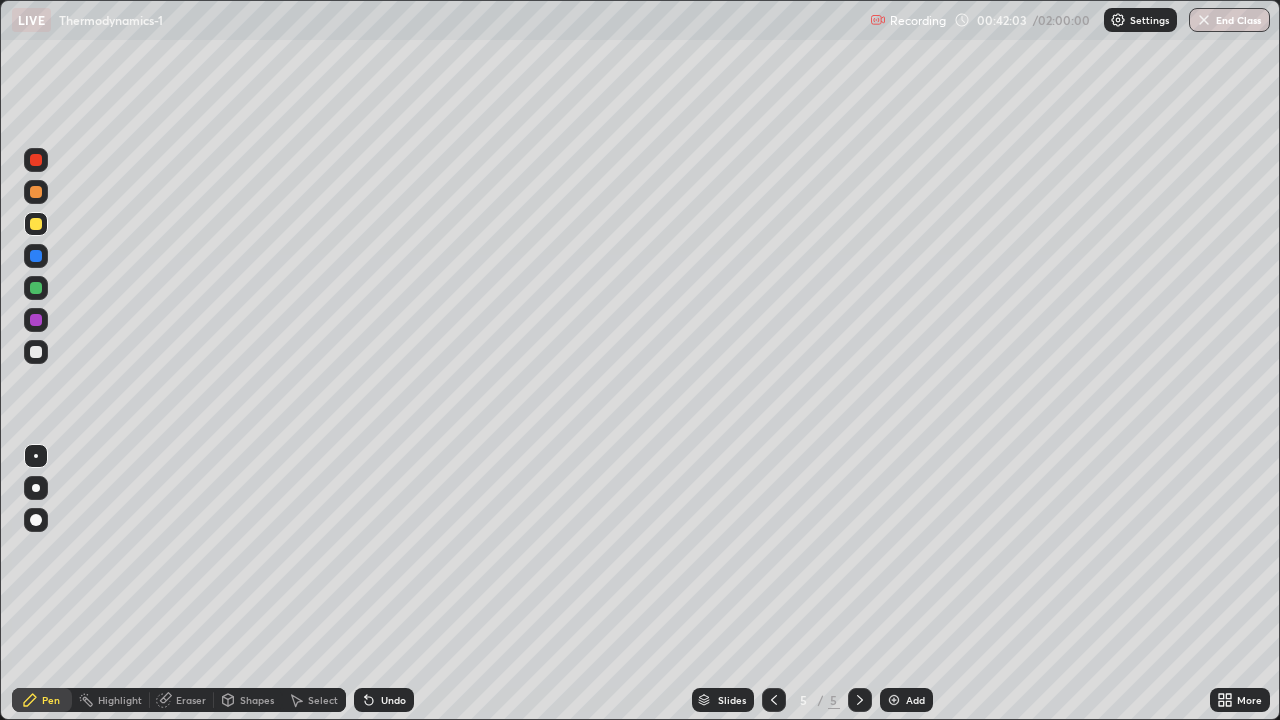 click 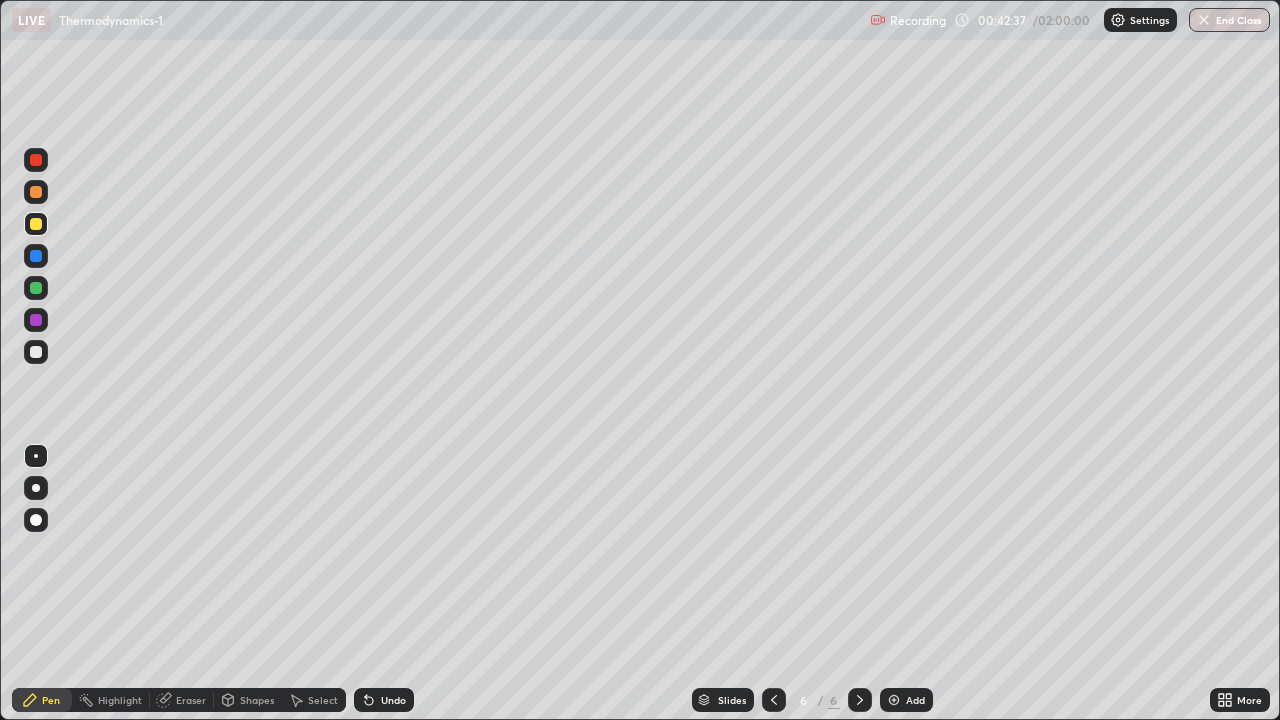 click at bounding box center (36, 352) 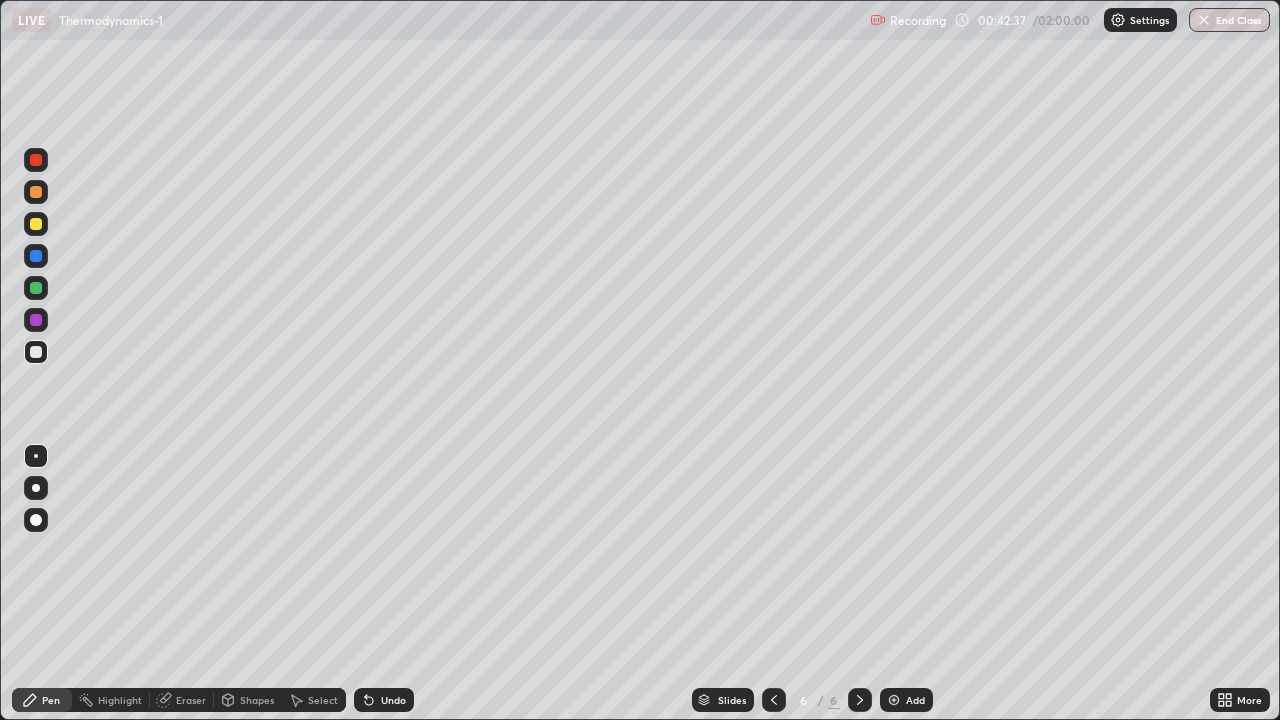 click at bounding box center (36, 352) 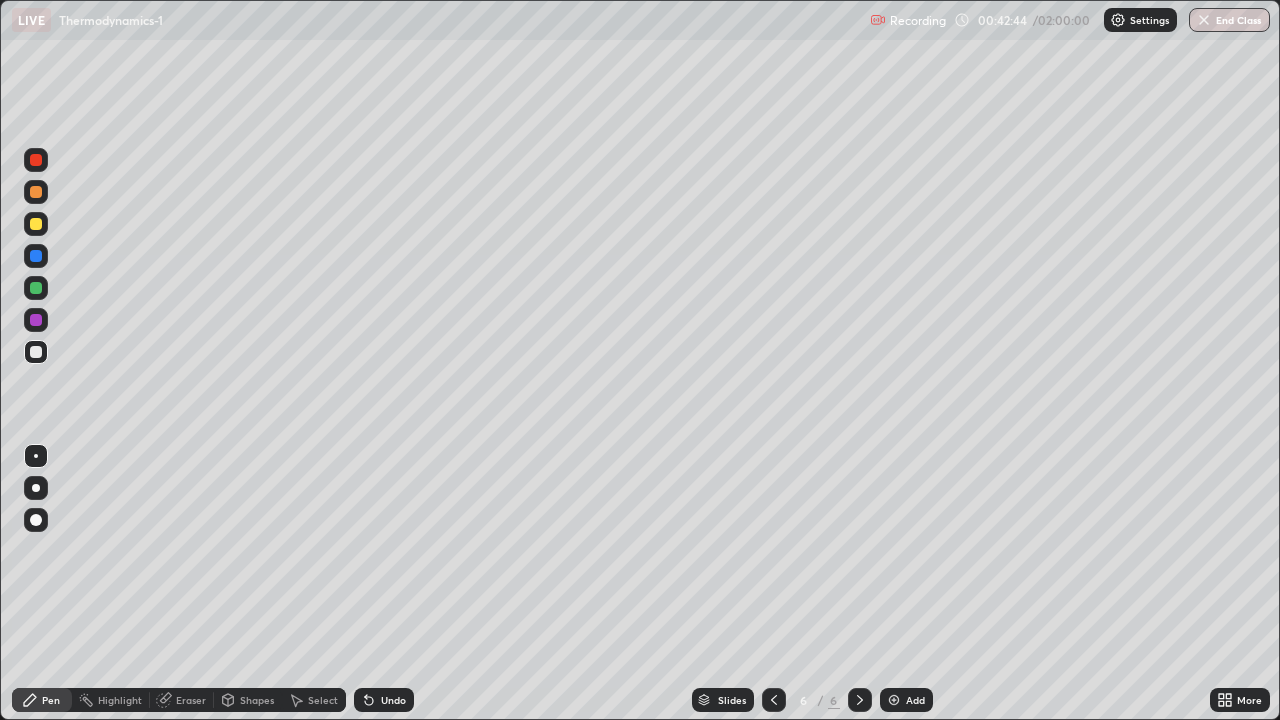 click at bounding box center [36, 160] 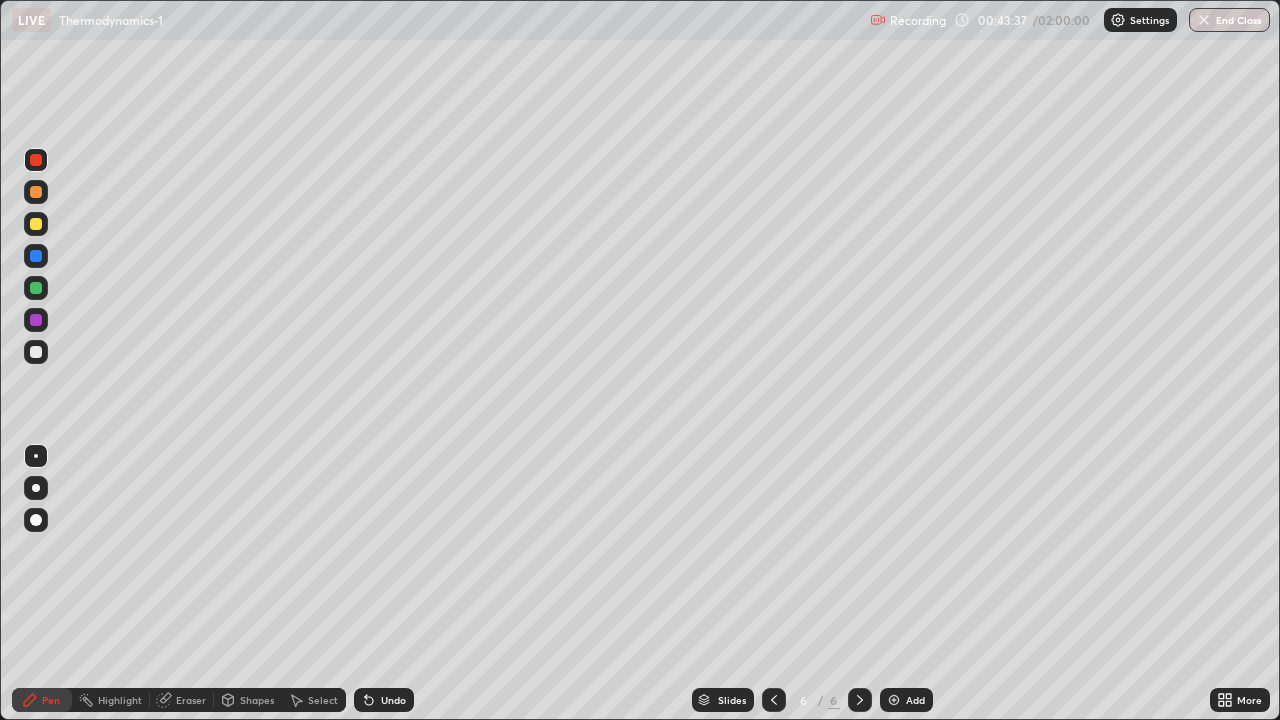 click at bounding box center [36, 224] 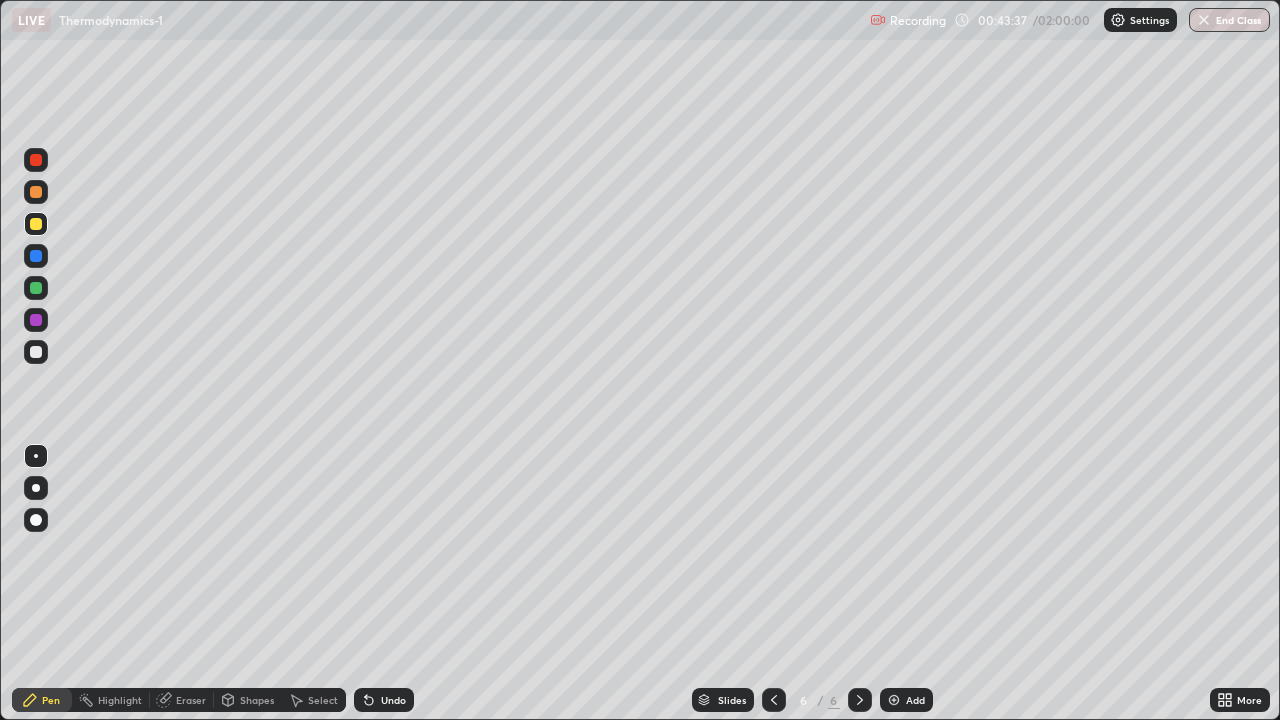 click at bounding box center [36, 224] 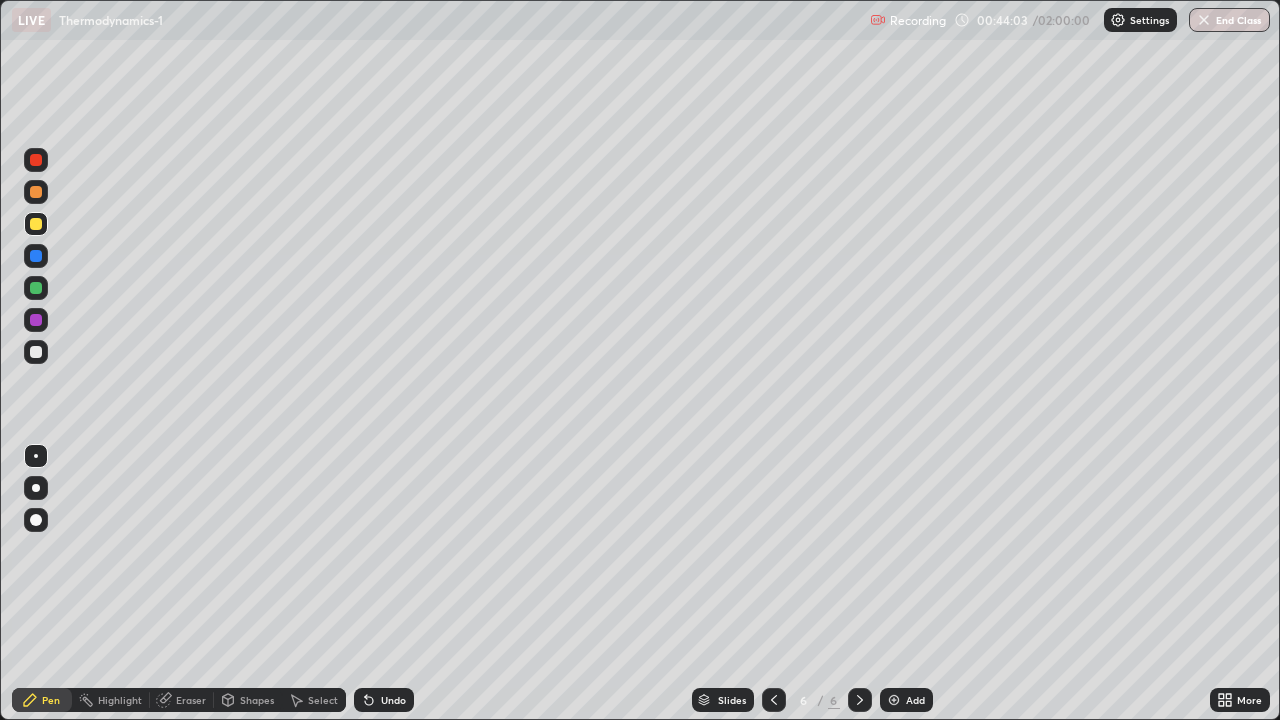 click at bounding box center [36, 352] 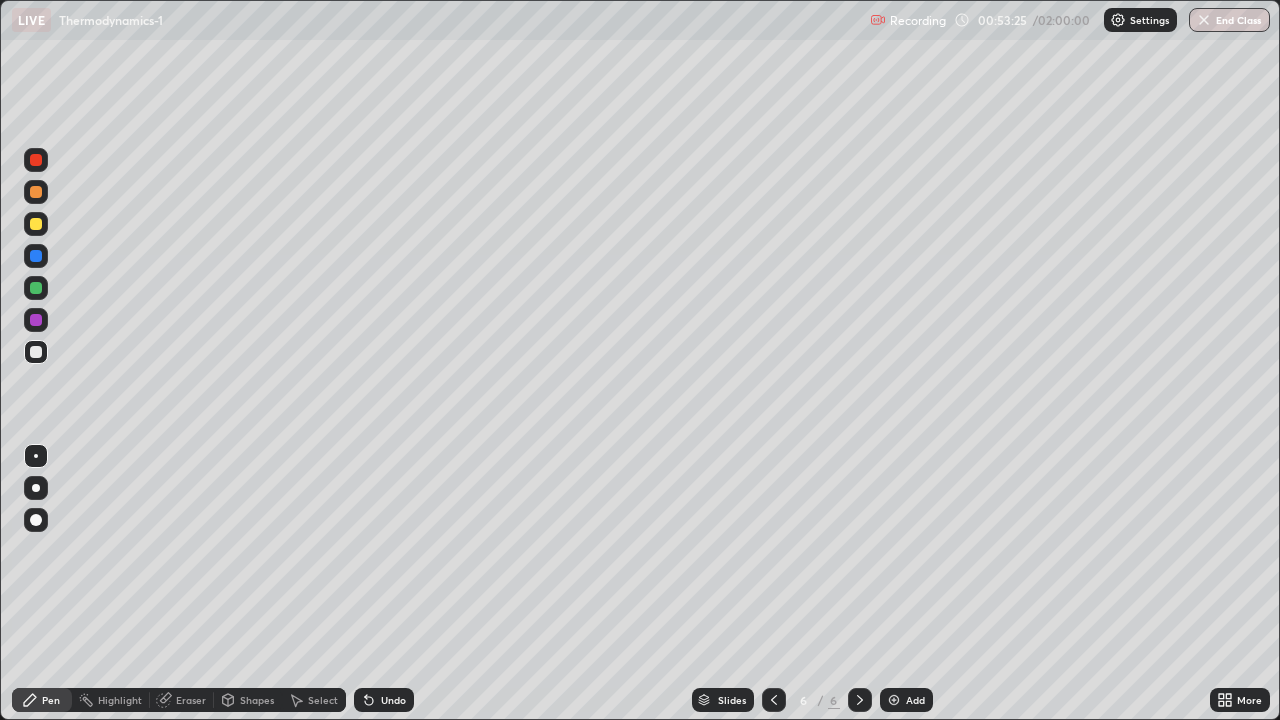 click 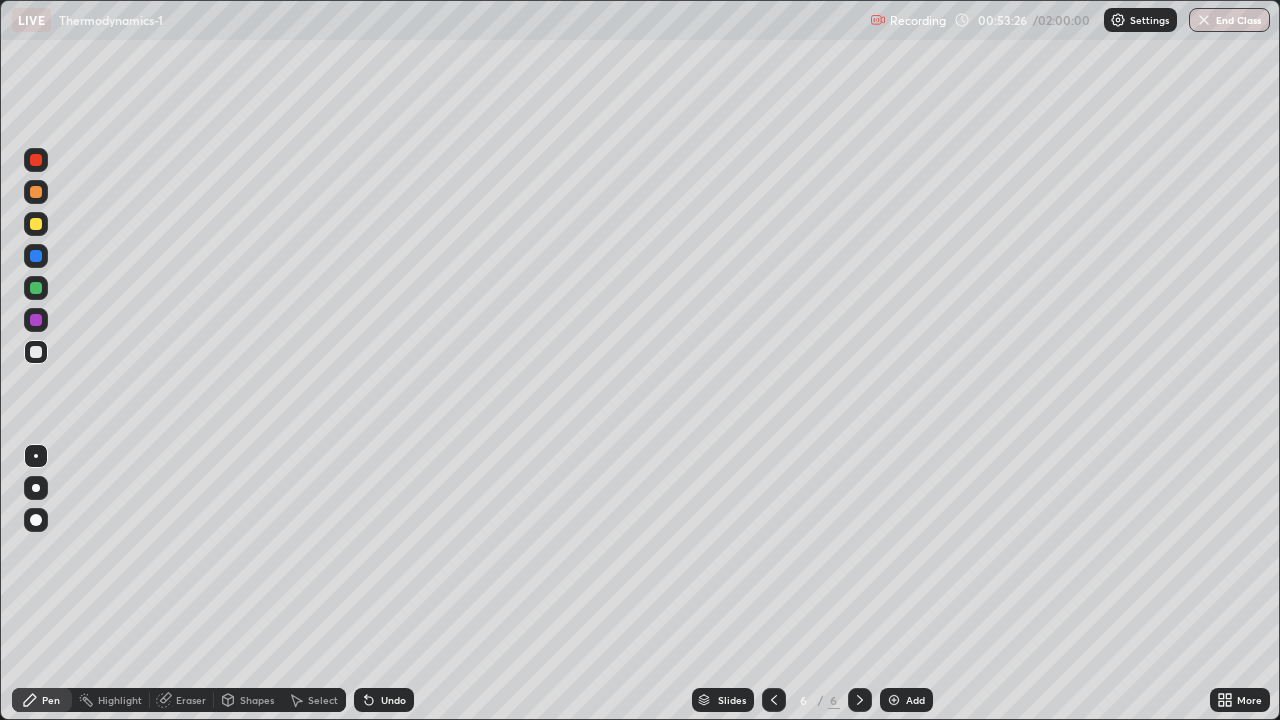 click on "Add" at bounding box center [906, 700] 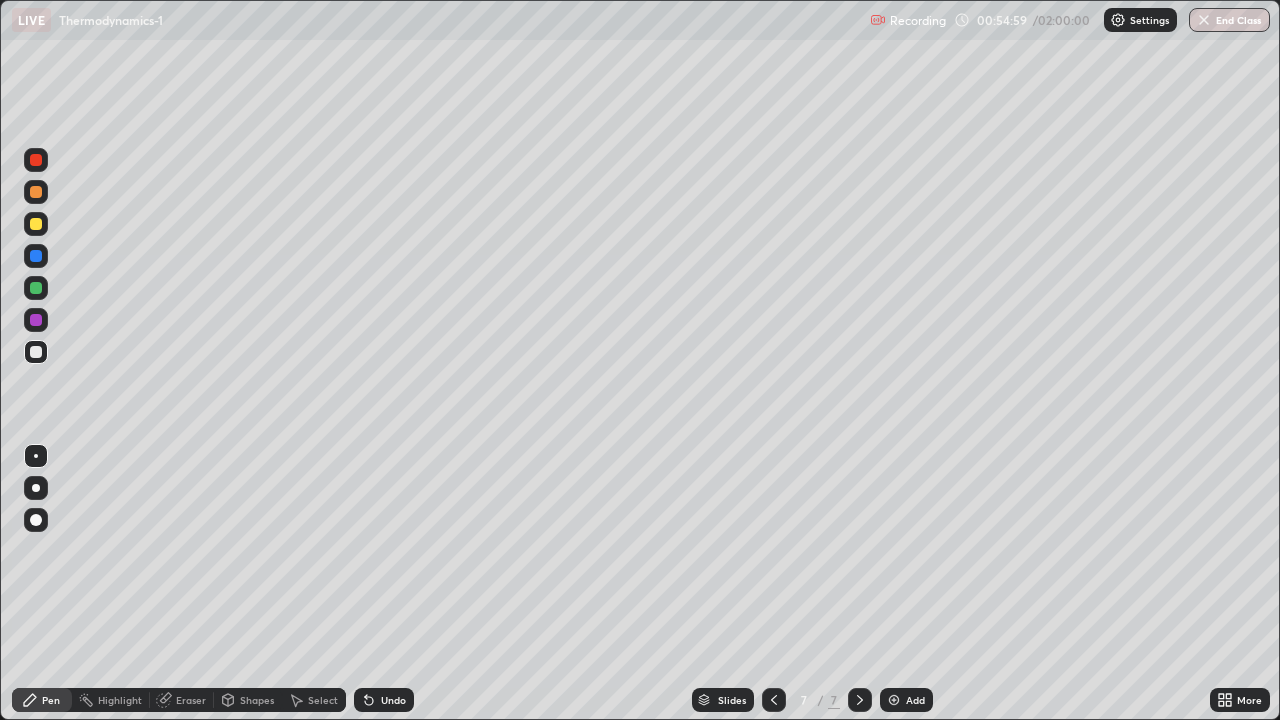 click at bounding box center [36, 224] 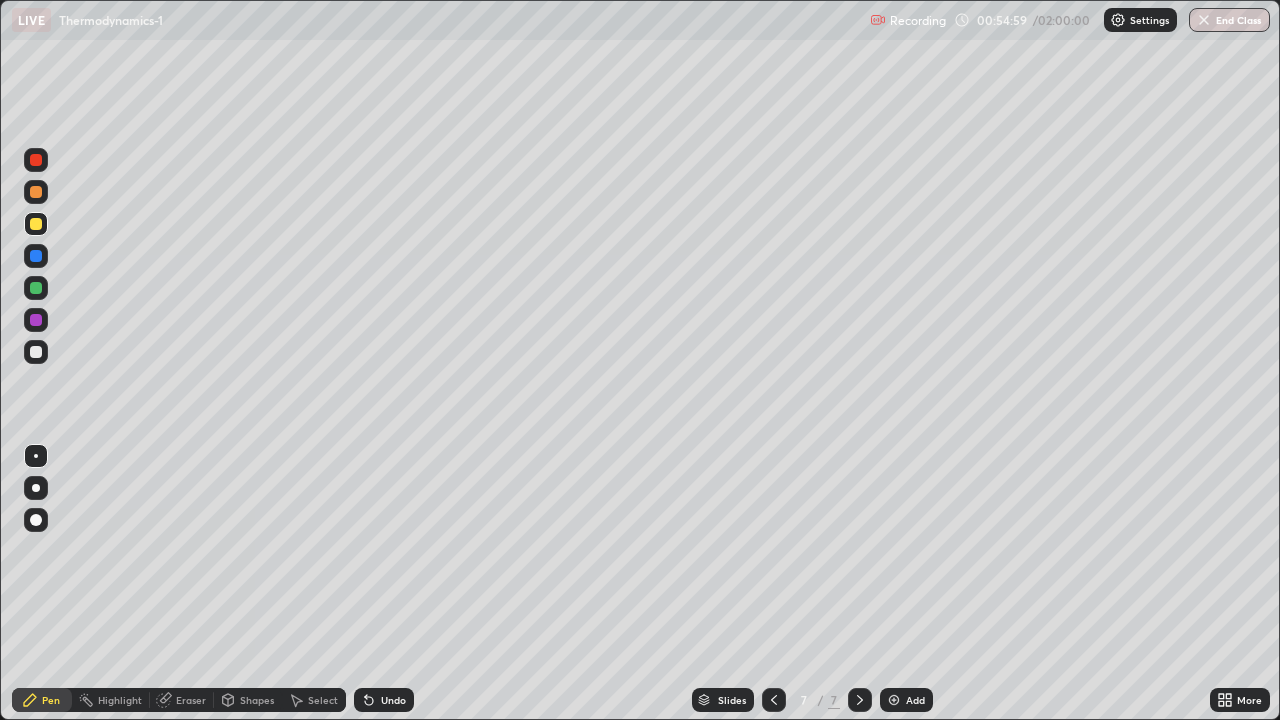 click at bounding box center [36, 224] 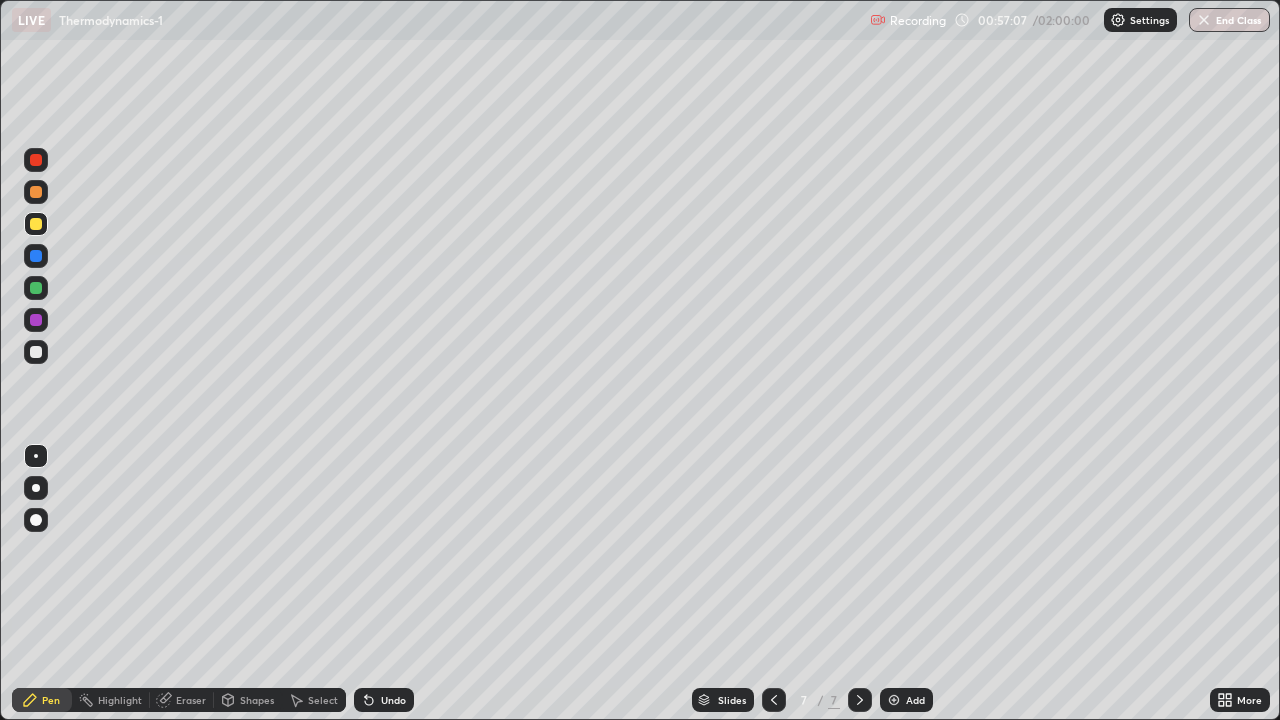 click on "Undo" at bounding box center (393, 700) 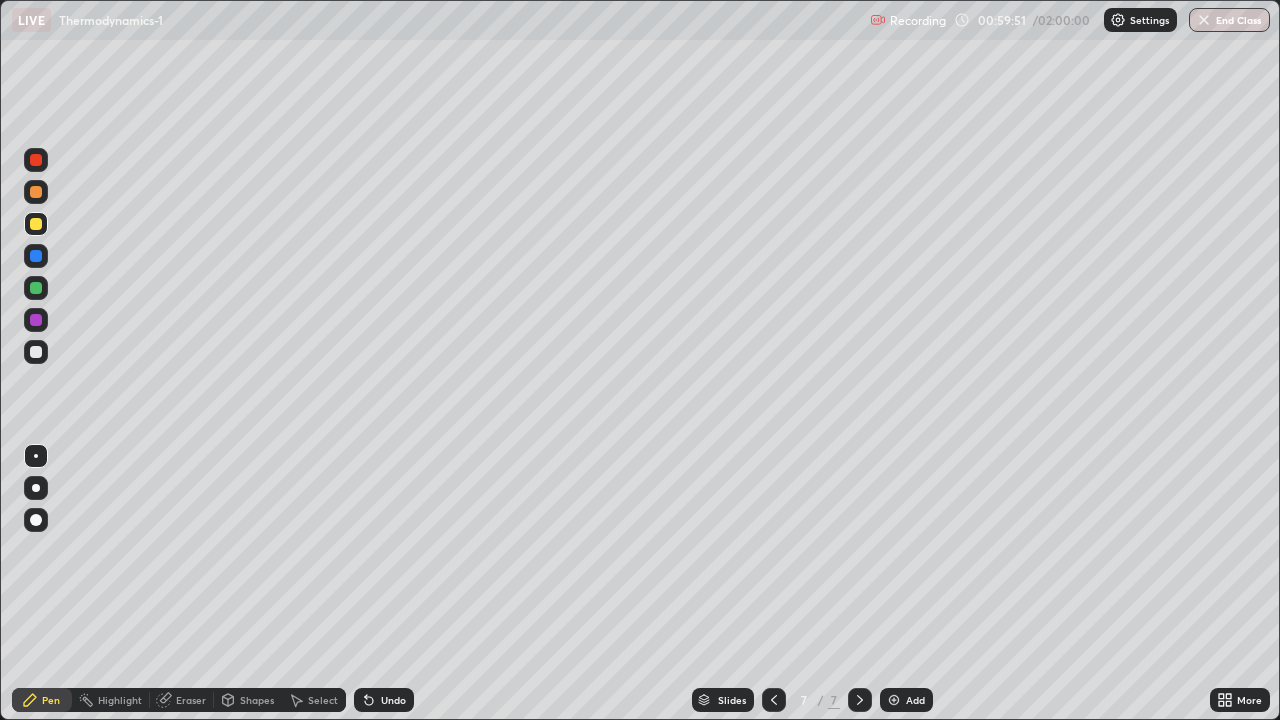 click 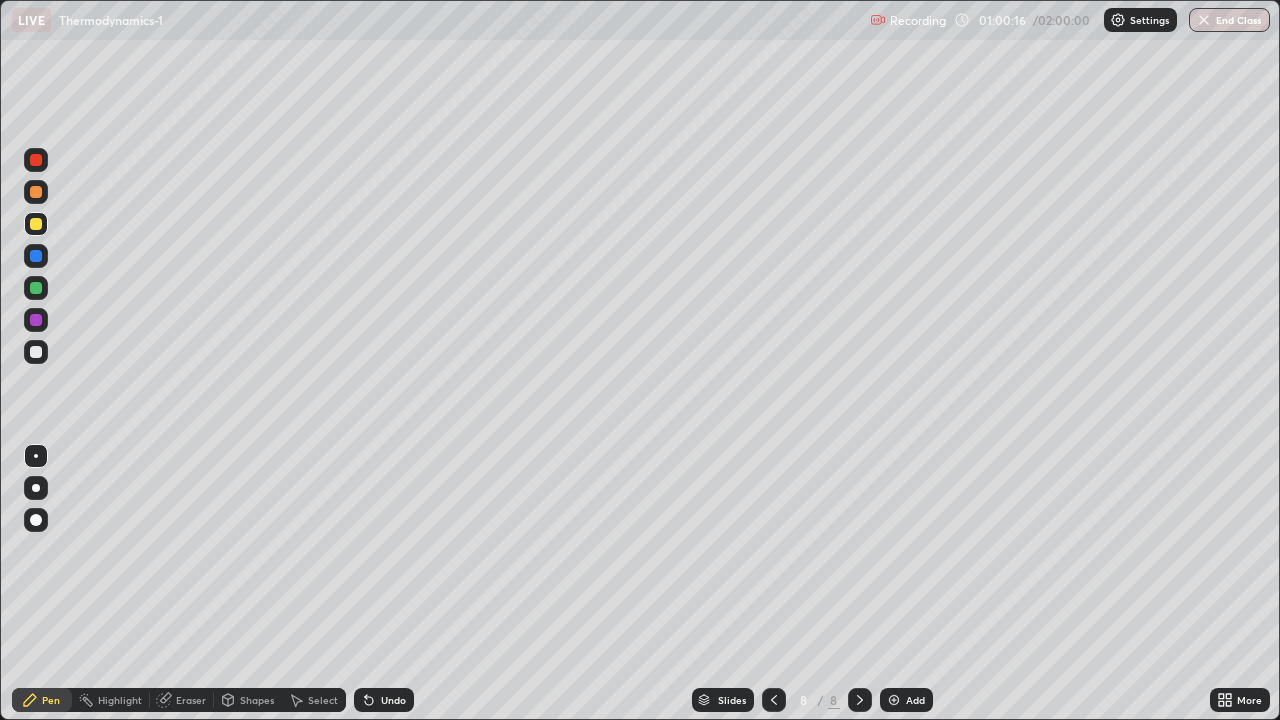 click at bounding box center (36, 224) 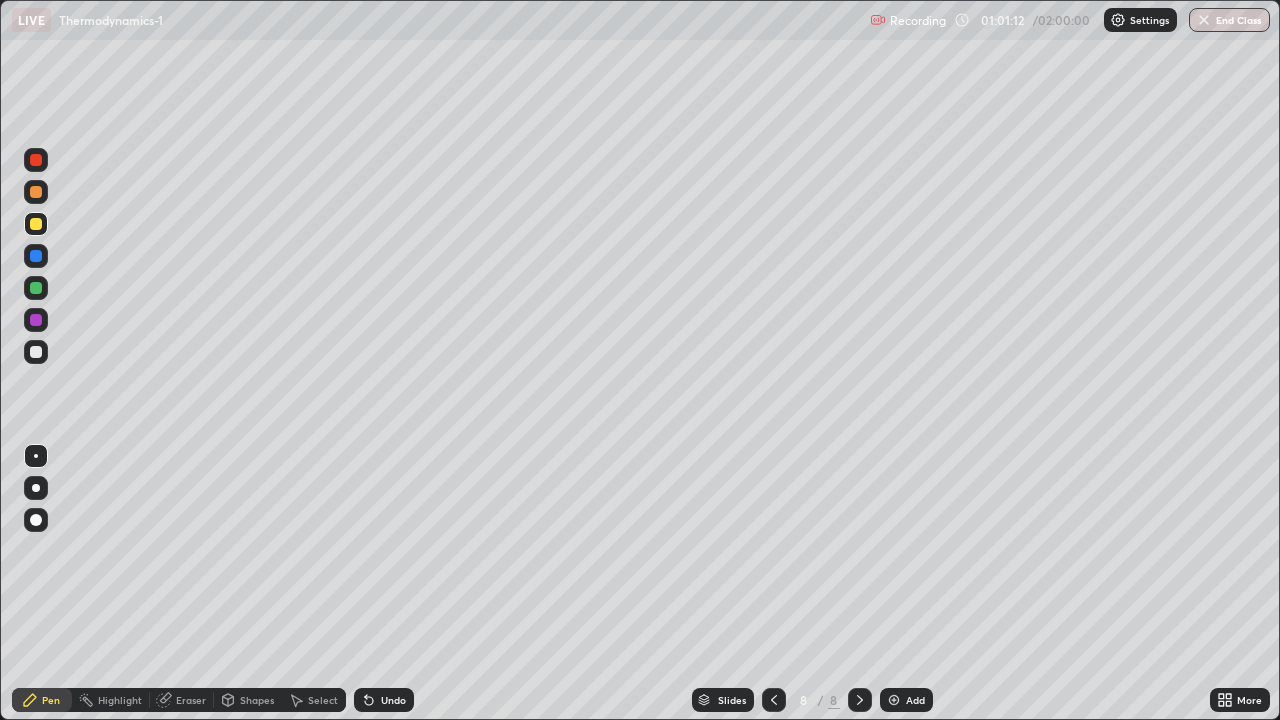 click at bounding box center (36, 160) 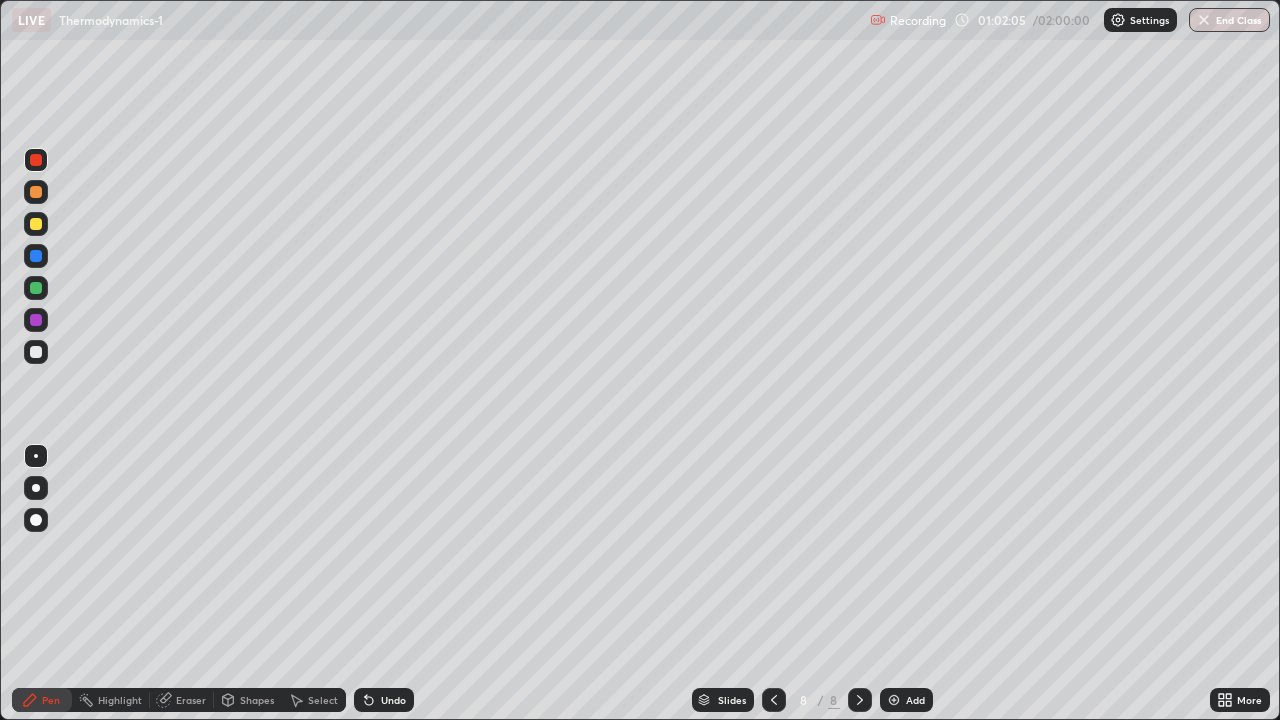 click at bounding box center (860, 700) 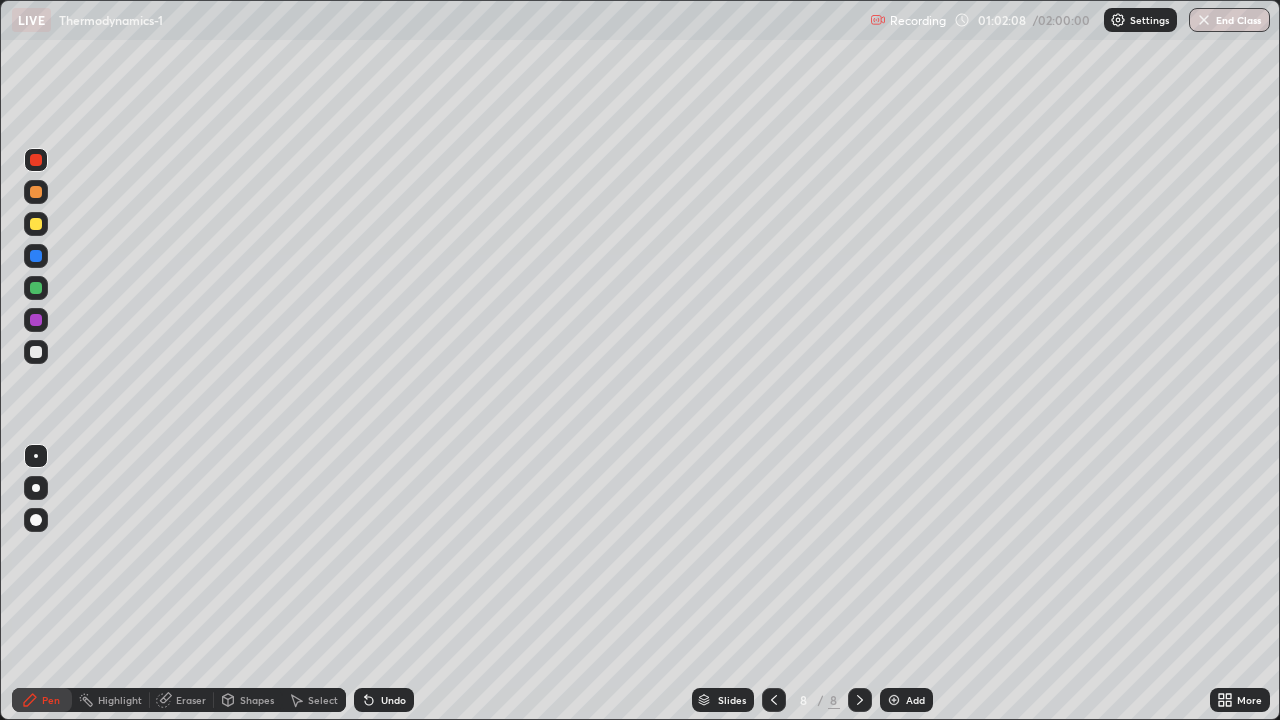 click at bounding box center (36, 352) 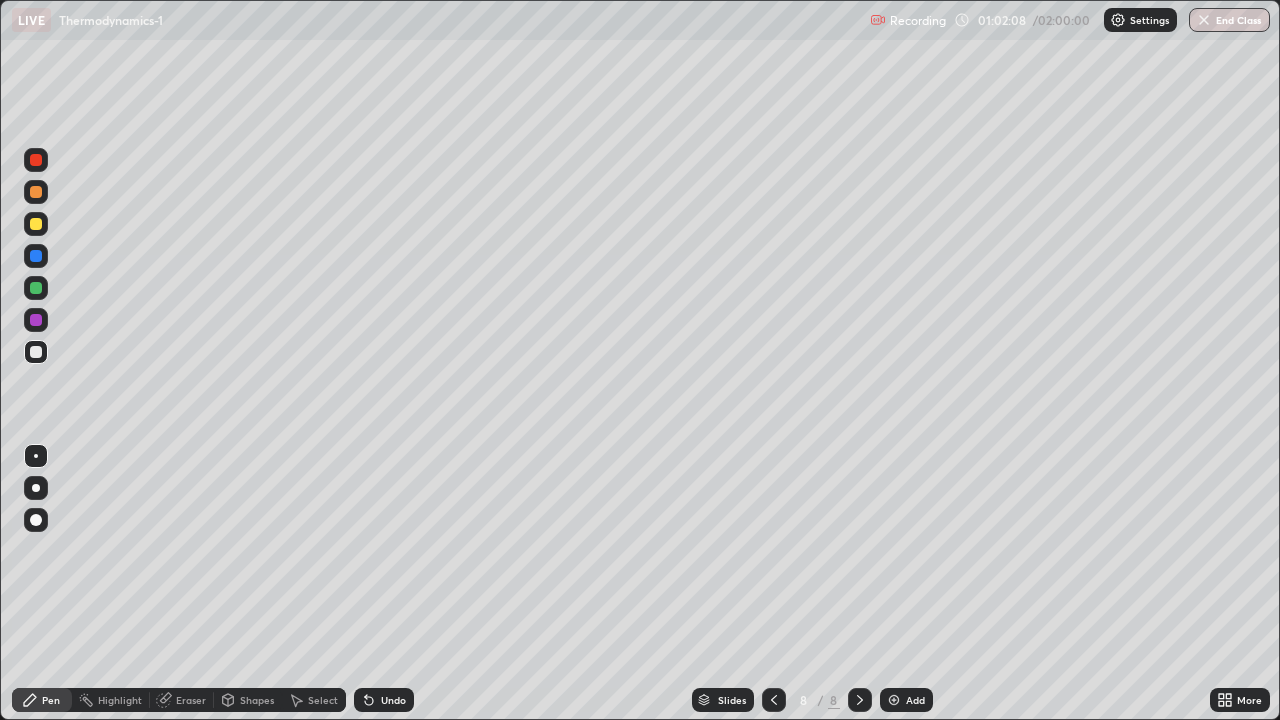 click at bounding box center [36, 352] 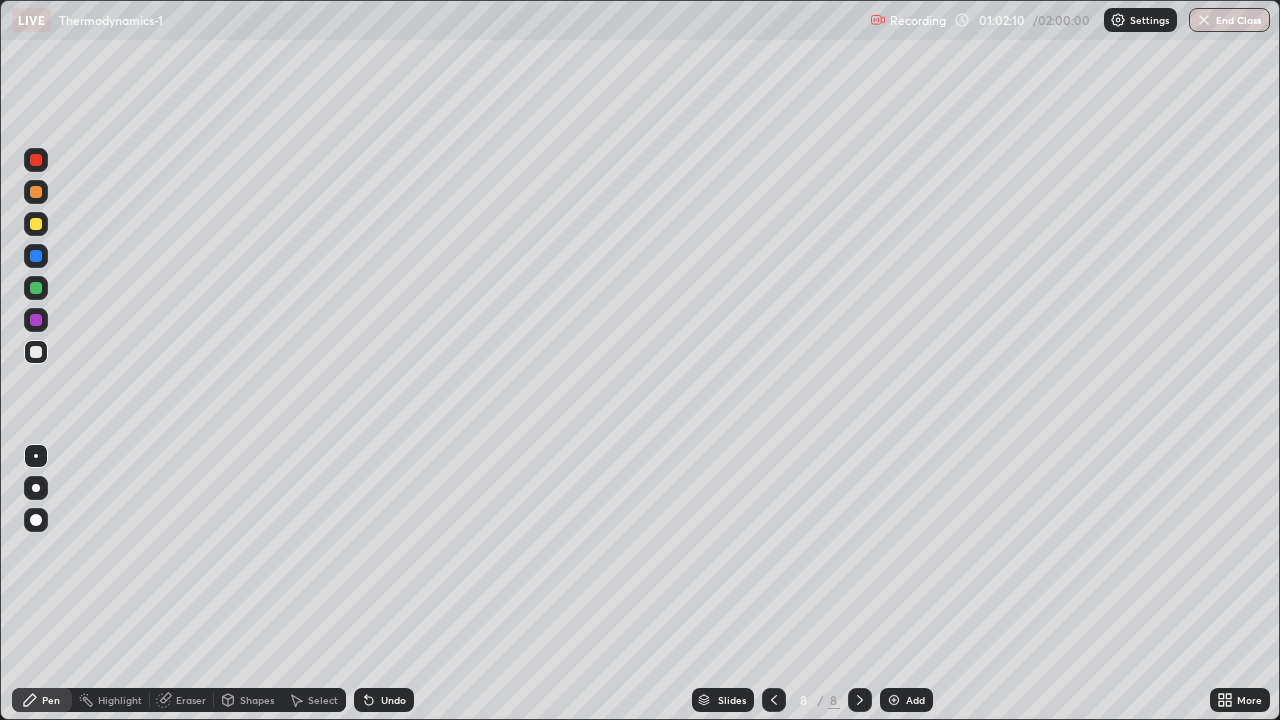 click on "Add" at bounding box center [906, 700] 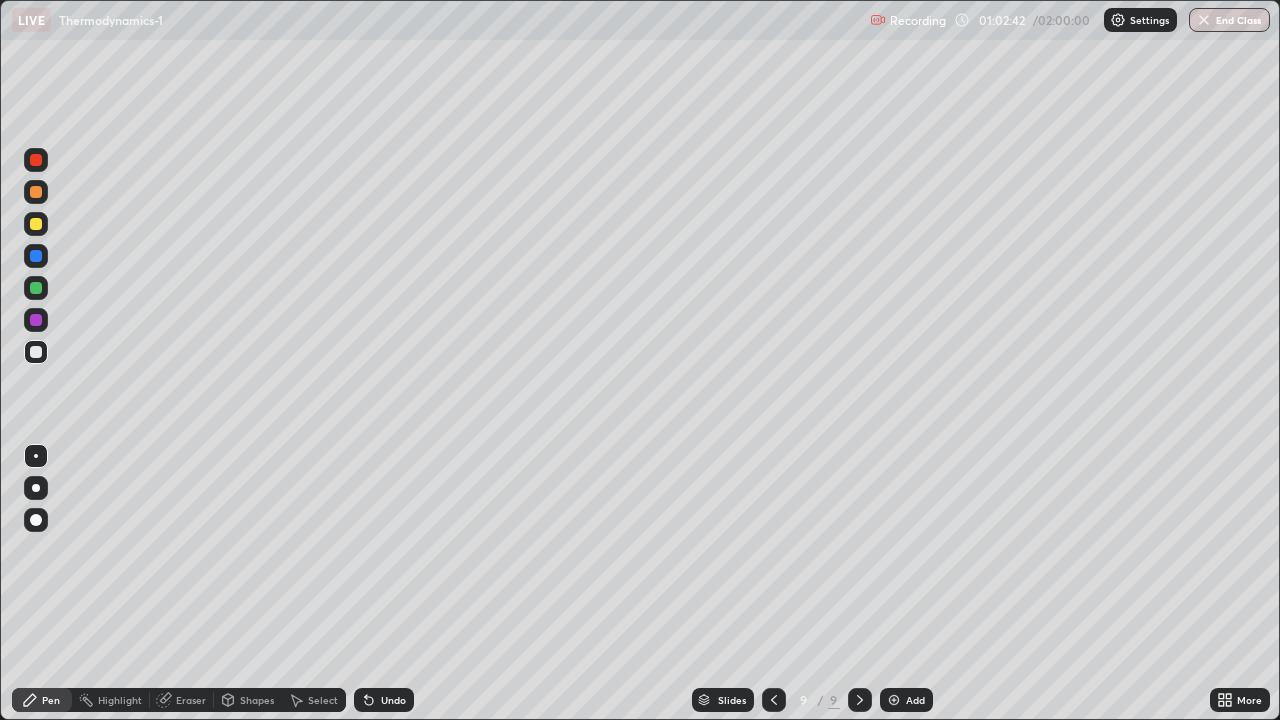 click on "Eraser" at bounding box center (191, 700) 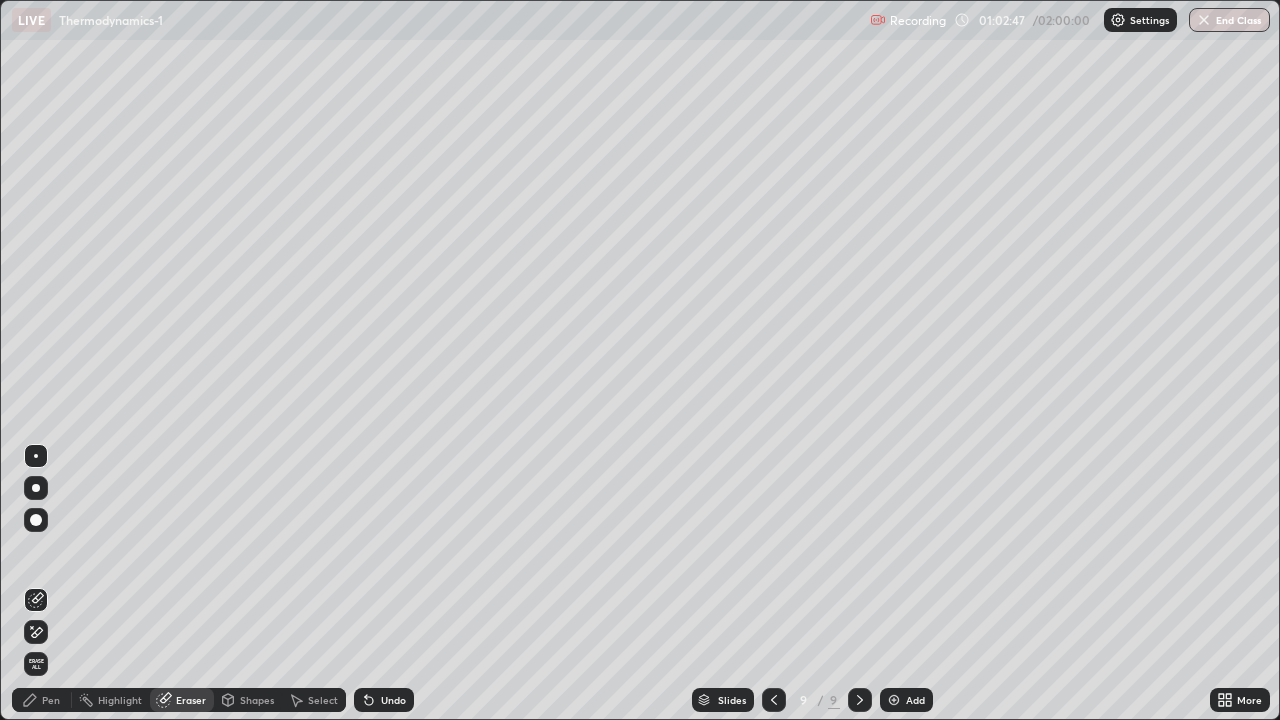 click on "Pen" at bounding box center [51, 700] 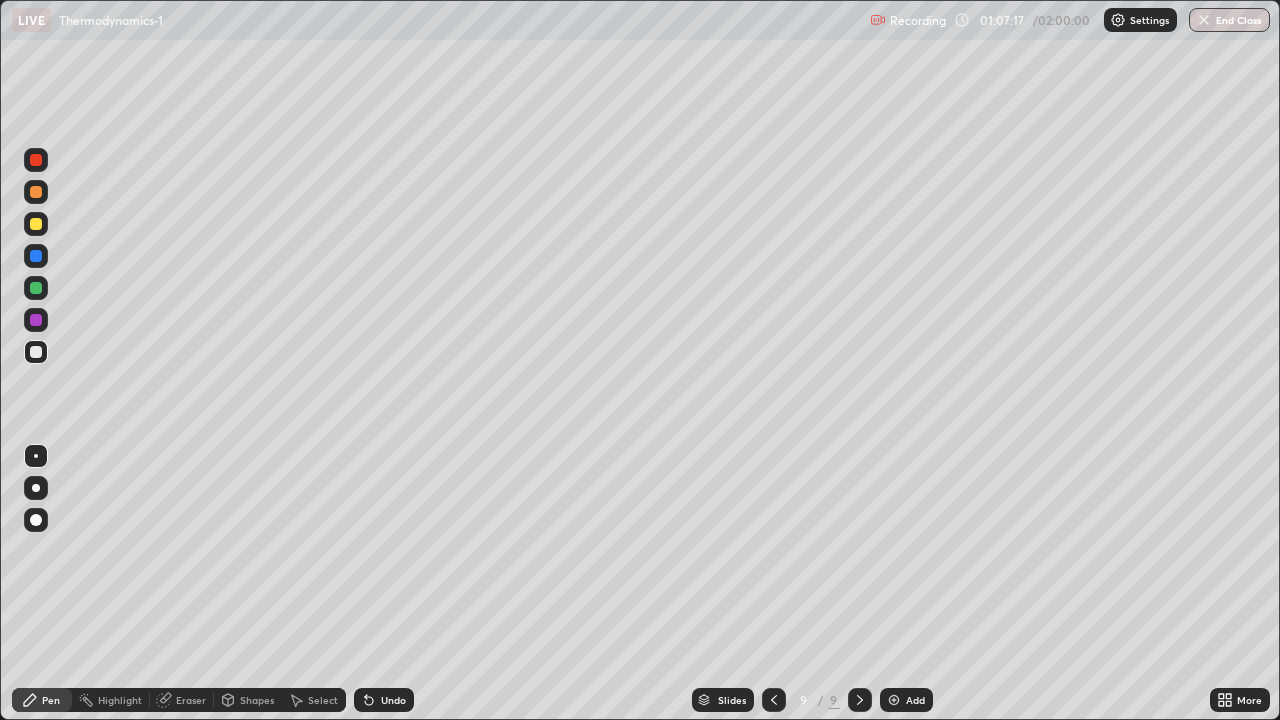 click 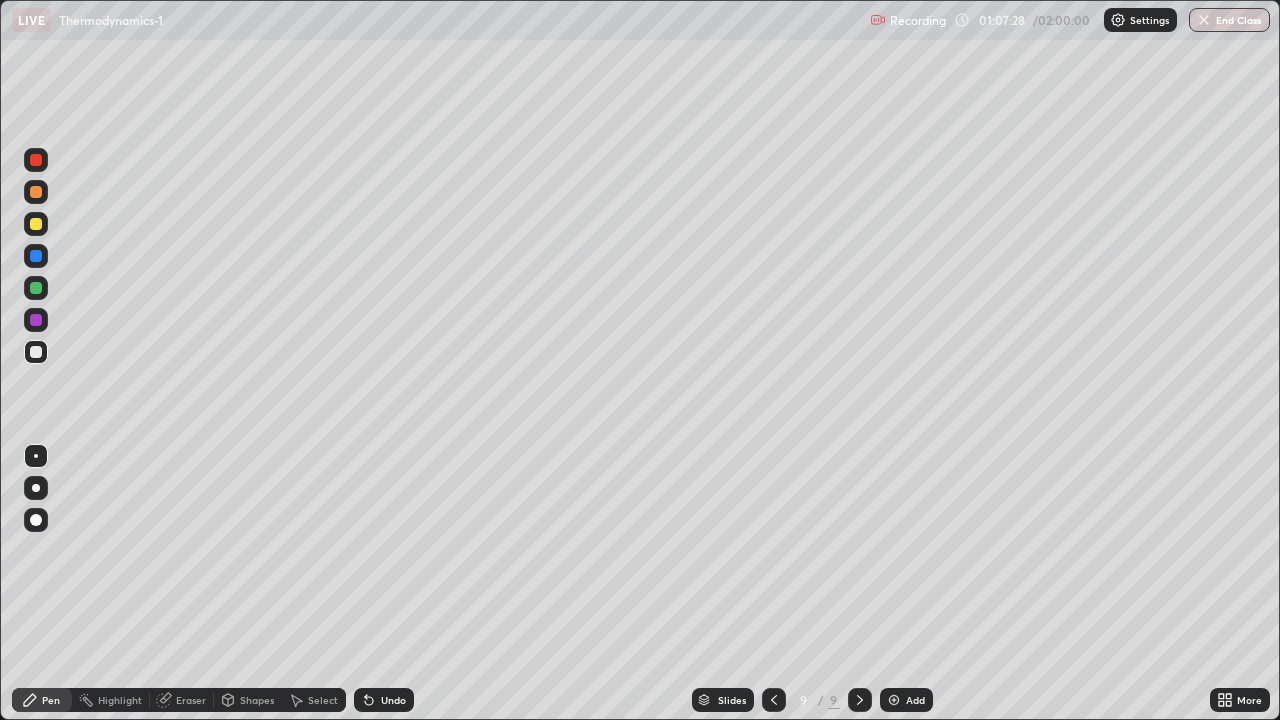 click at bounding box center (36, 160) 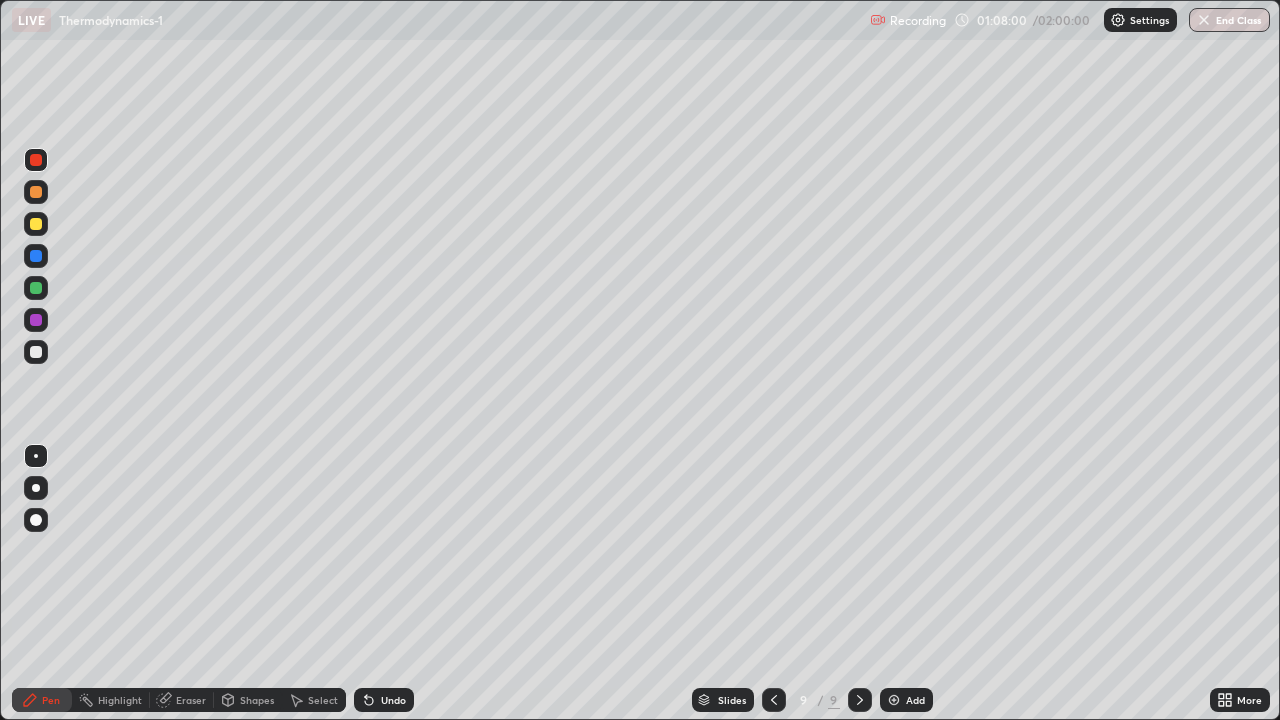 click 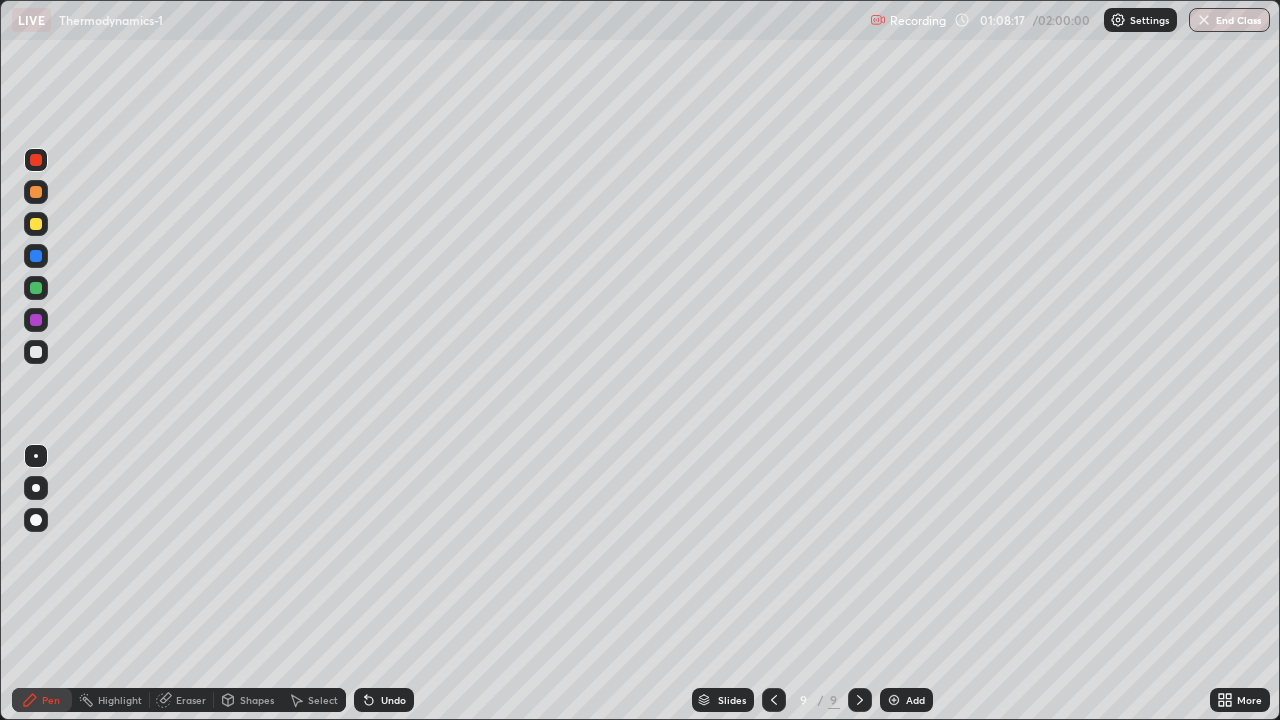 click 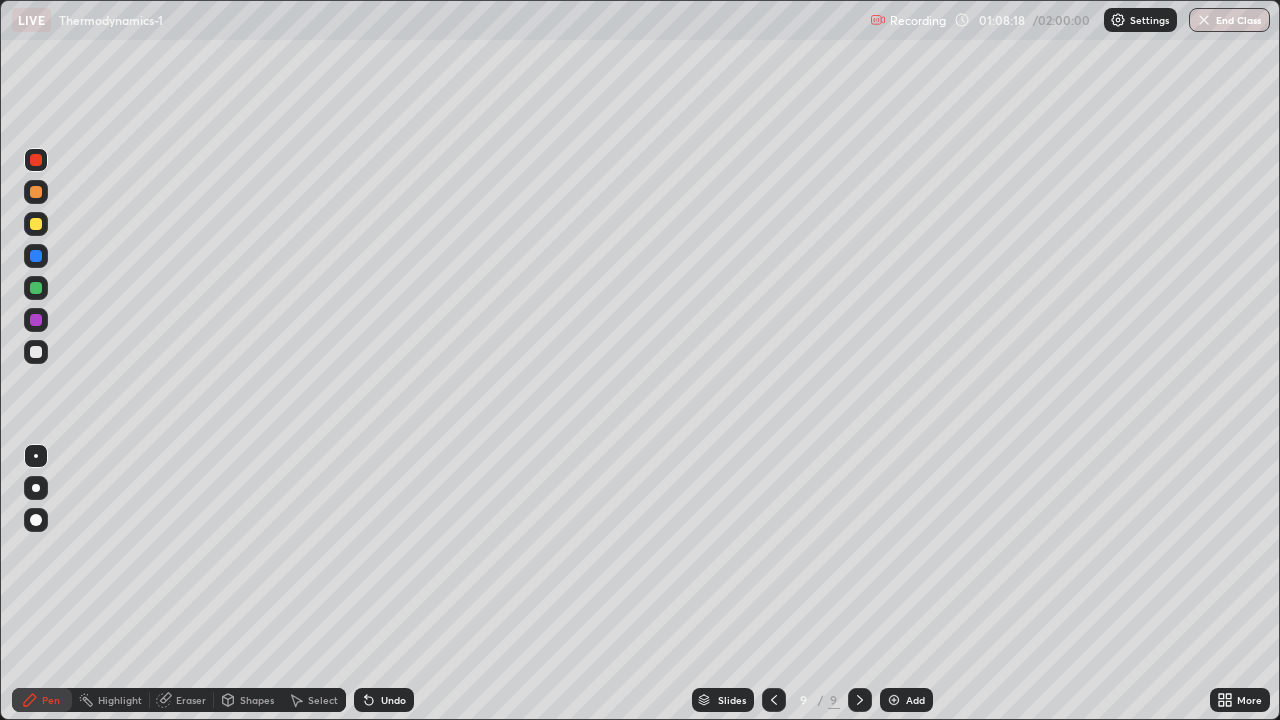 click on "Add" at bounding box center (915, 700) 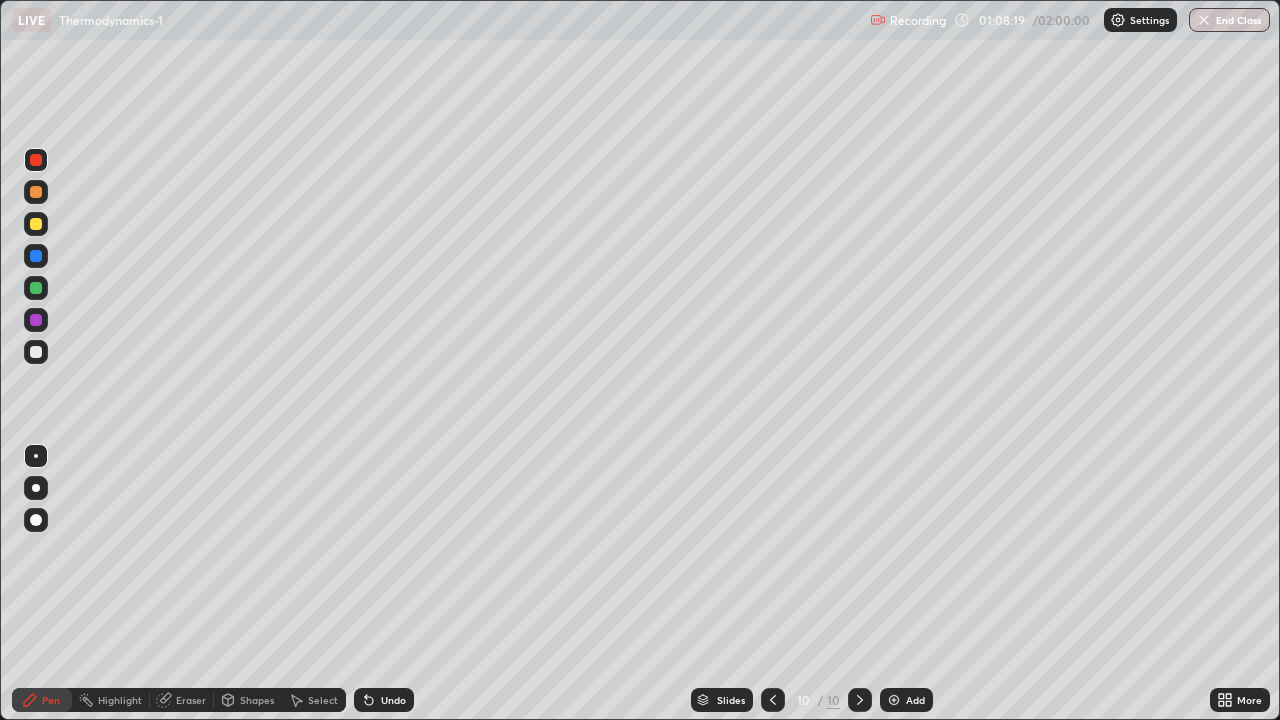 click at bounding box center [36, 224] 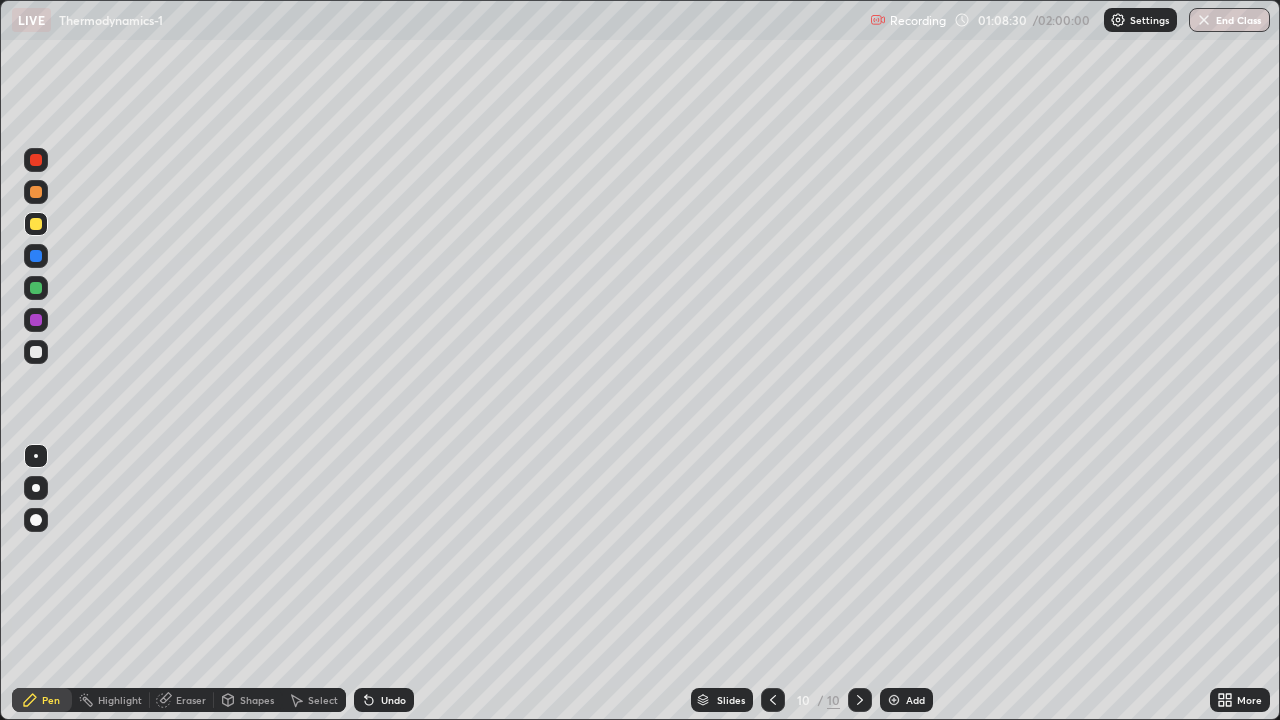 click on "Undo" at bounding box center (393, 700) 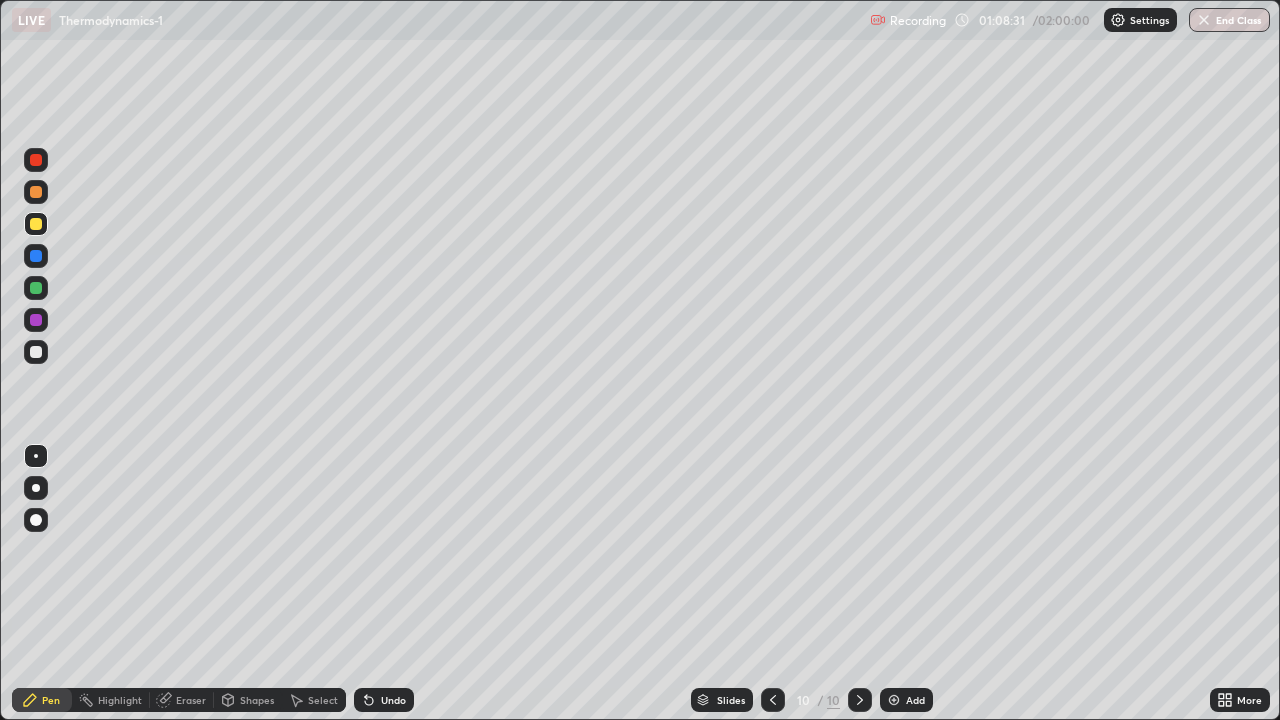 click on "Undo" at bounding box center (393, 700) 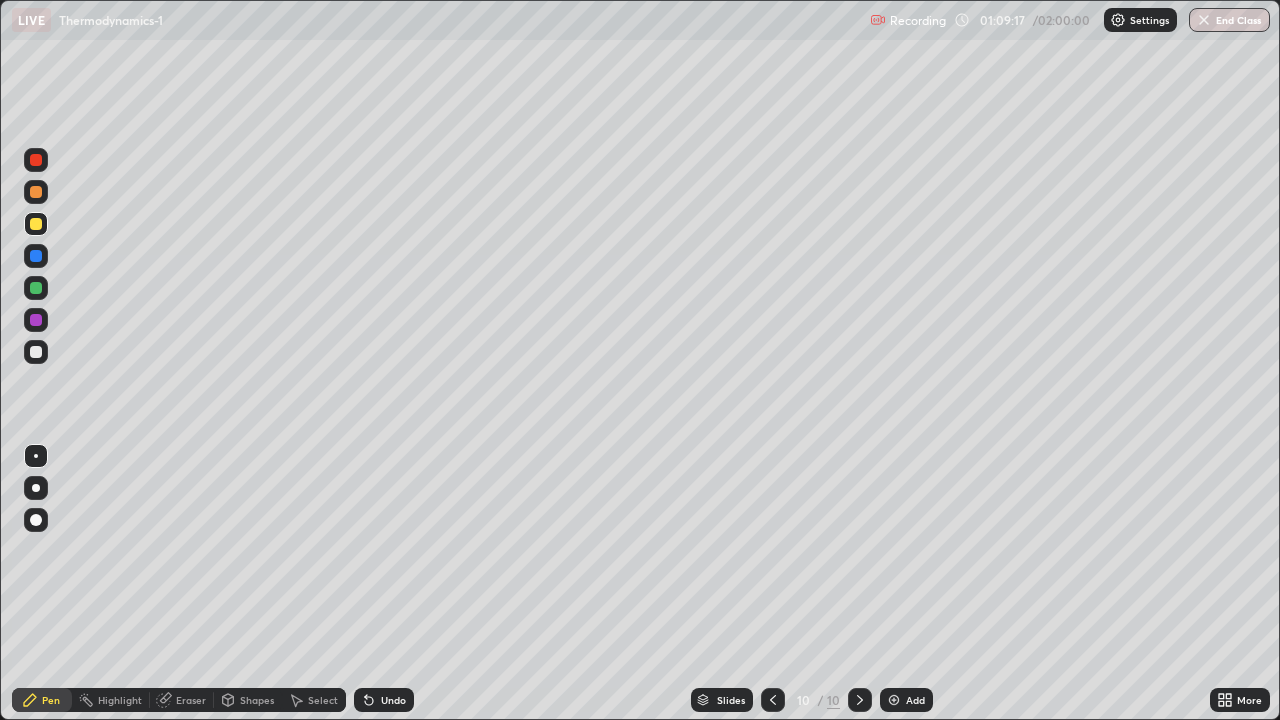 click at bounding box center [36, 352] 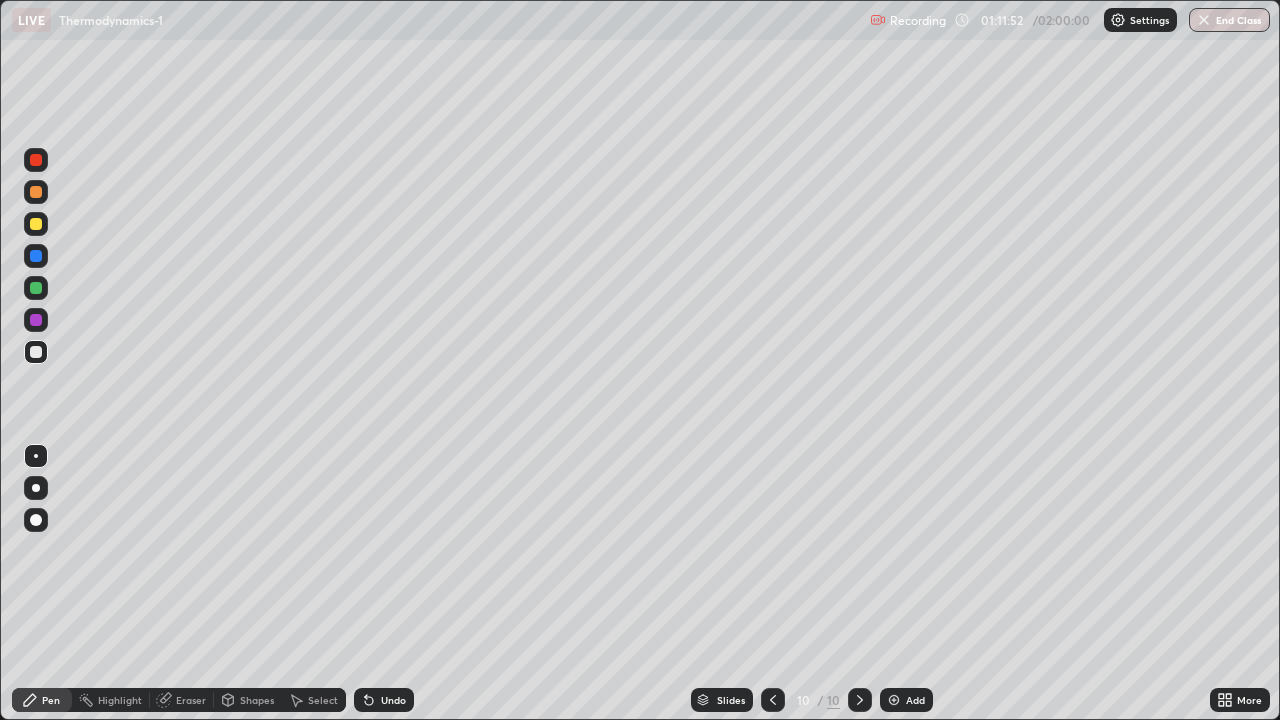 click 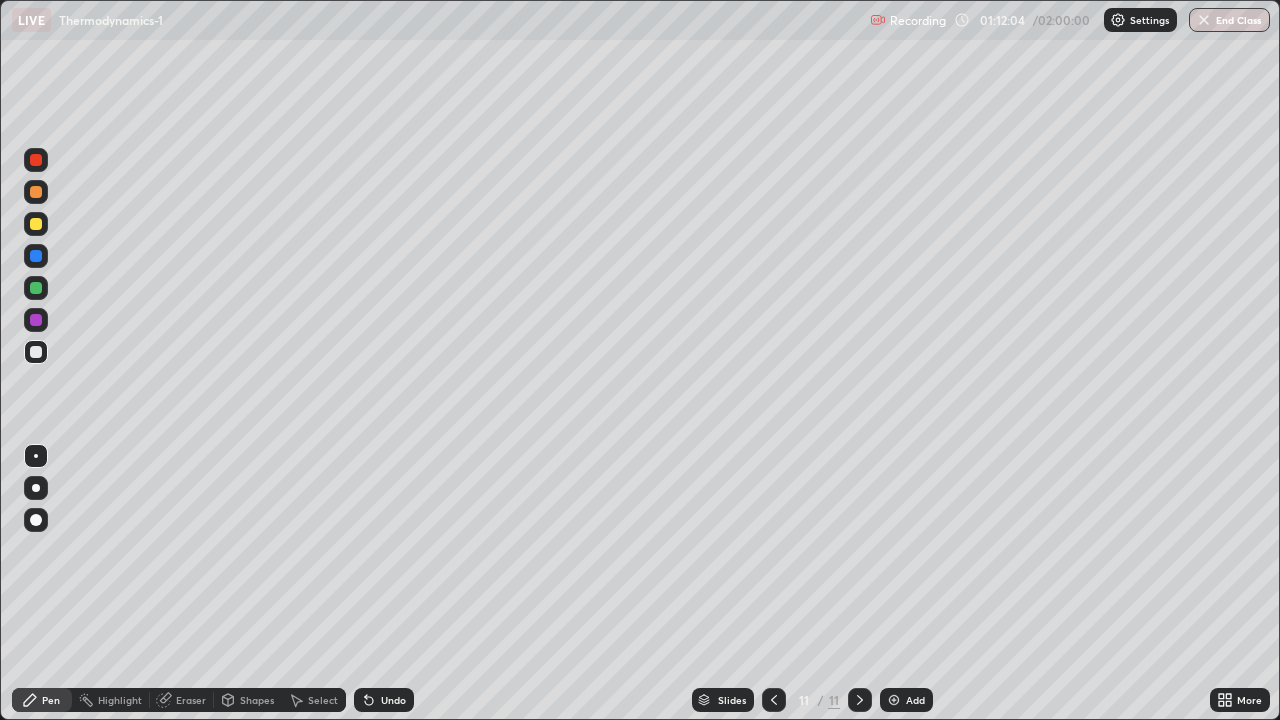 click on "Undo" at bounding box center [384, 700] 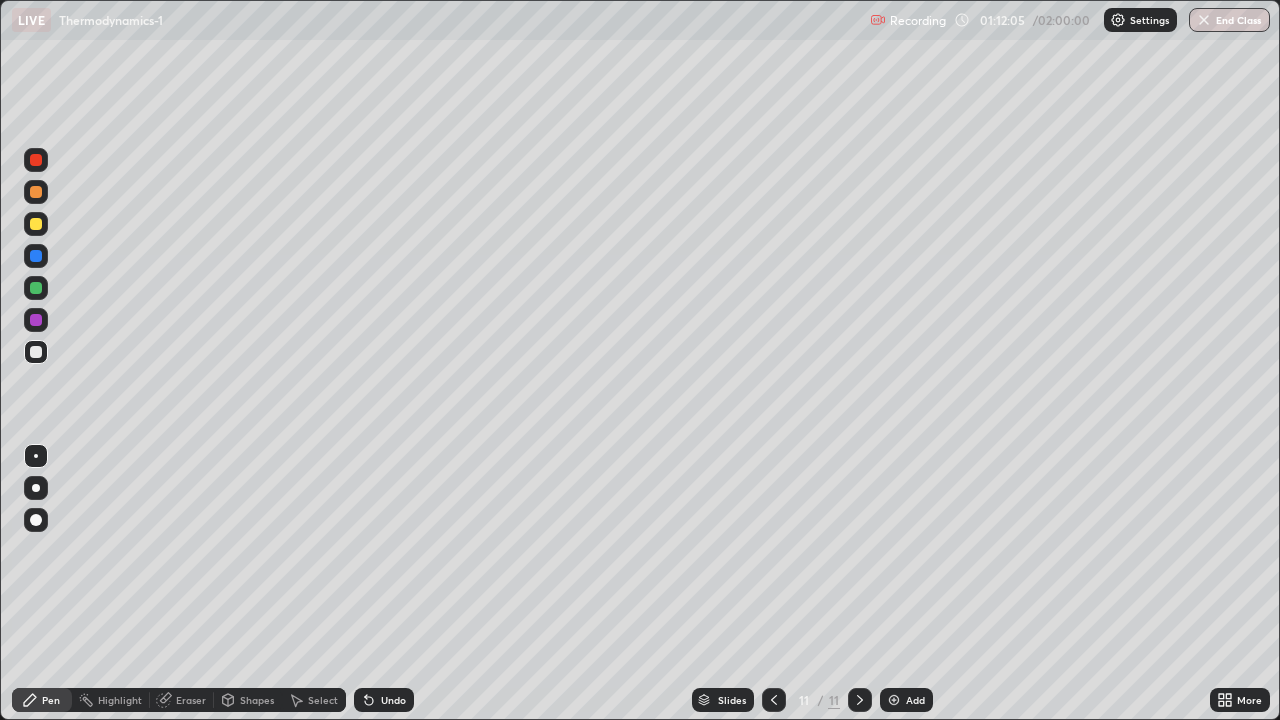 click on "Undo" at bounding box center [384, 700] 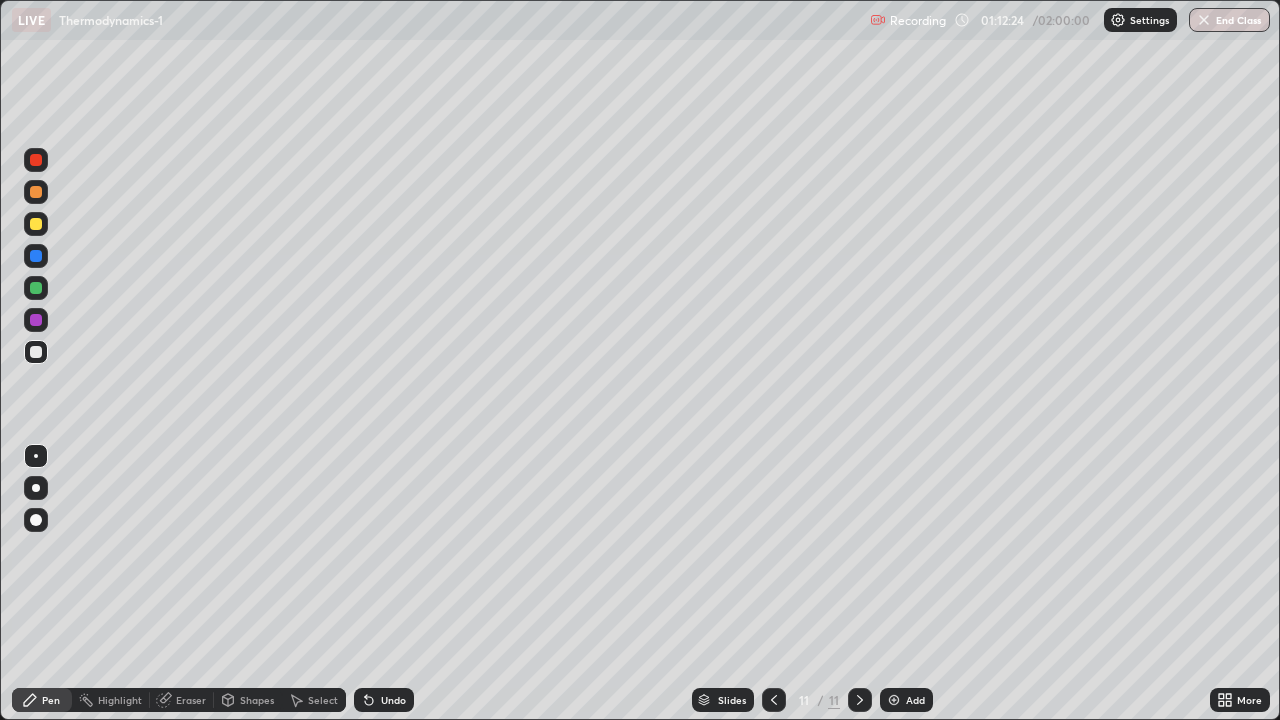 click on "Eraser" at bounding box center [191, 700] 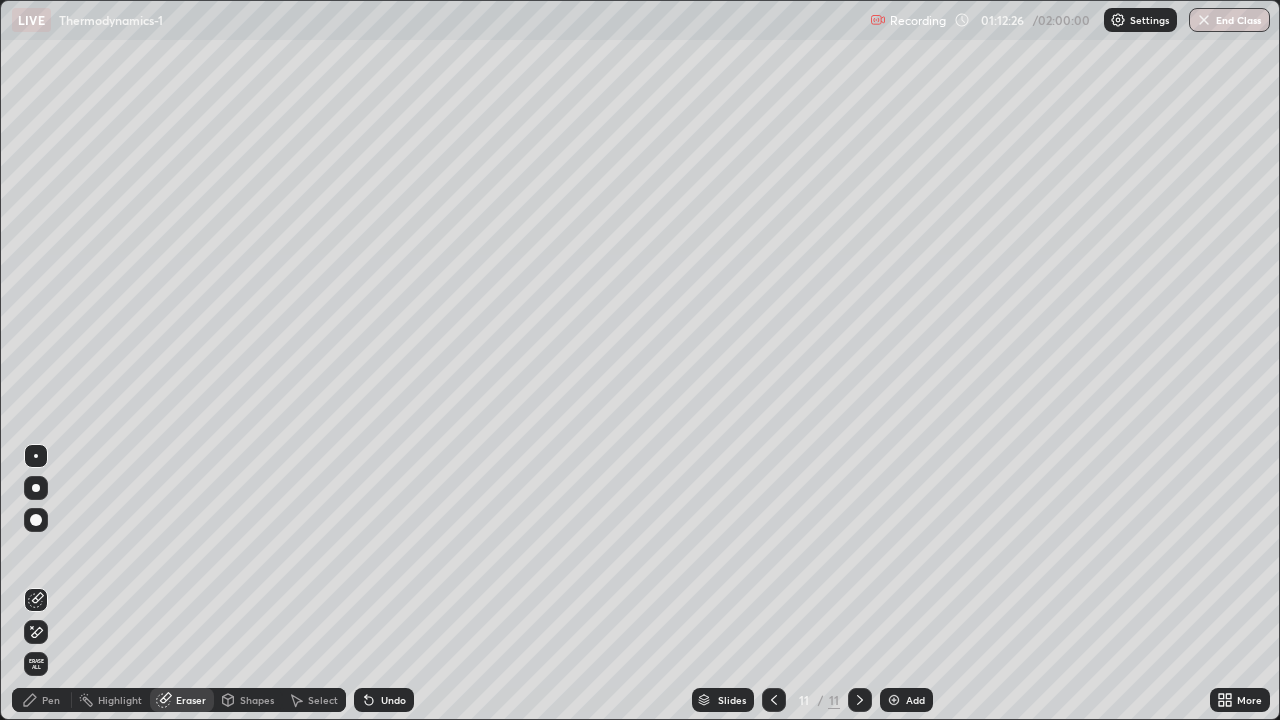 click on "Pen" at bounding box center (51, 700) 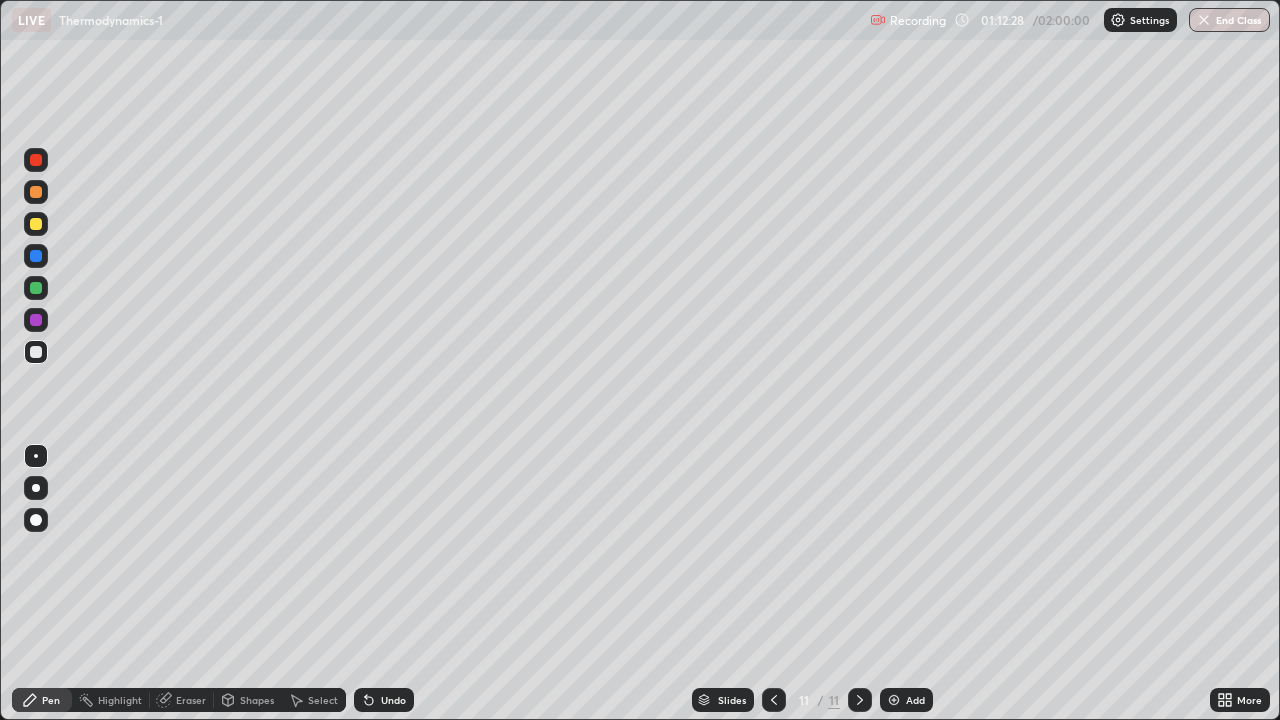 click at bounding box center (774, 700) 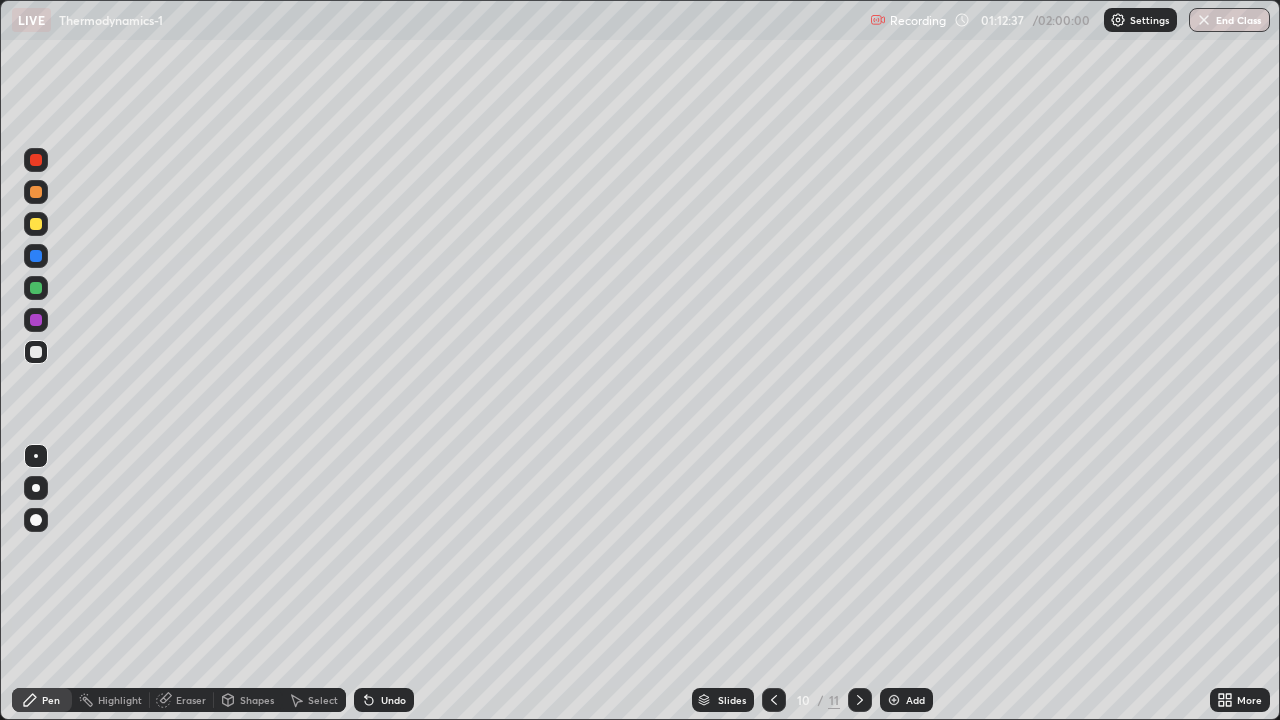 click 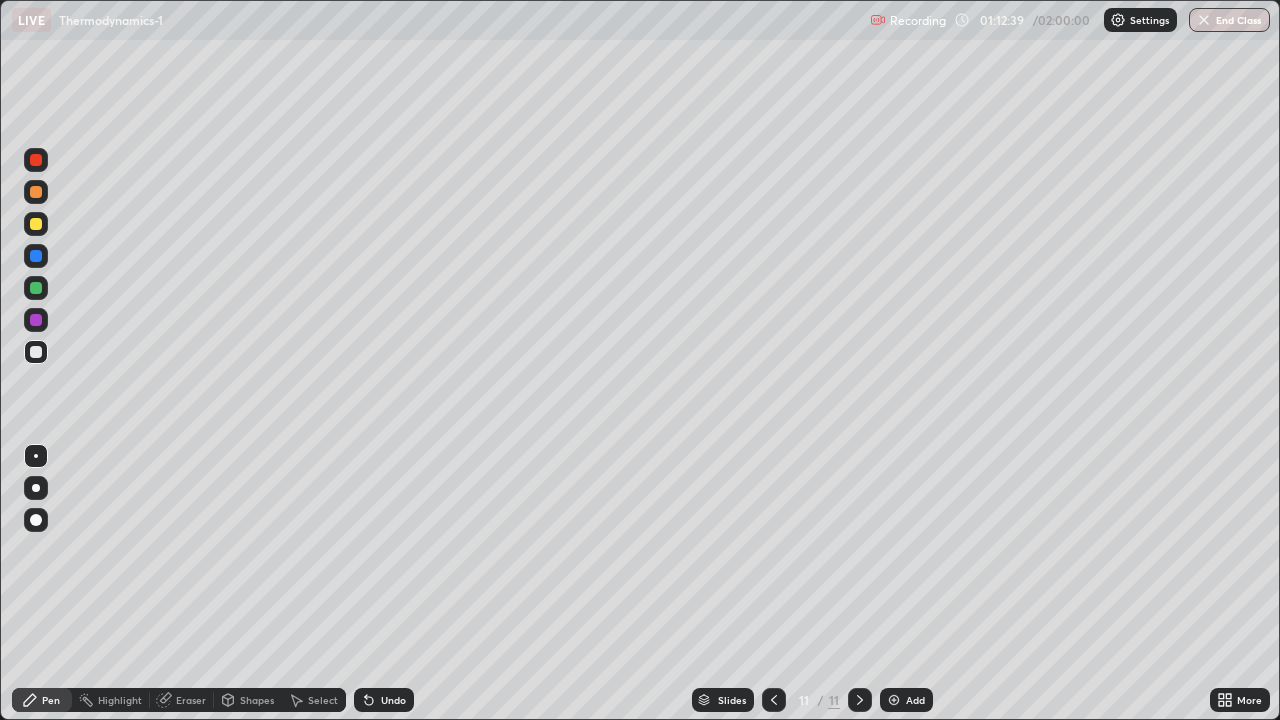 click on "Eraser" at bounding box center [191, 700] 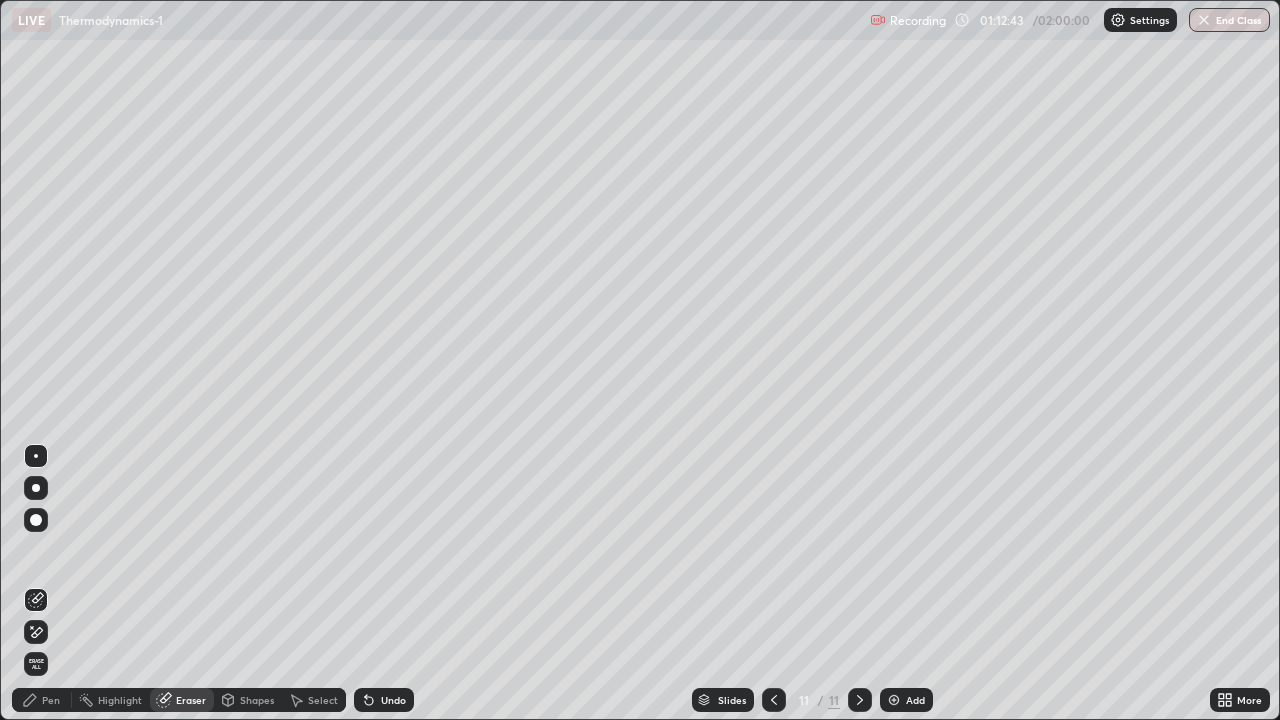 click on "Pen" at bounding box center (51, 700) 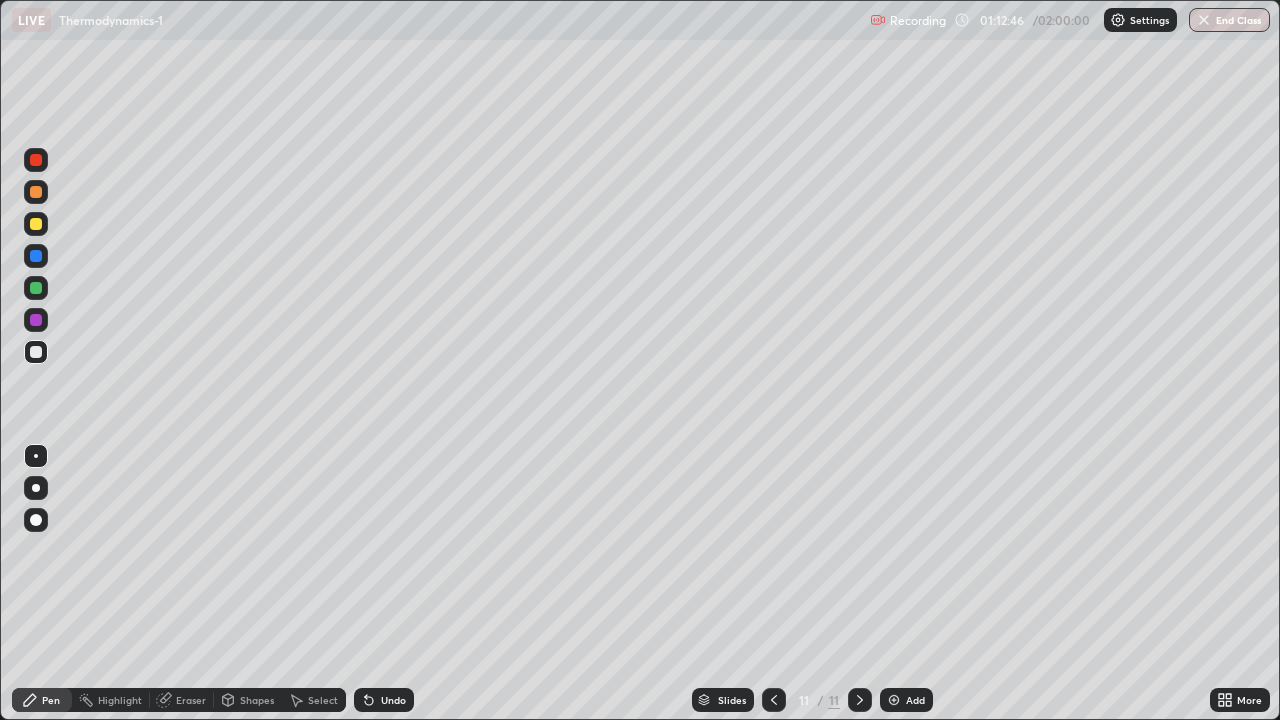 click 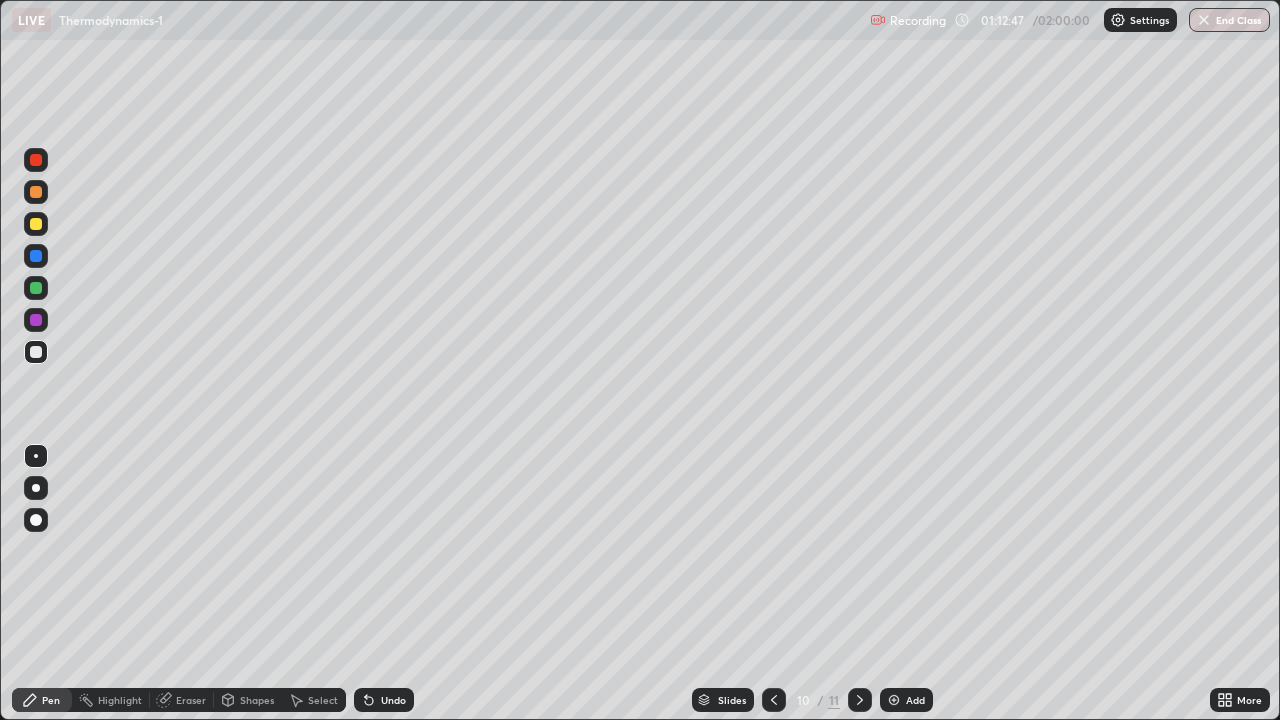 click 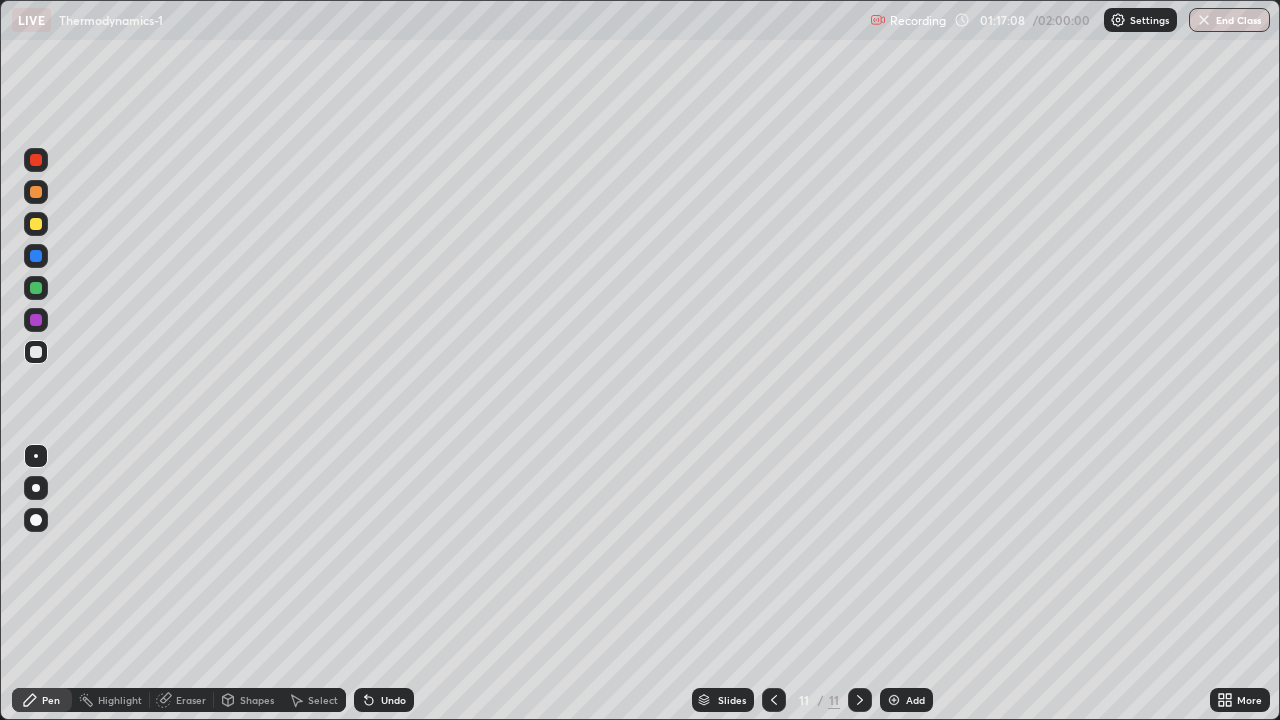 click at bounding box center [36, 224] 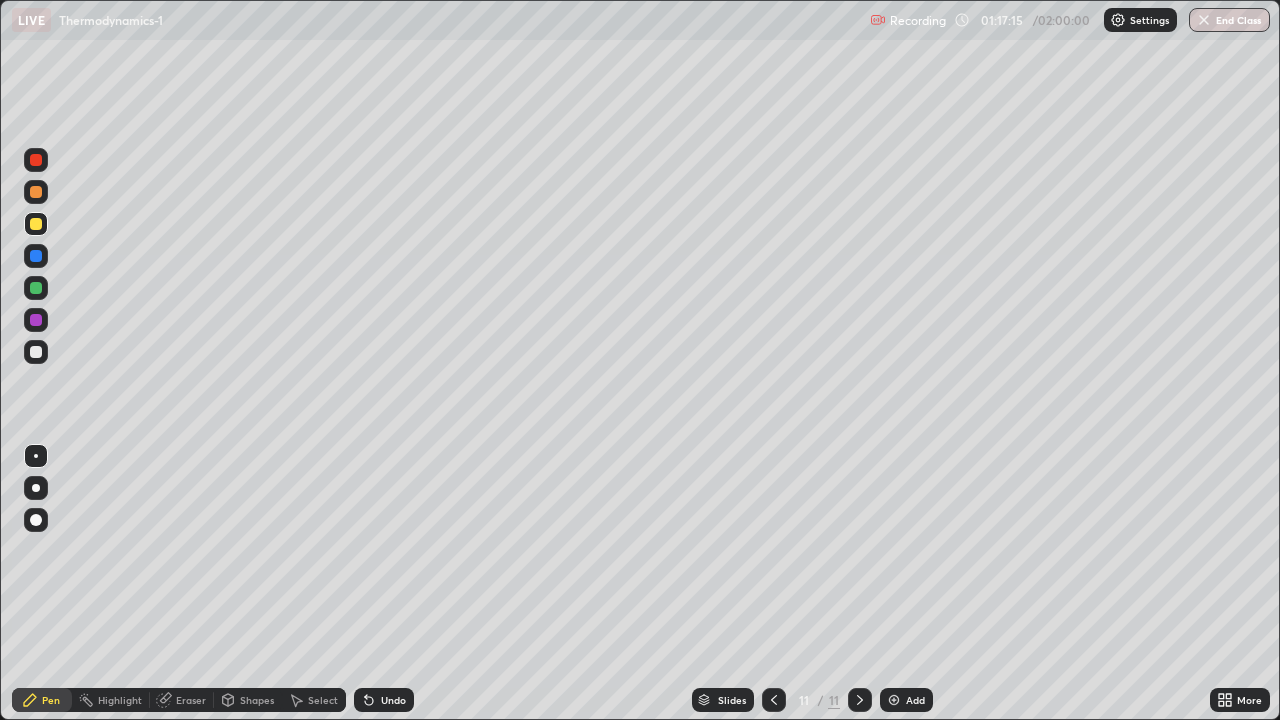 click at bounding box center [36, 352] 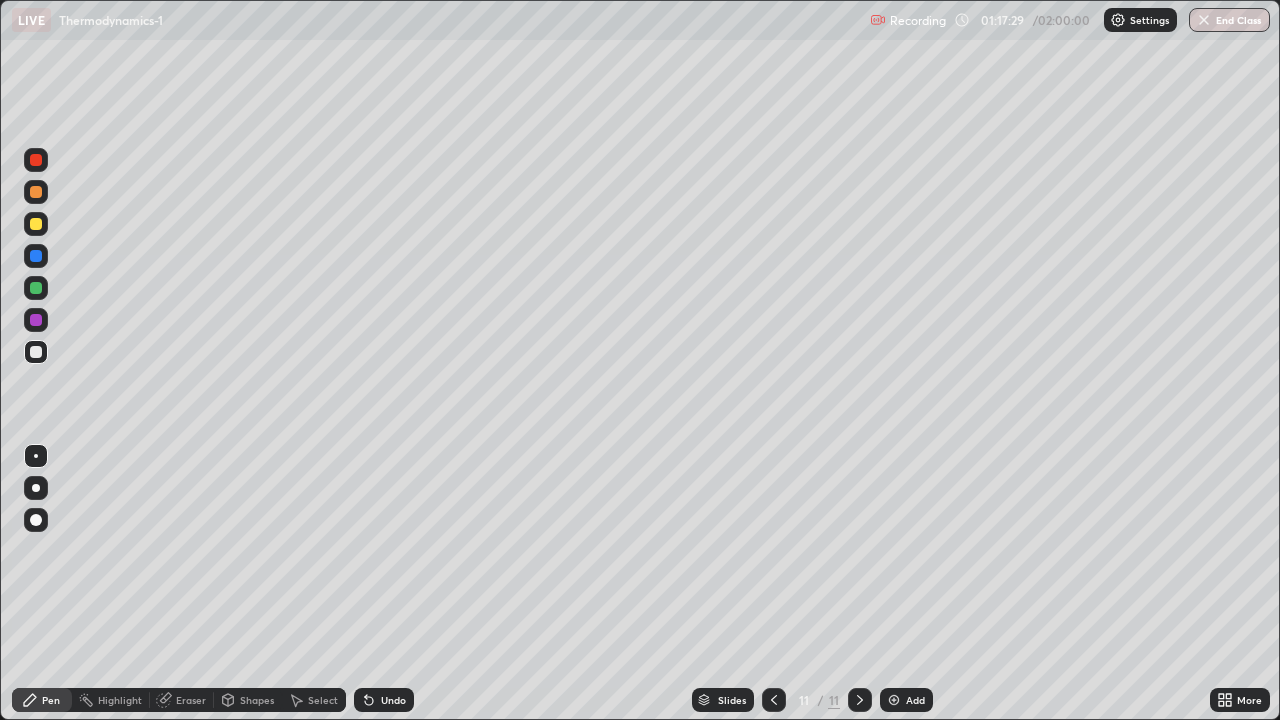click on "Undo" at bounding box center (393, 700) 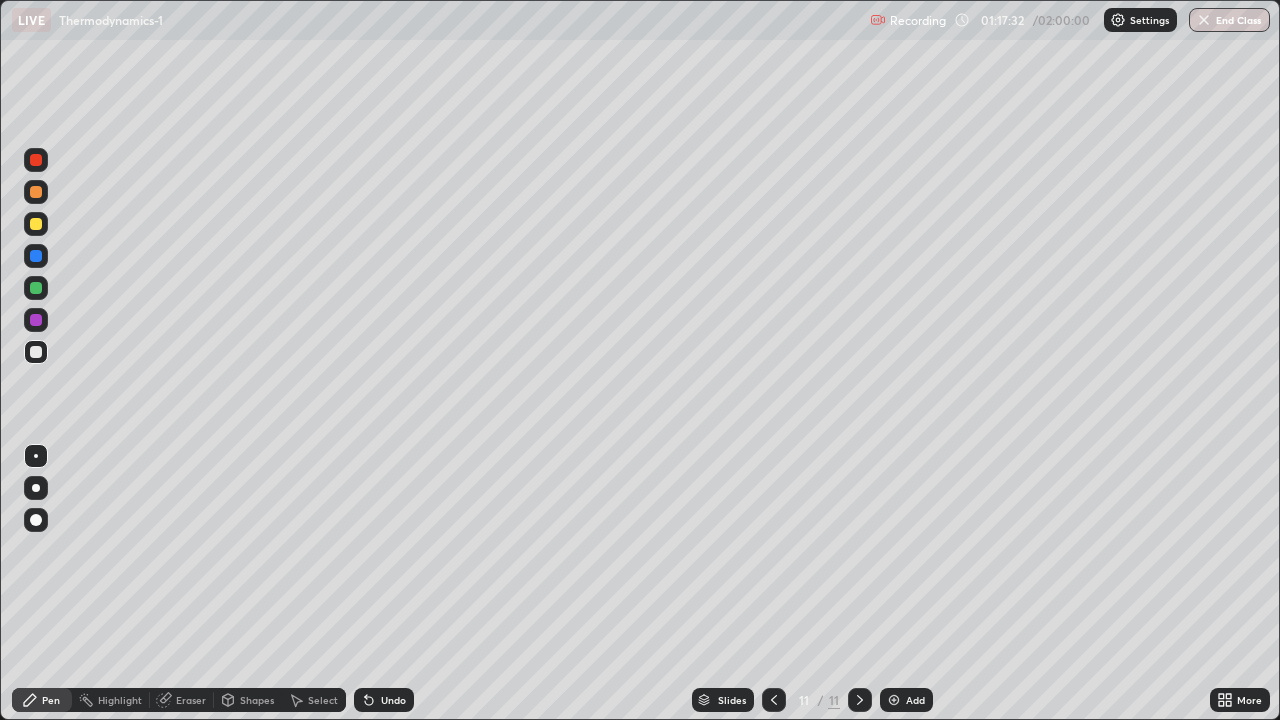 click at bounding box center (36, 160) 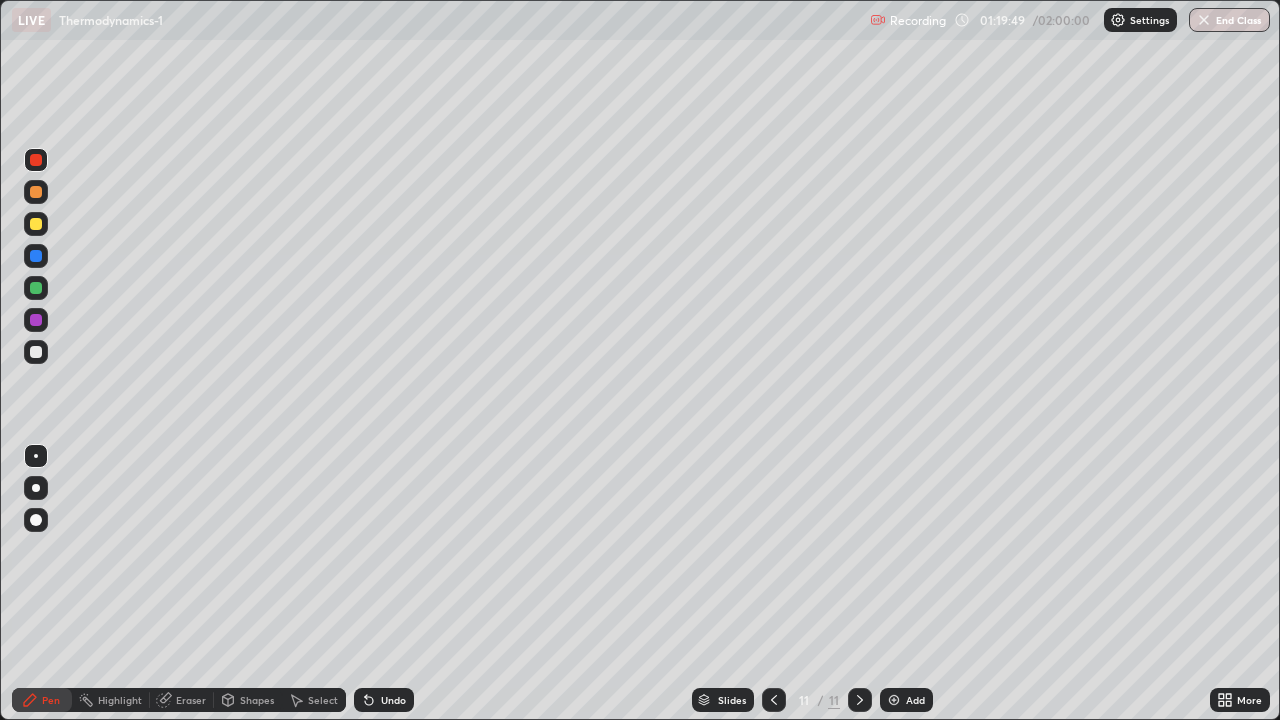 click 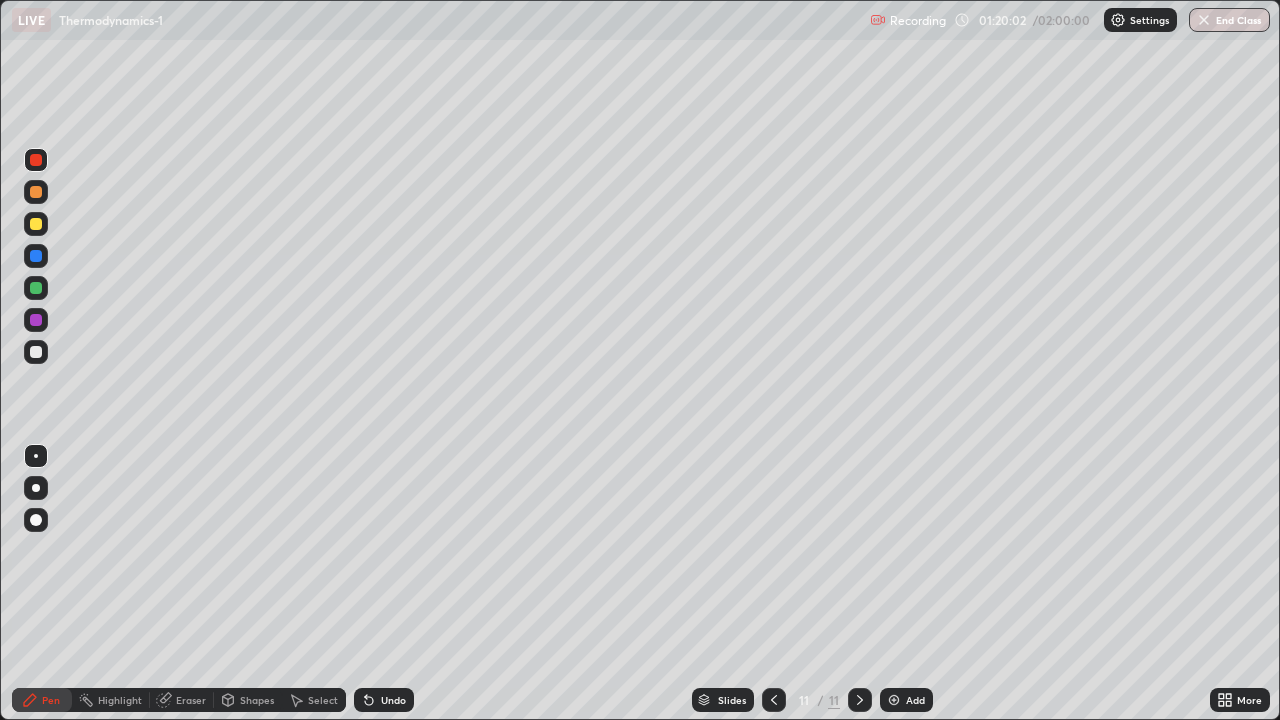 click 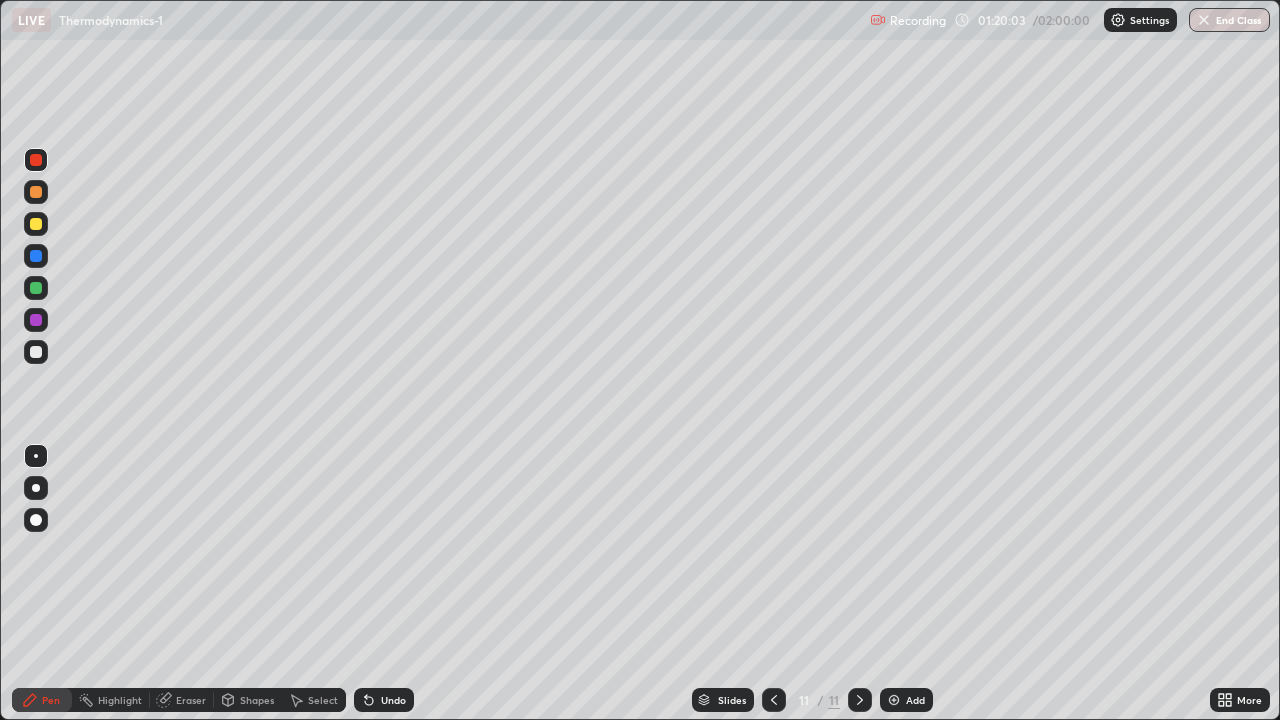 click on "Add" at bounding box center (906, 700) 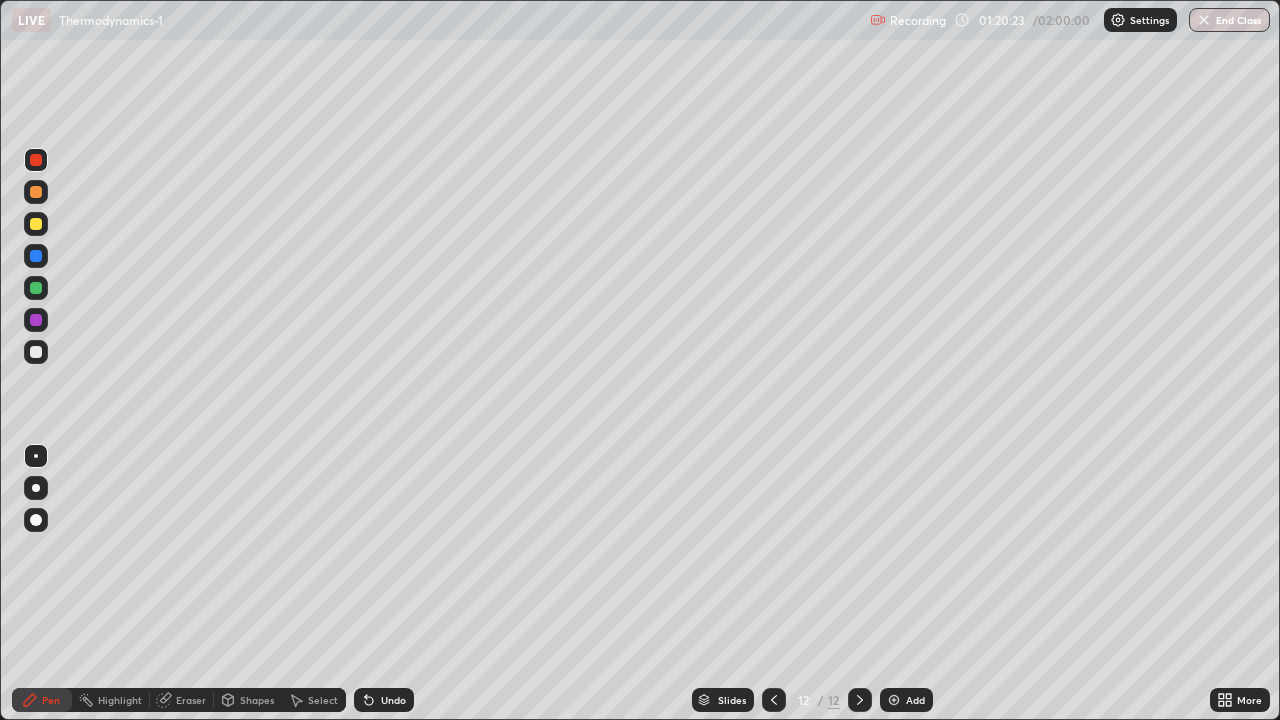 click at bounding box center (774, 700) 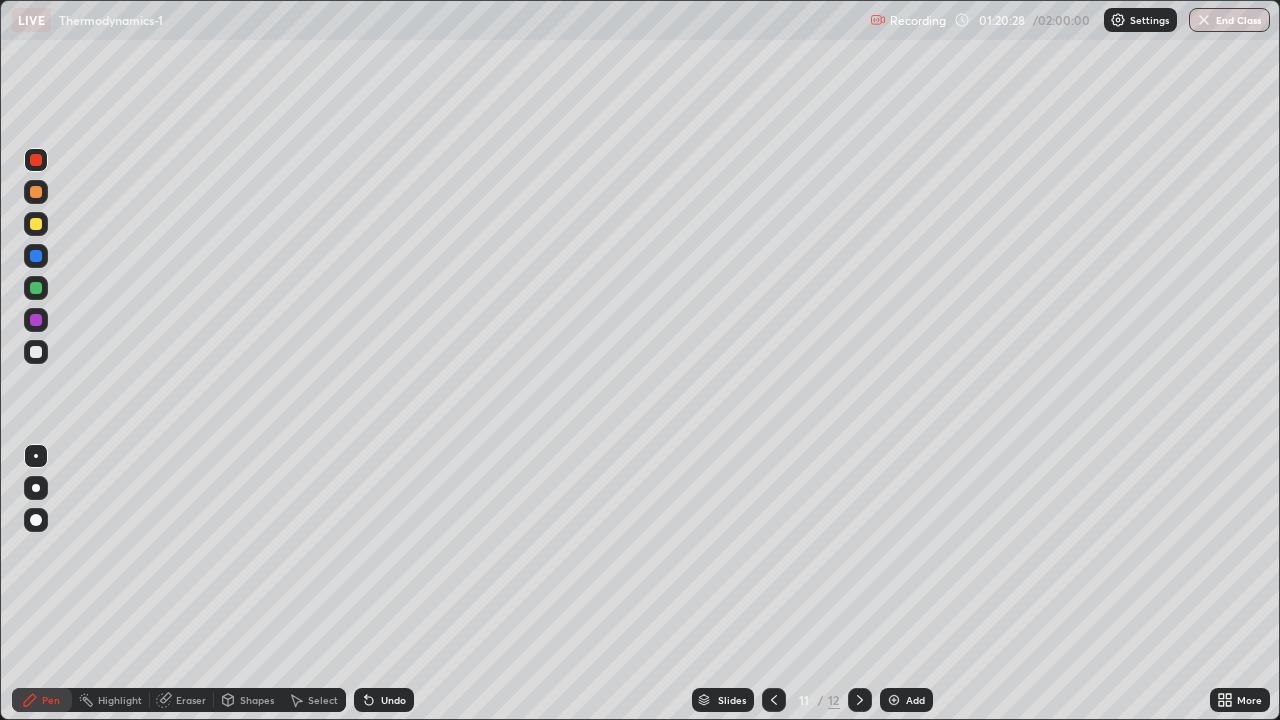 click 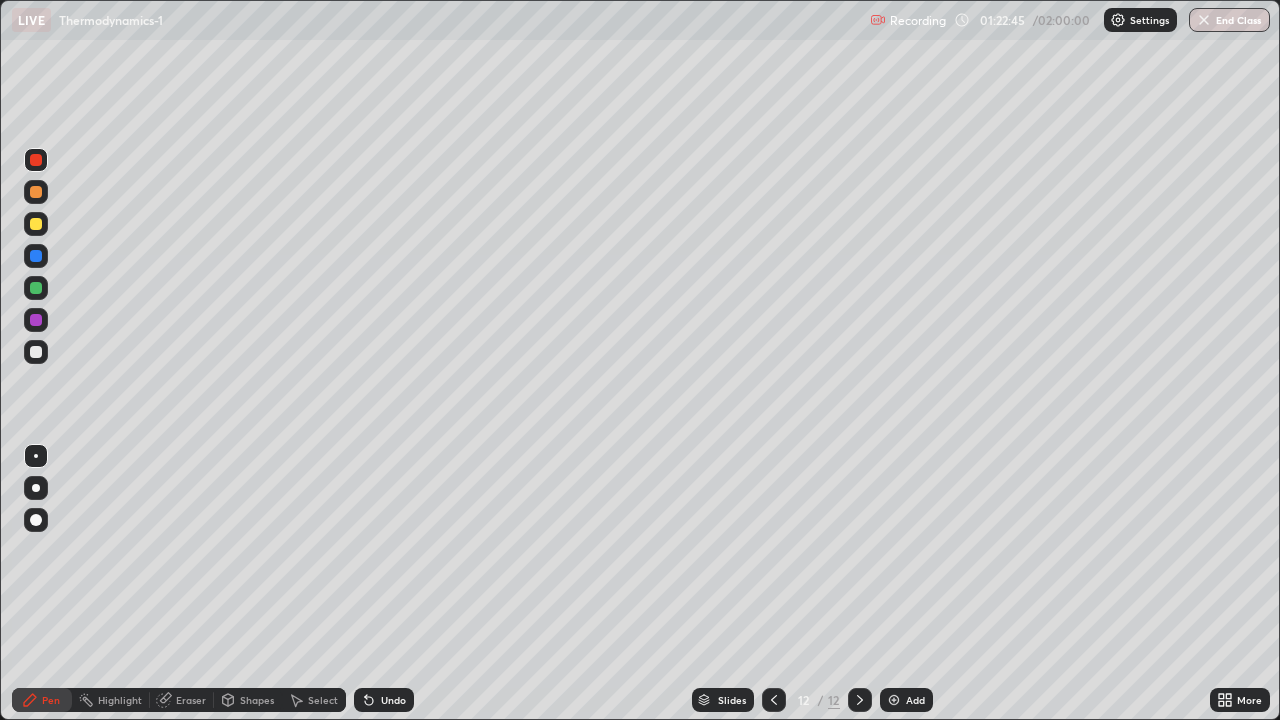click 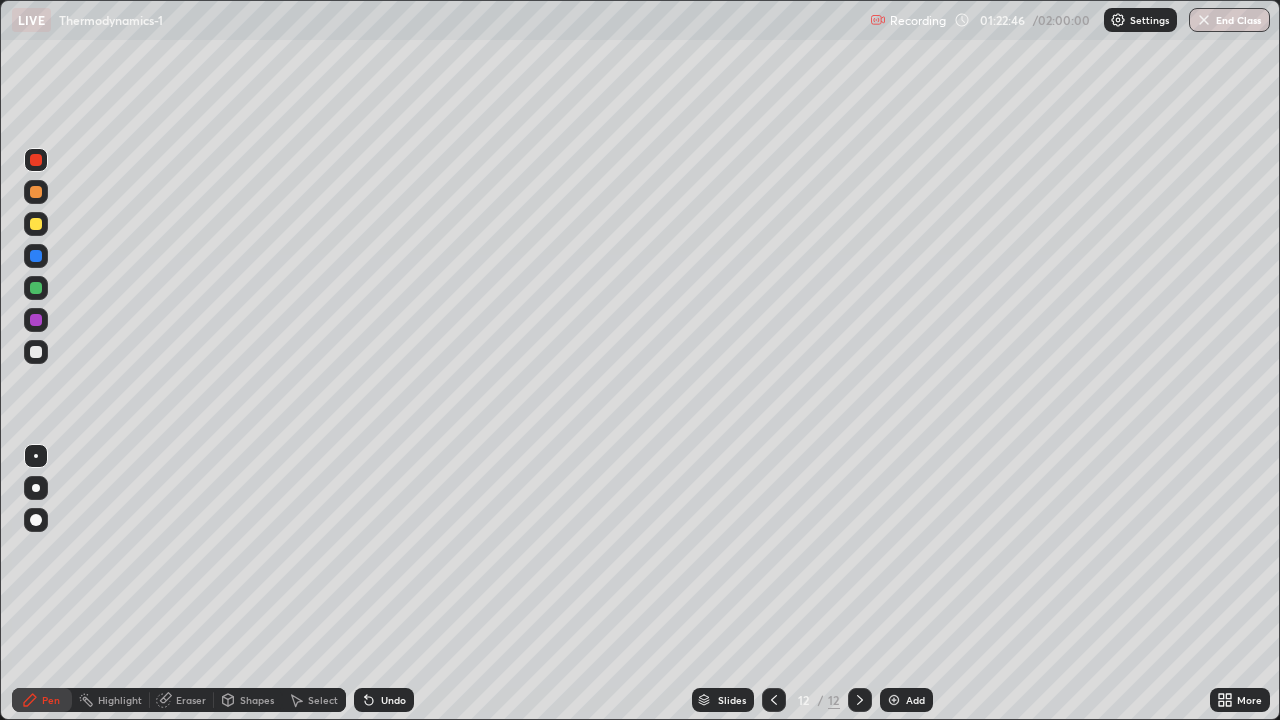 click 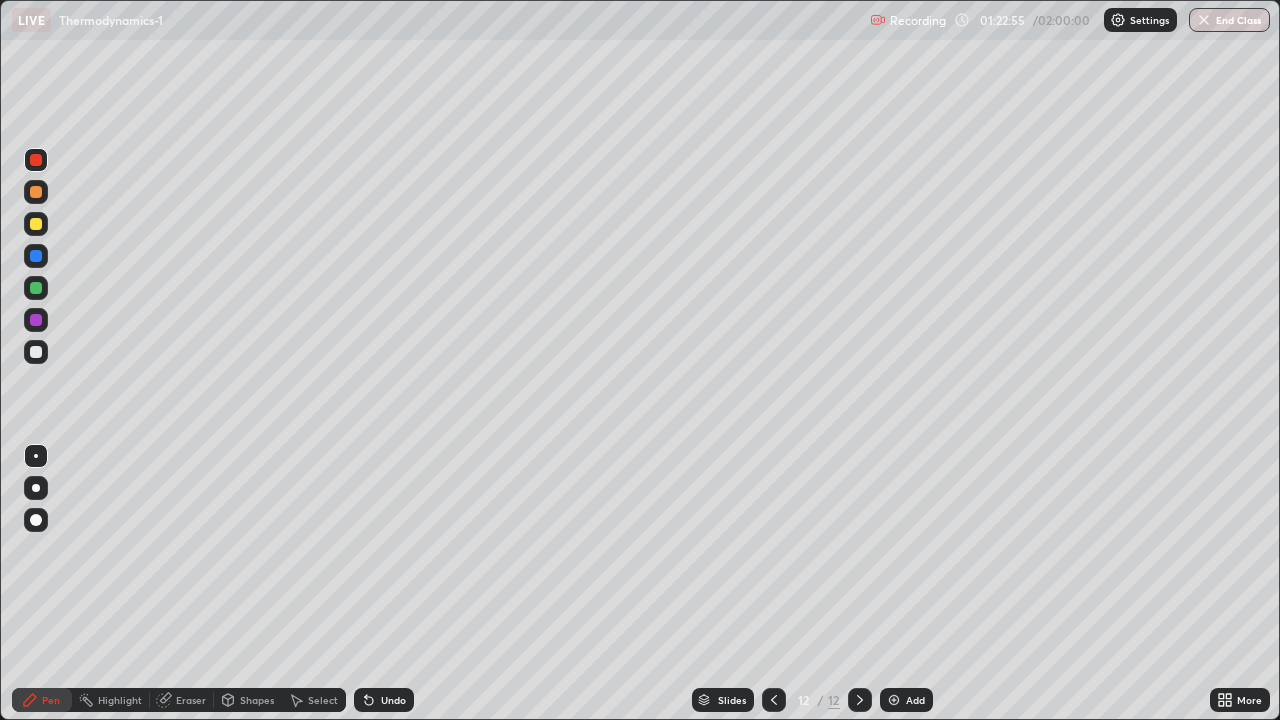 click 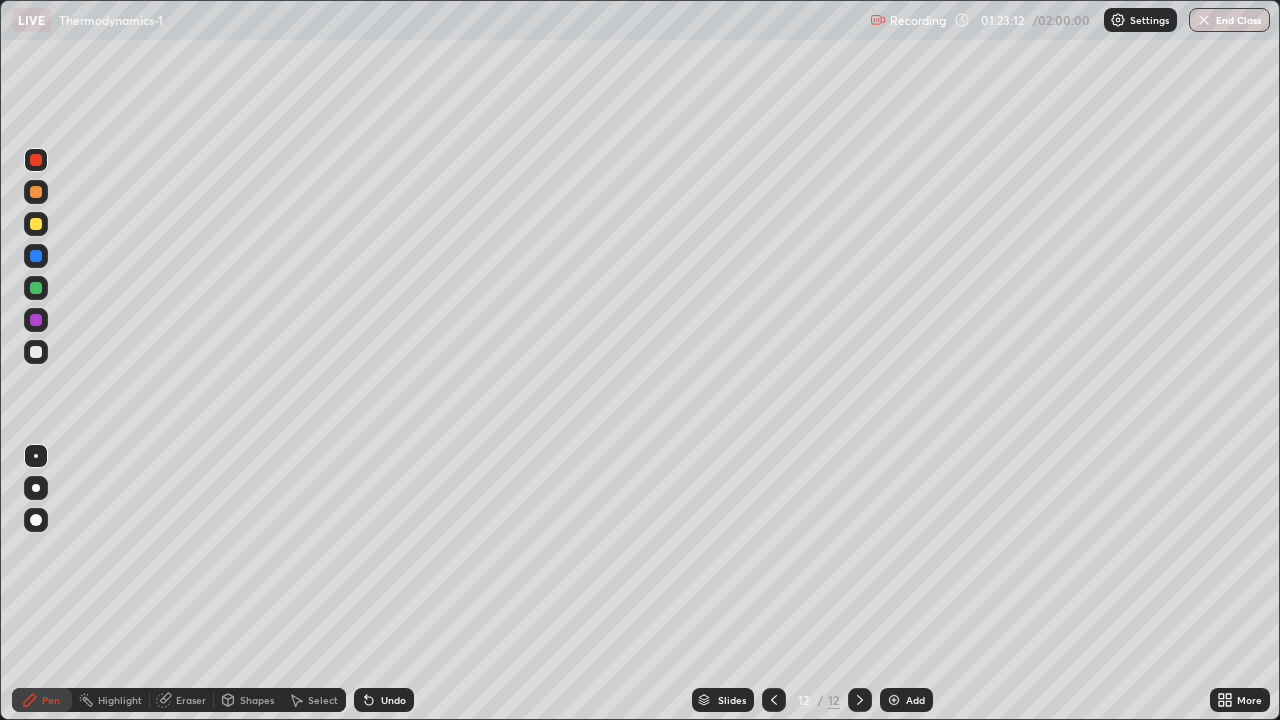 click at bounding box center (36, 352) 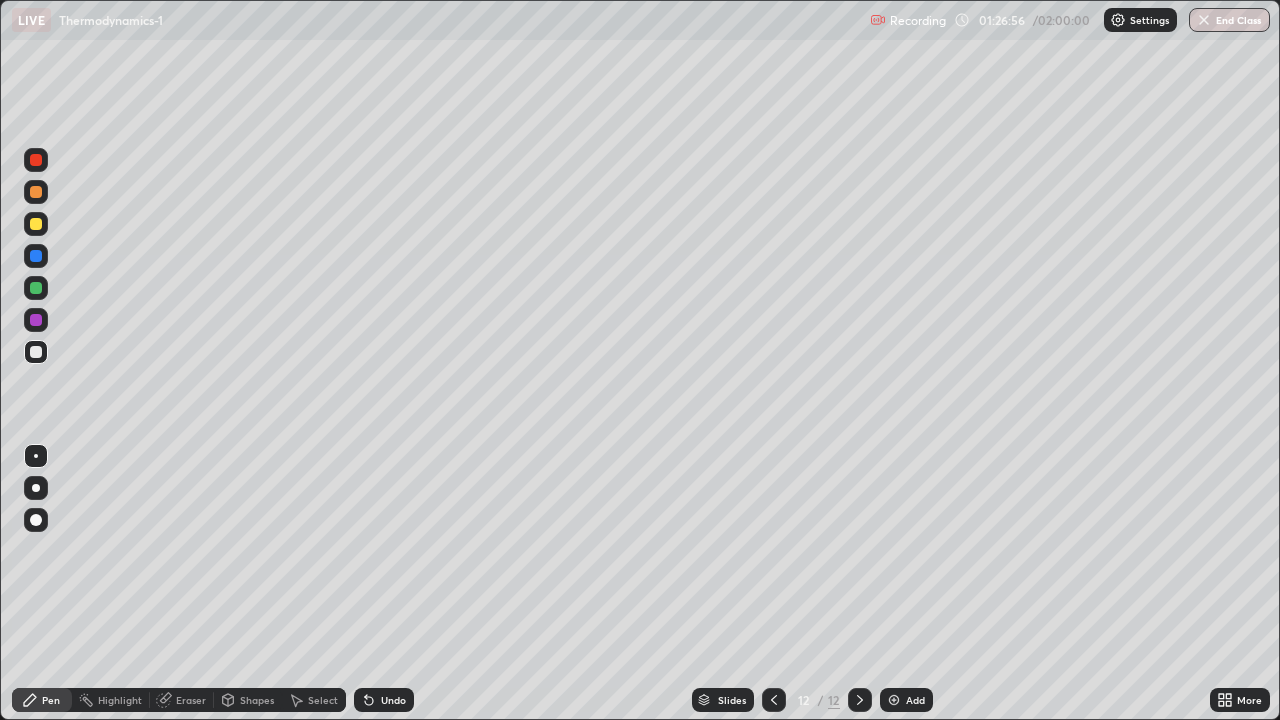 click at bounding box center (36, 224) 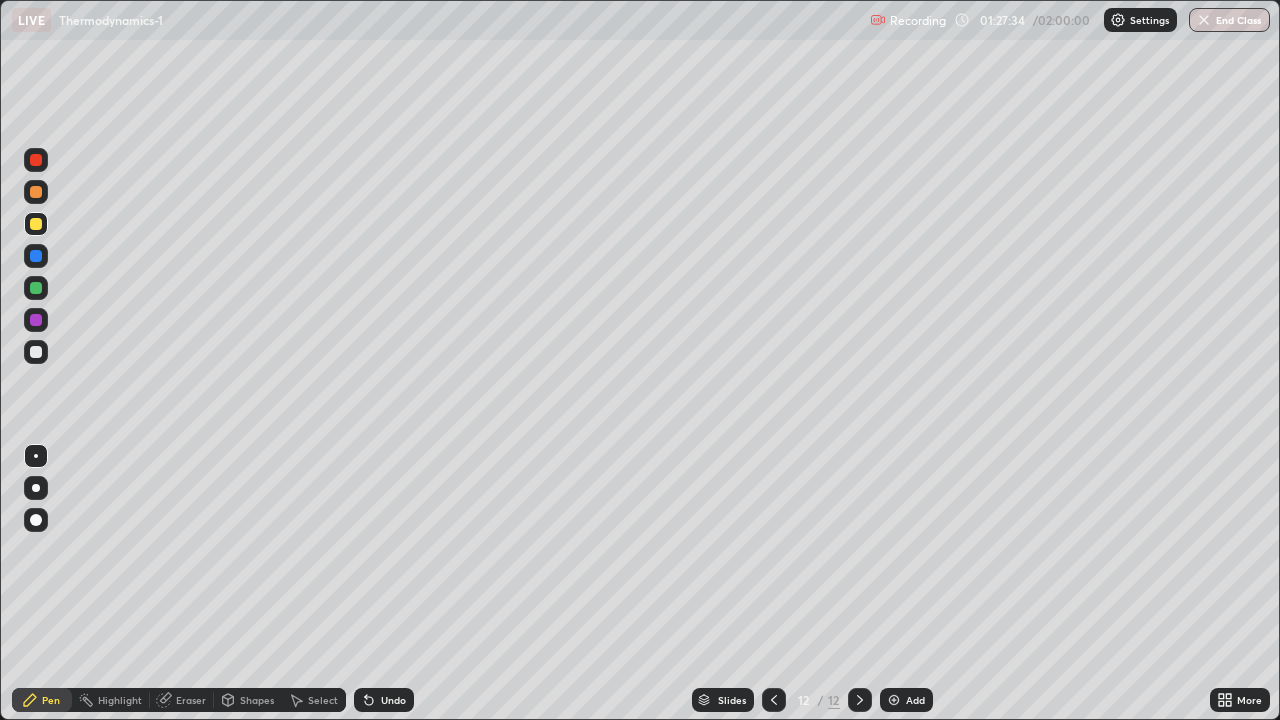 click 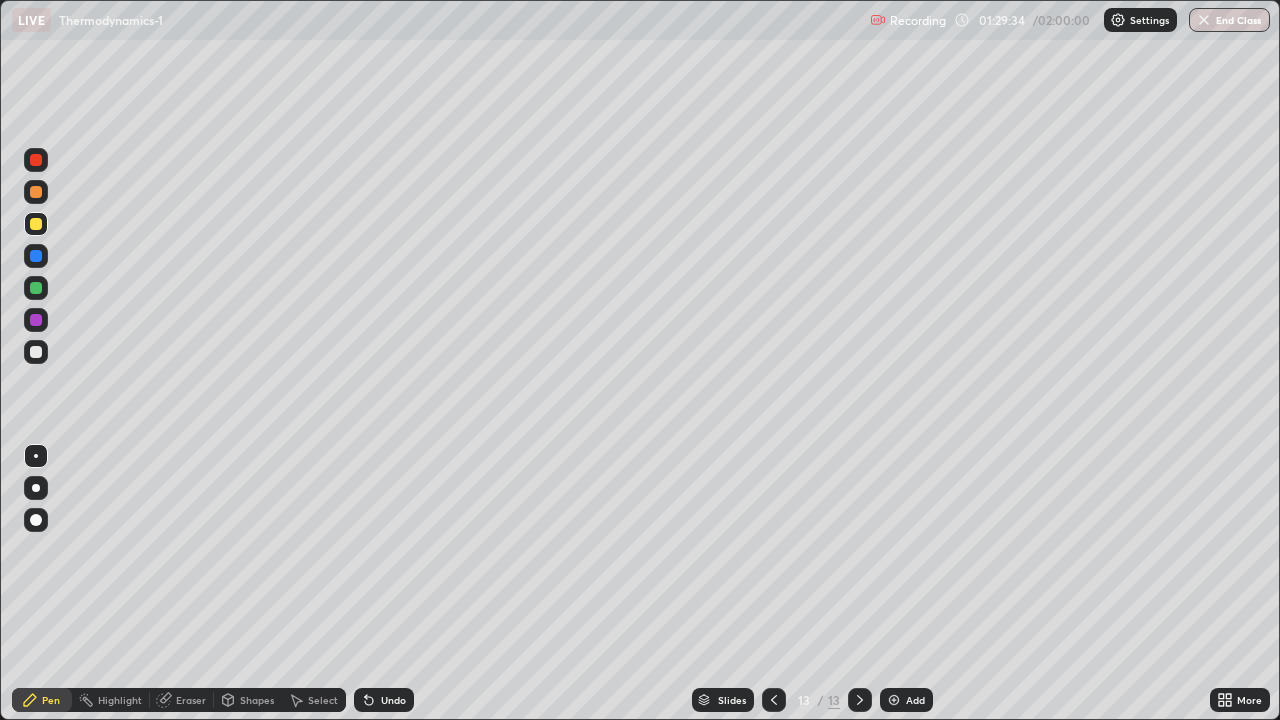 click at bounding box center [36, 352] 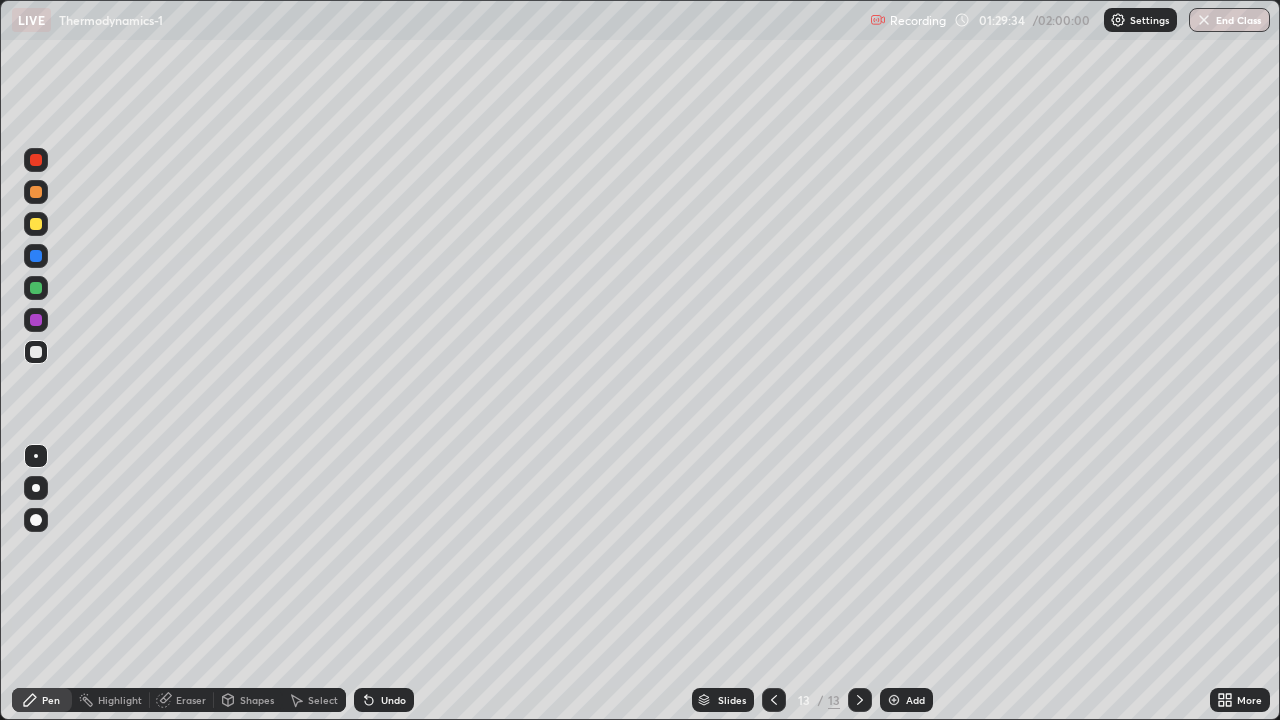 click at bounding box center (36, 352) 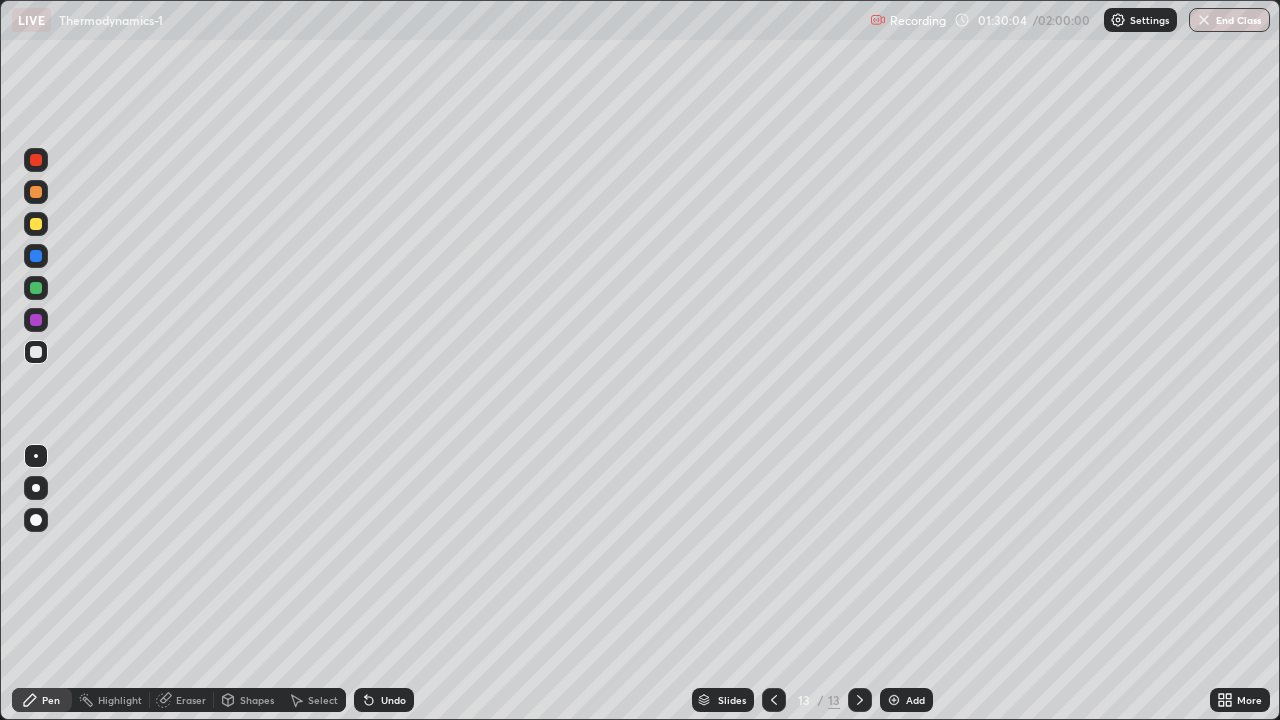 click on "Undo" at bounding box center [384, 700] 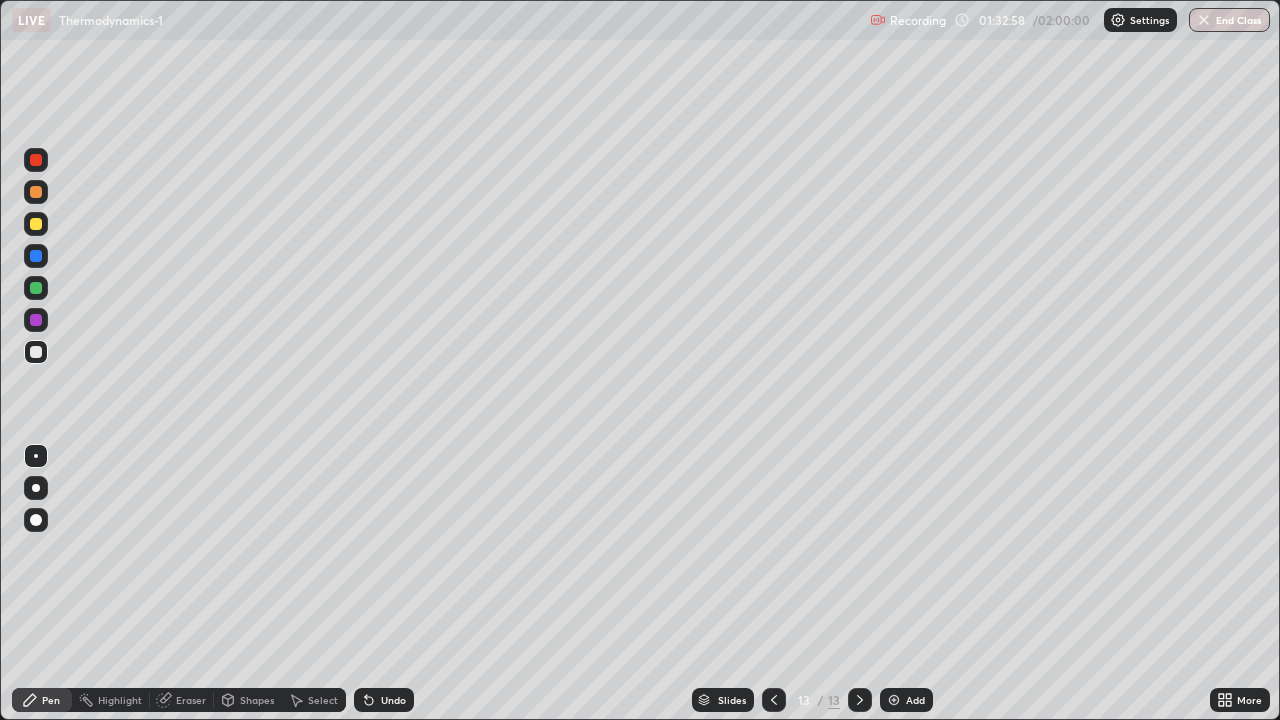 click at bounding box center (36, 224) 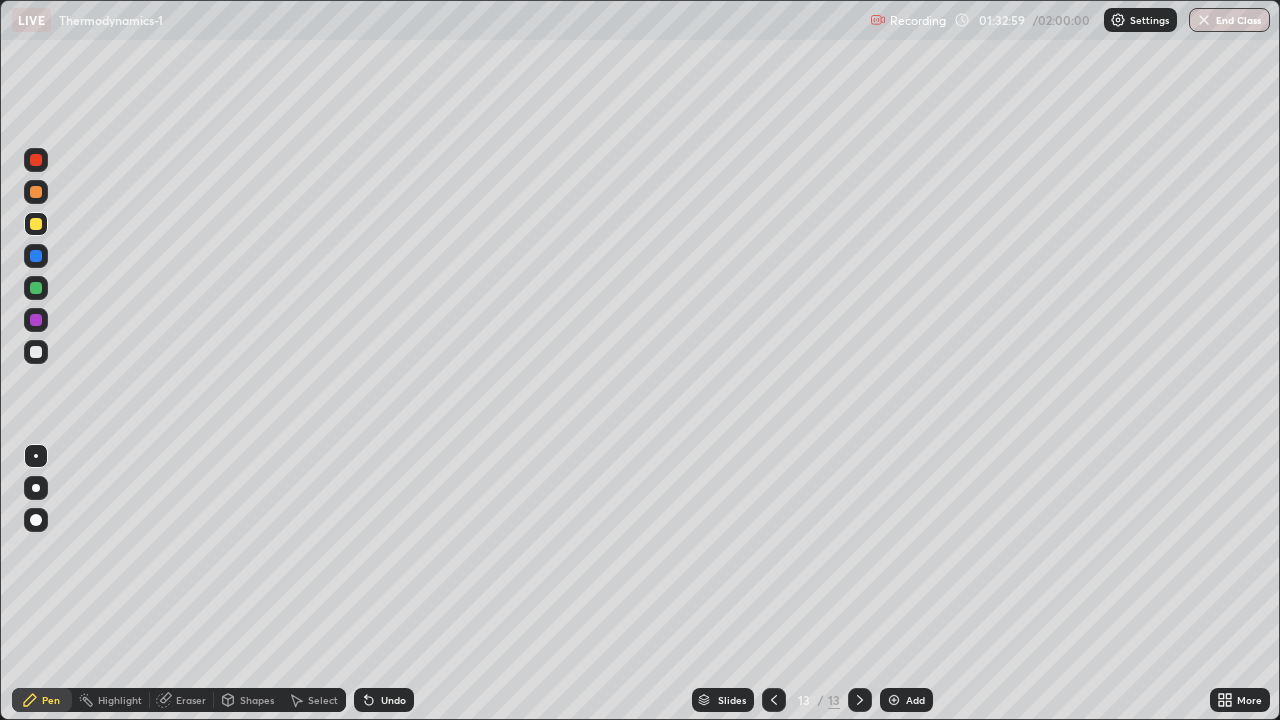 click at bounding box center (36, 224) 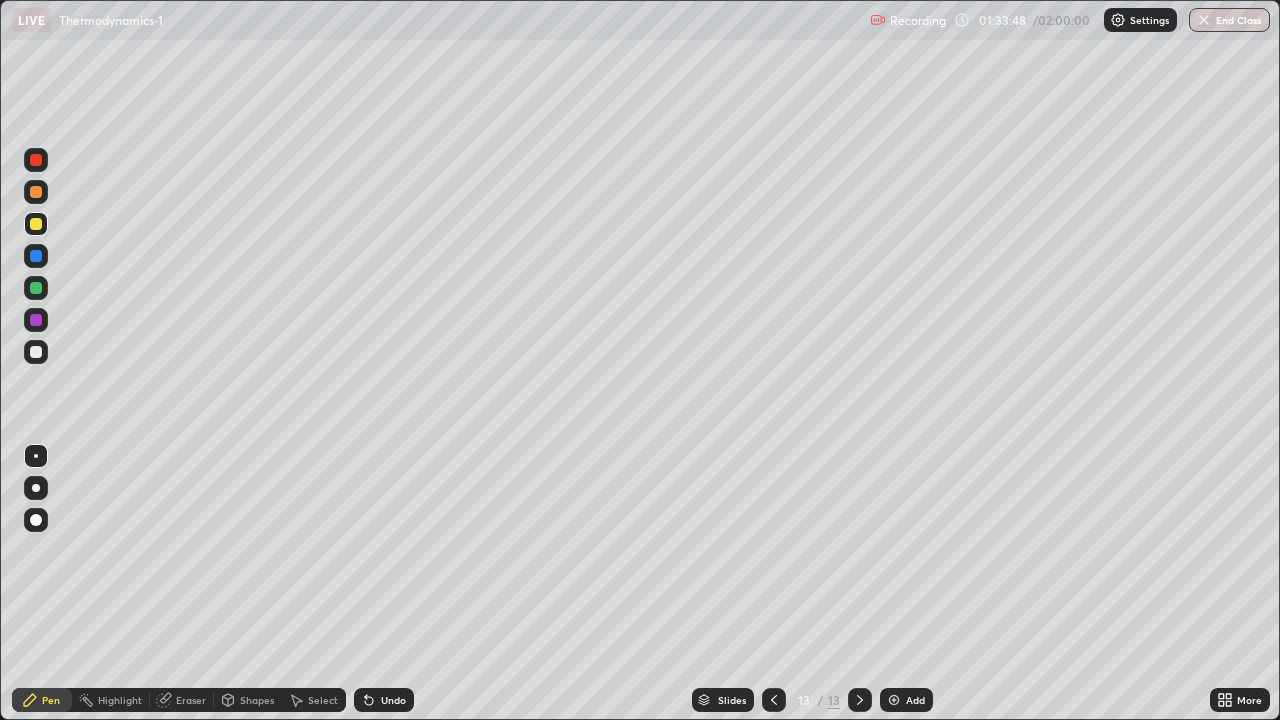 click 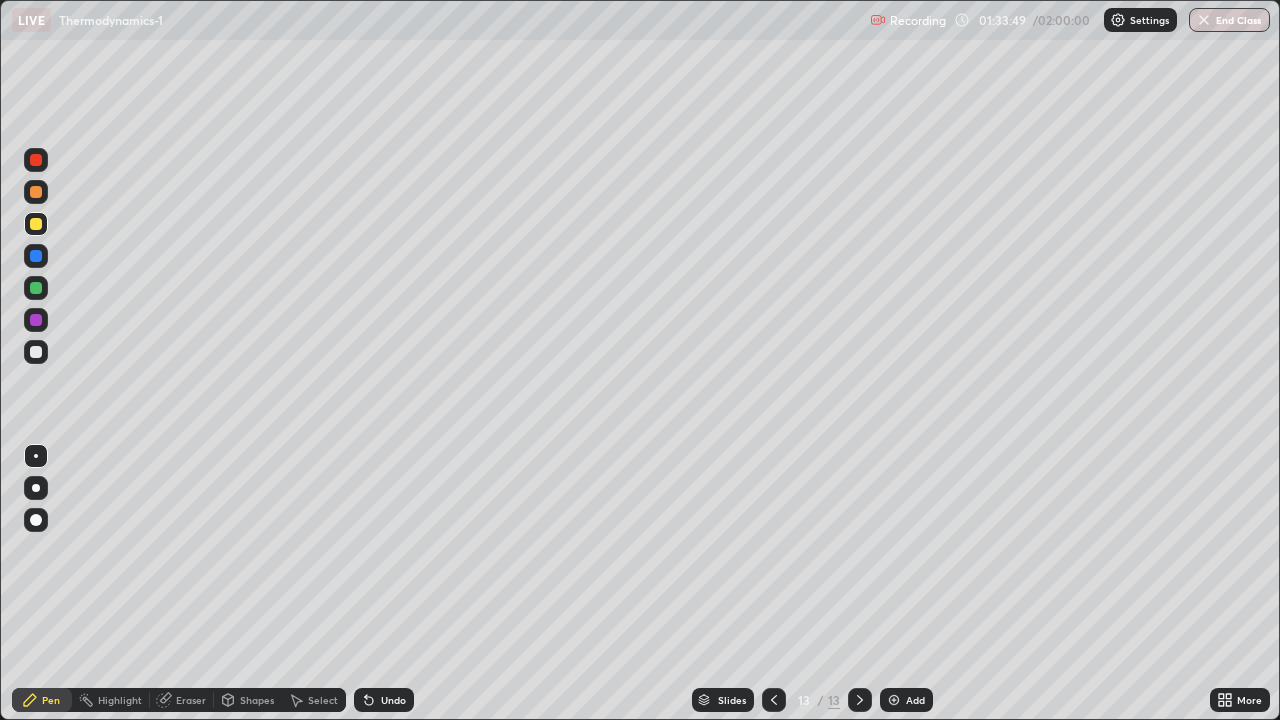 click on "Add" at bounding box center (915, 700) 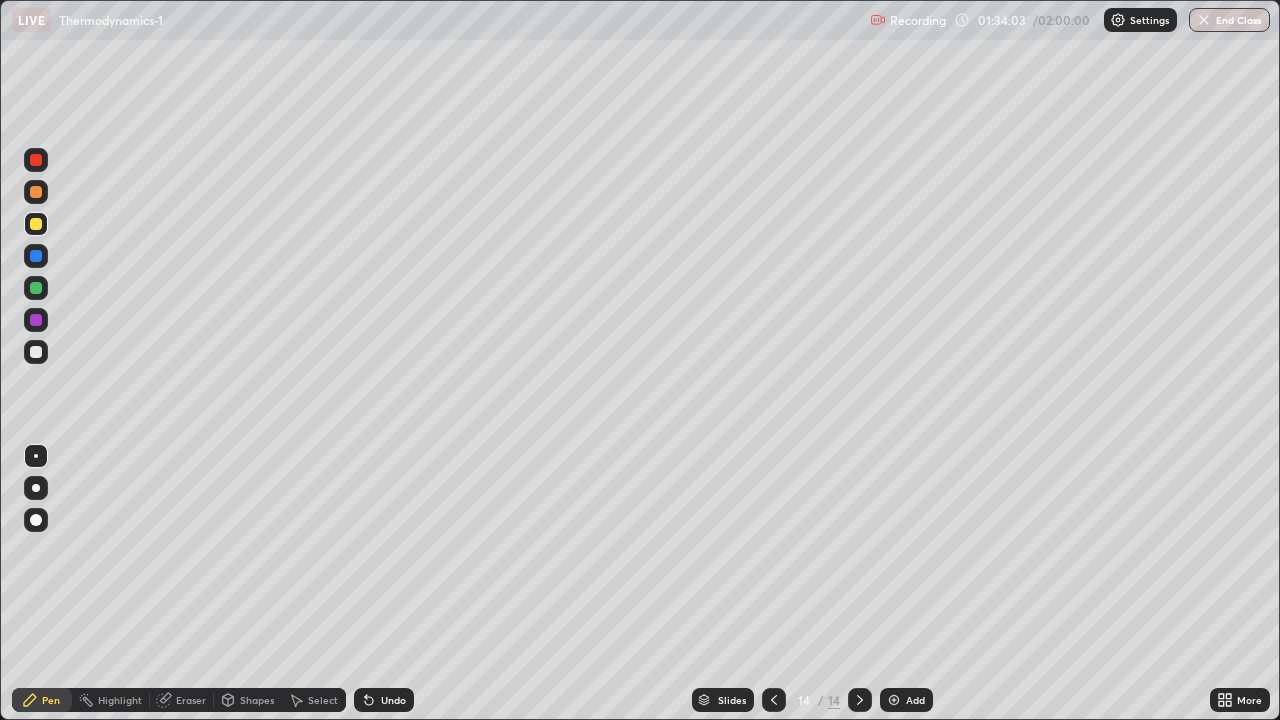 click 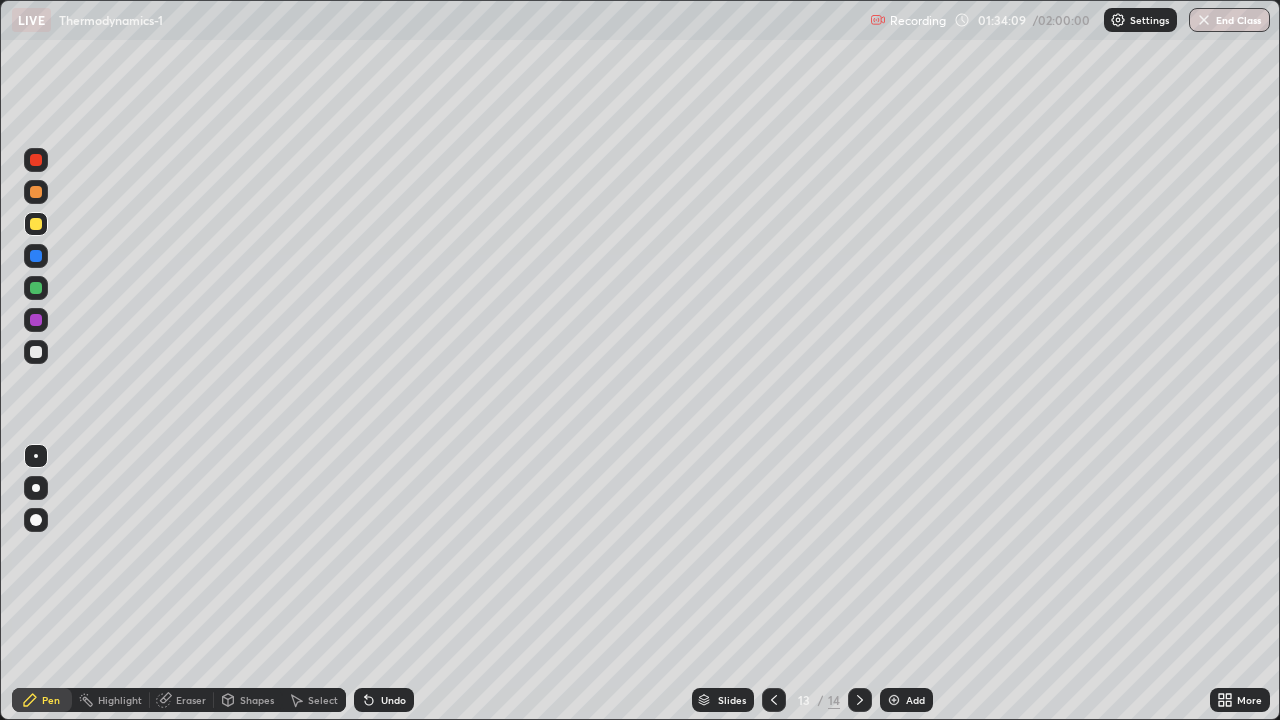click 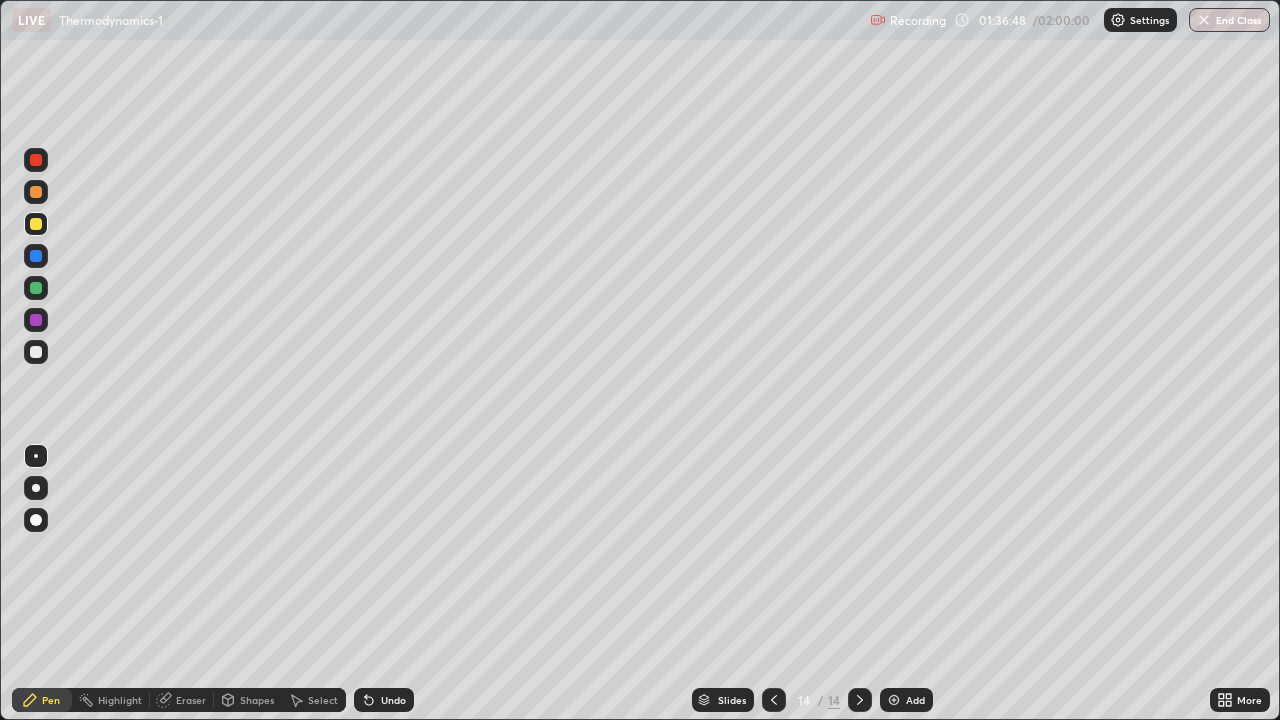 click at bounding box center (36, 160) 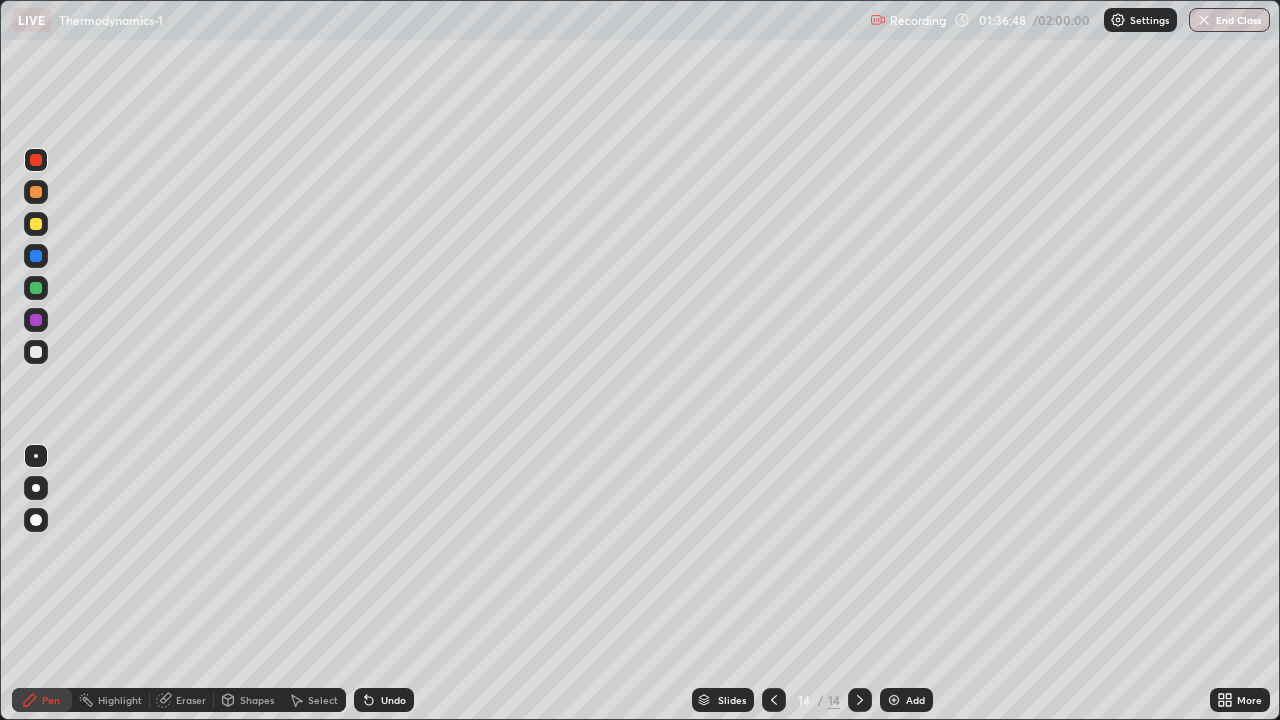 click at bounding box center [36, 160] 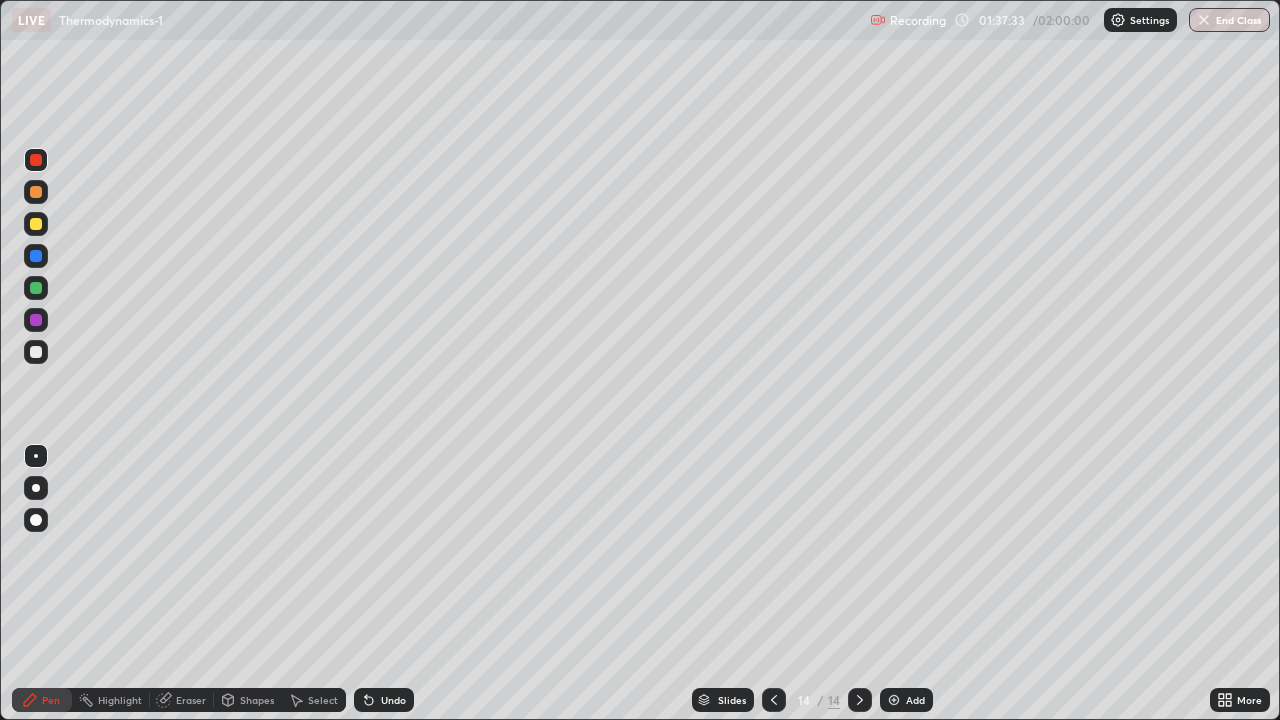 click on "Undo" at bounding box center [393, 700] 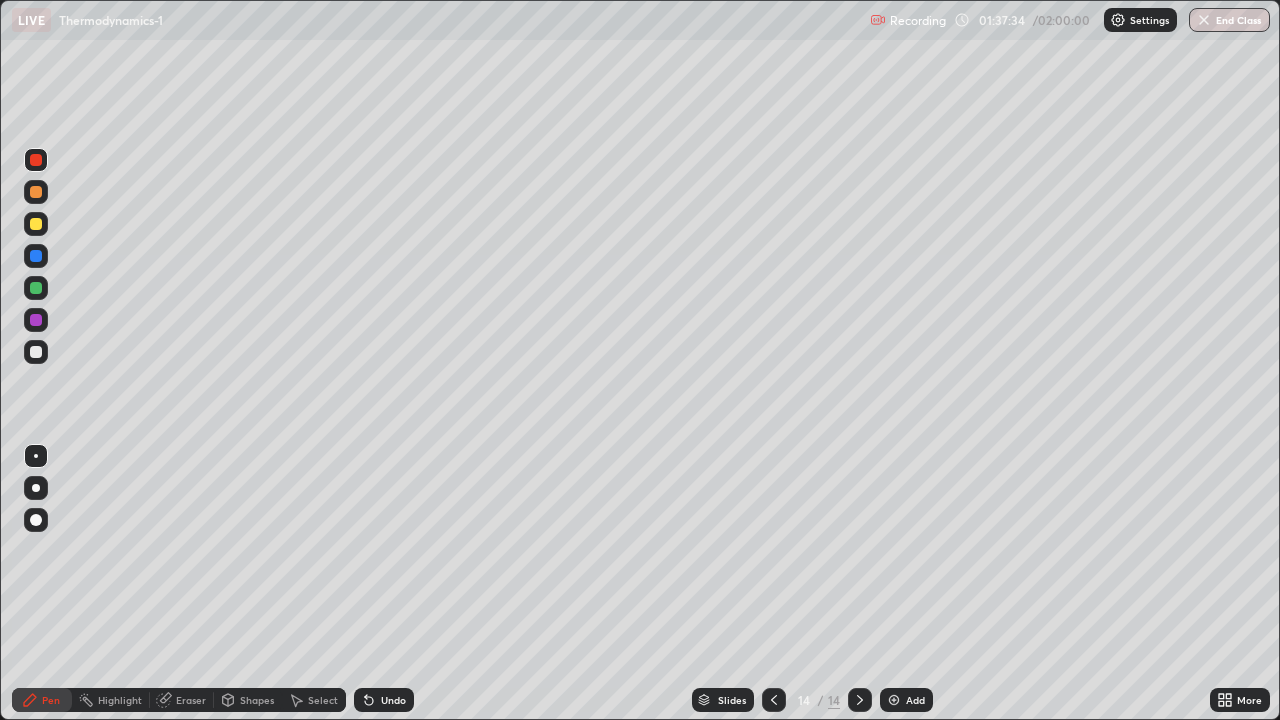 click on "Undo" at bounding box center (384, 700) 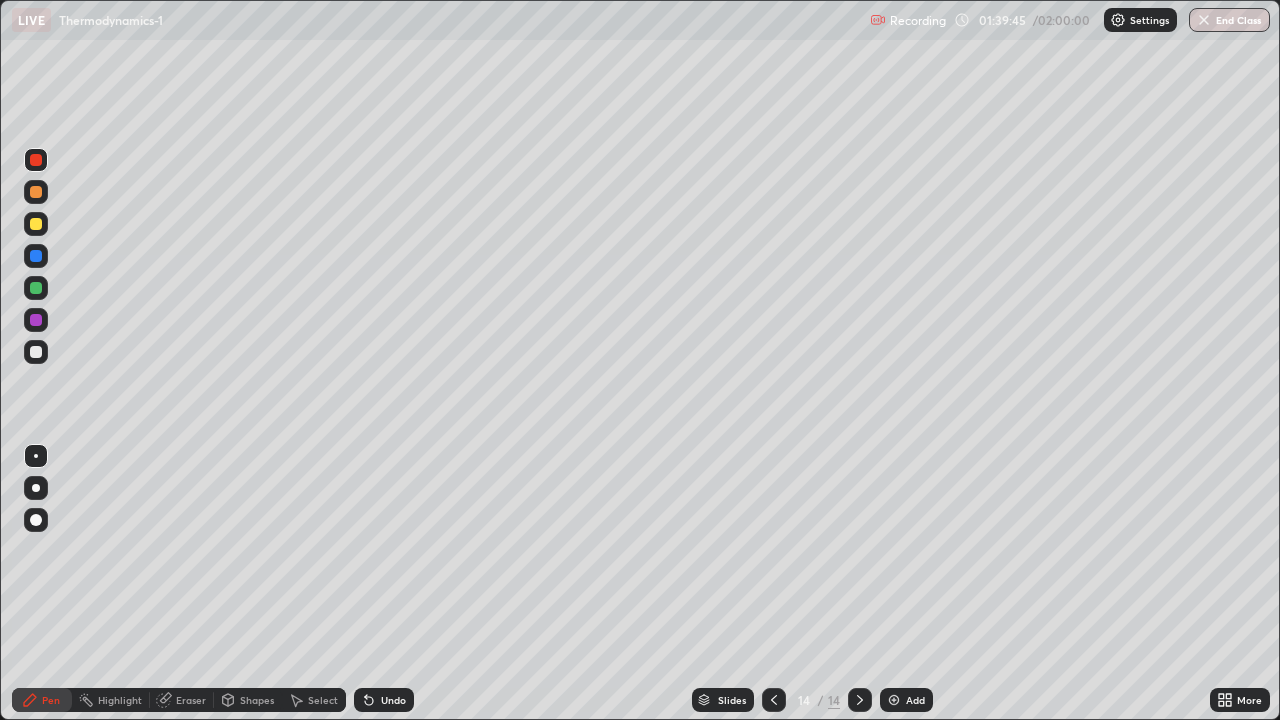 click on "Add" at bounding box center [906, 700] 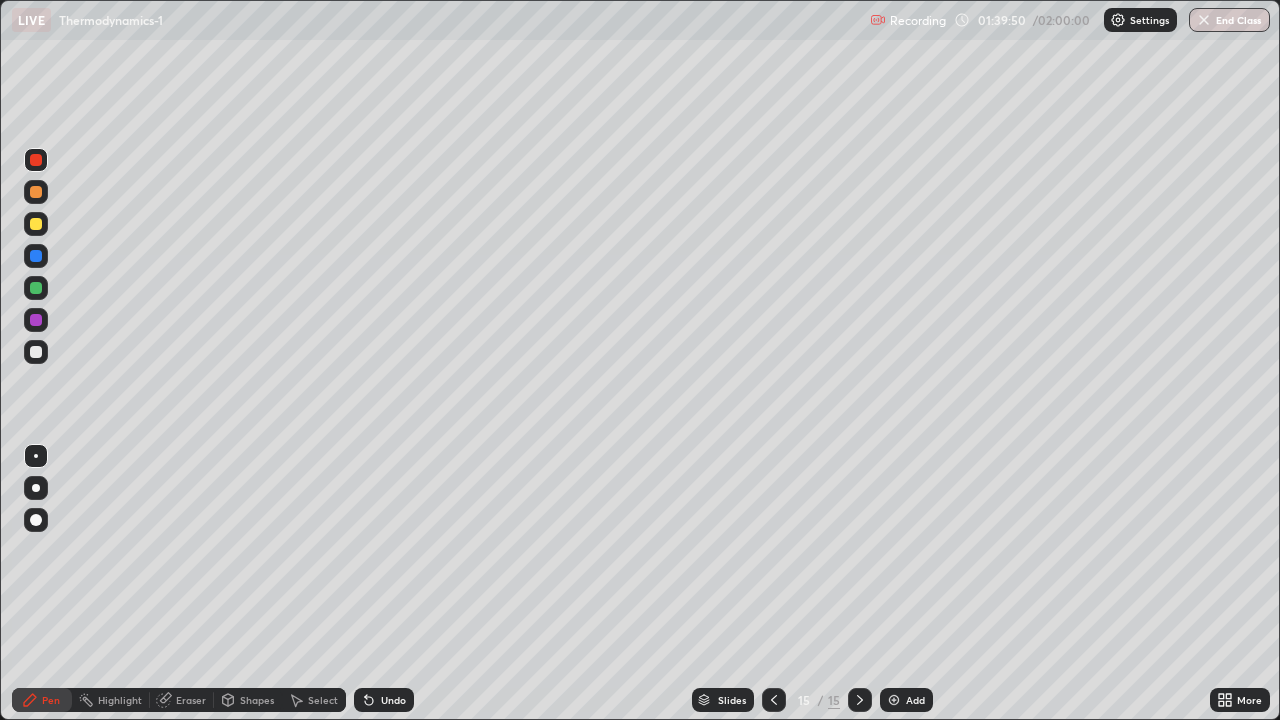 click at bounding box center (36, 224) 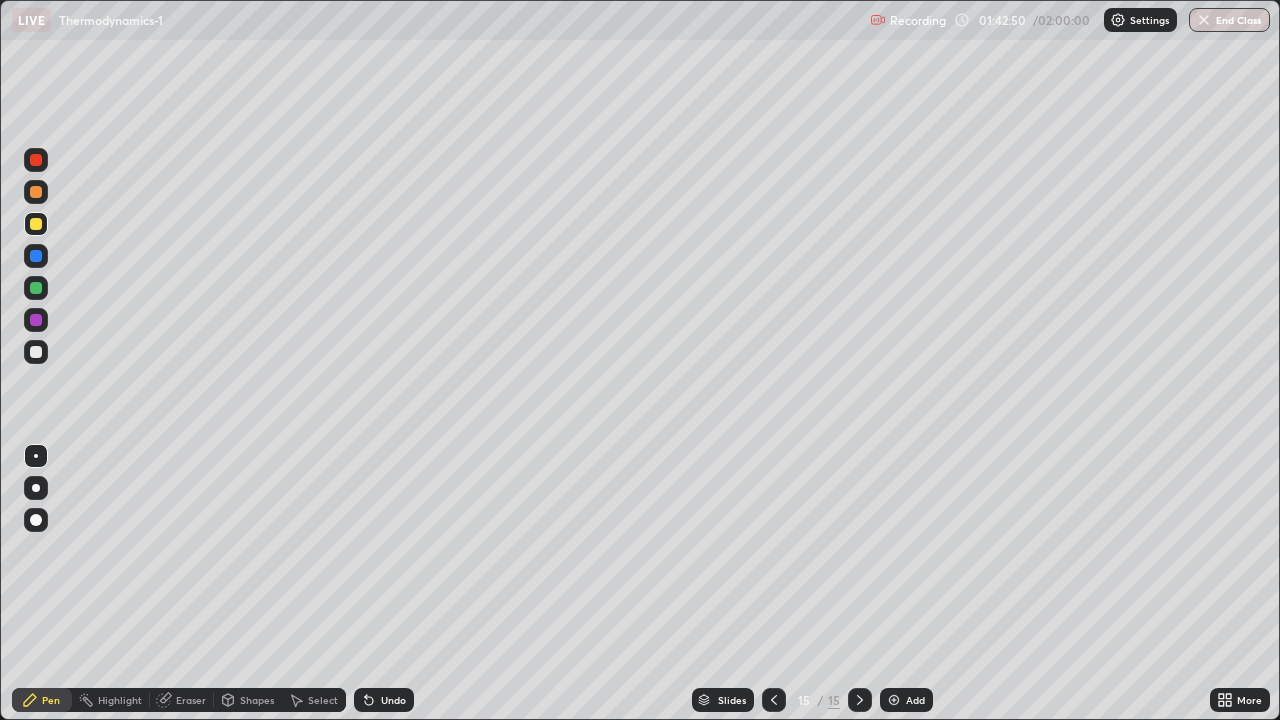 click at bounding box center (36, 352) 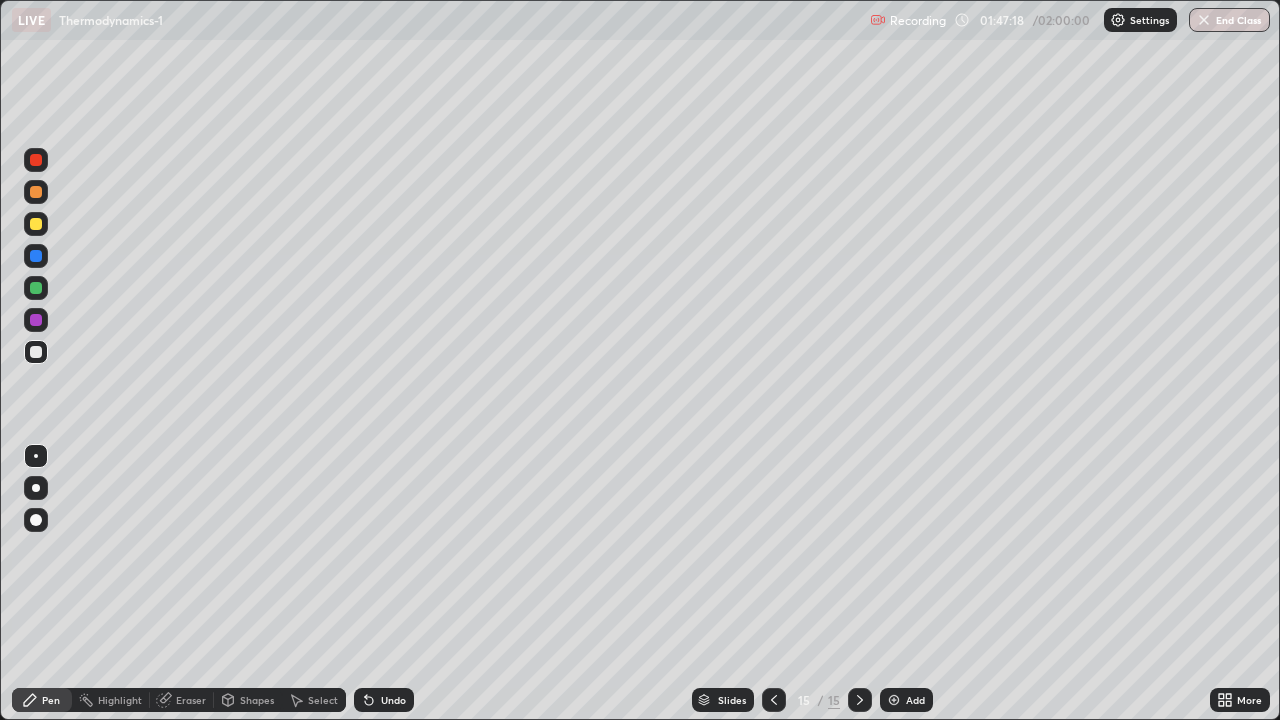 click on "Add" at bounding box center [915, 700] 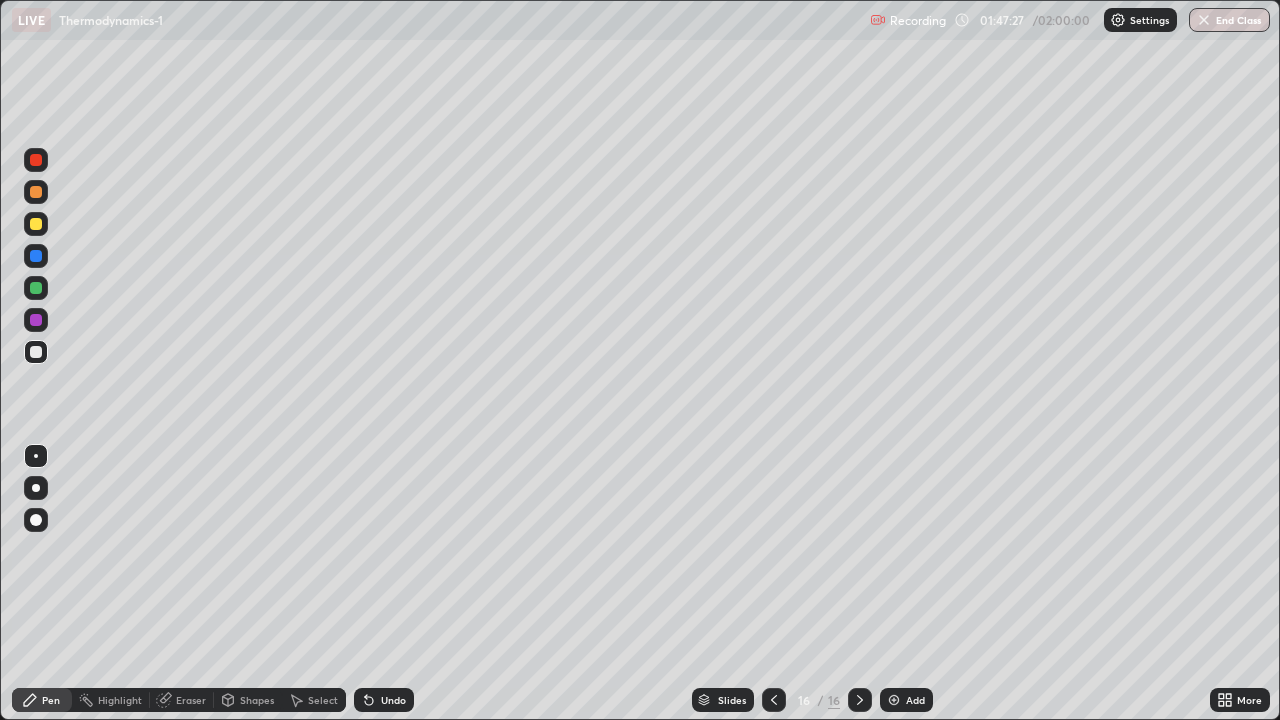 click on "Undo" at bounding box center (393, 700) 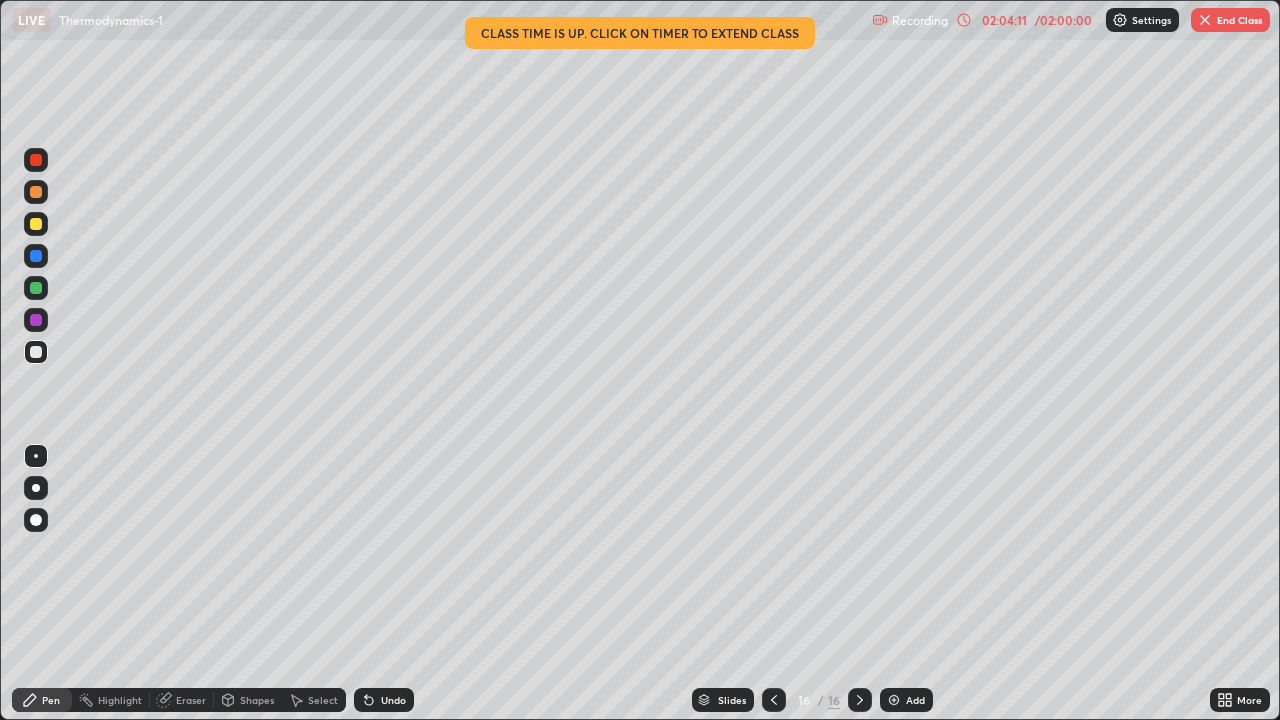 click on "End Class" at bounding box center (1230, 20) 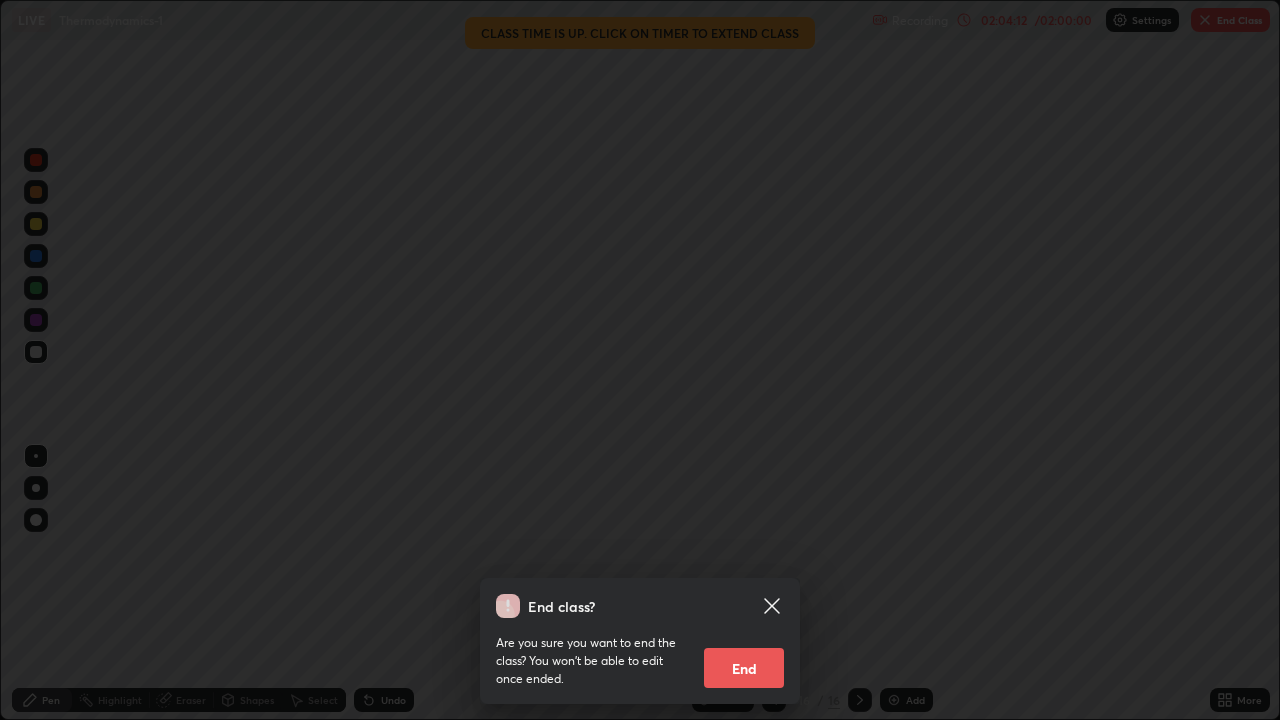 click on "End" at bounding box center [744, 668] 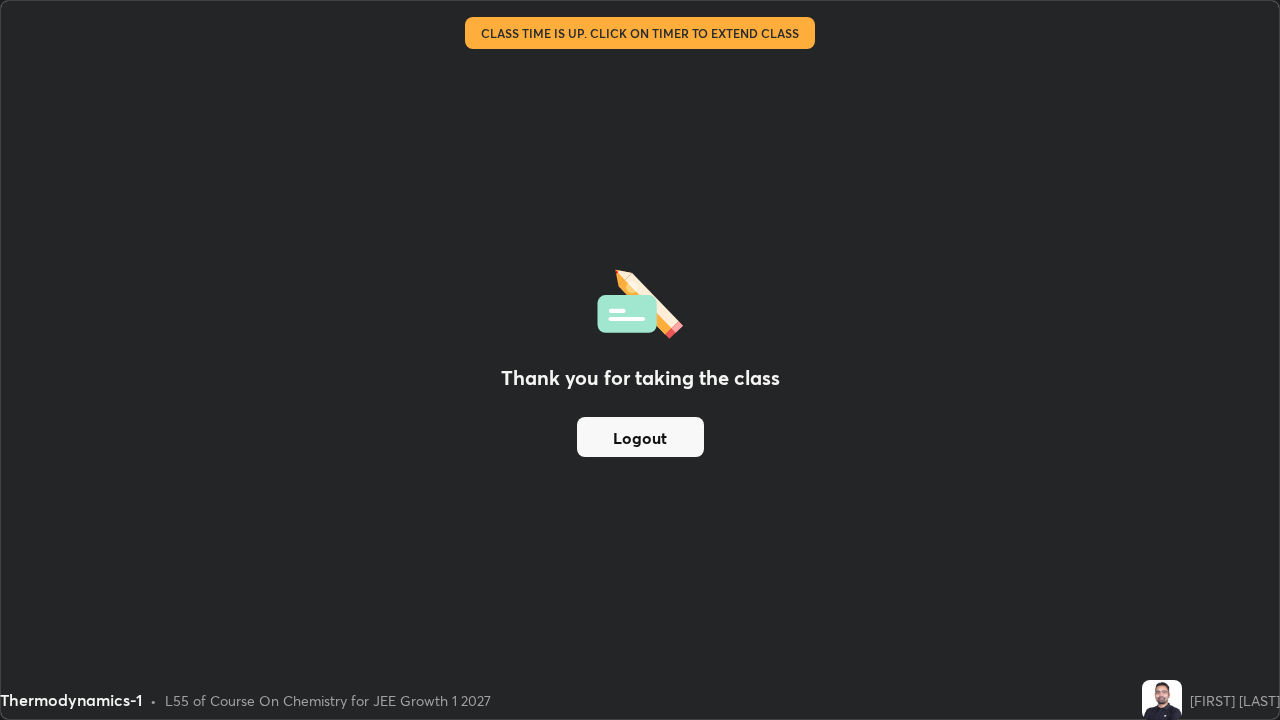 click on "Logout" at bounding box center [640, 437] 